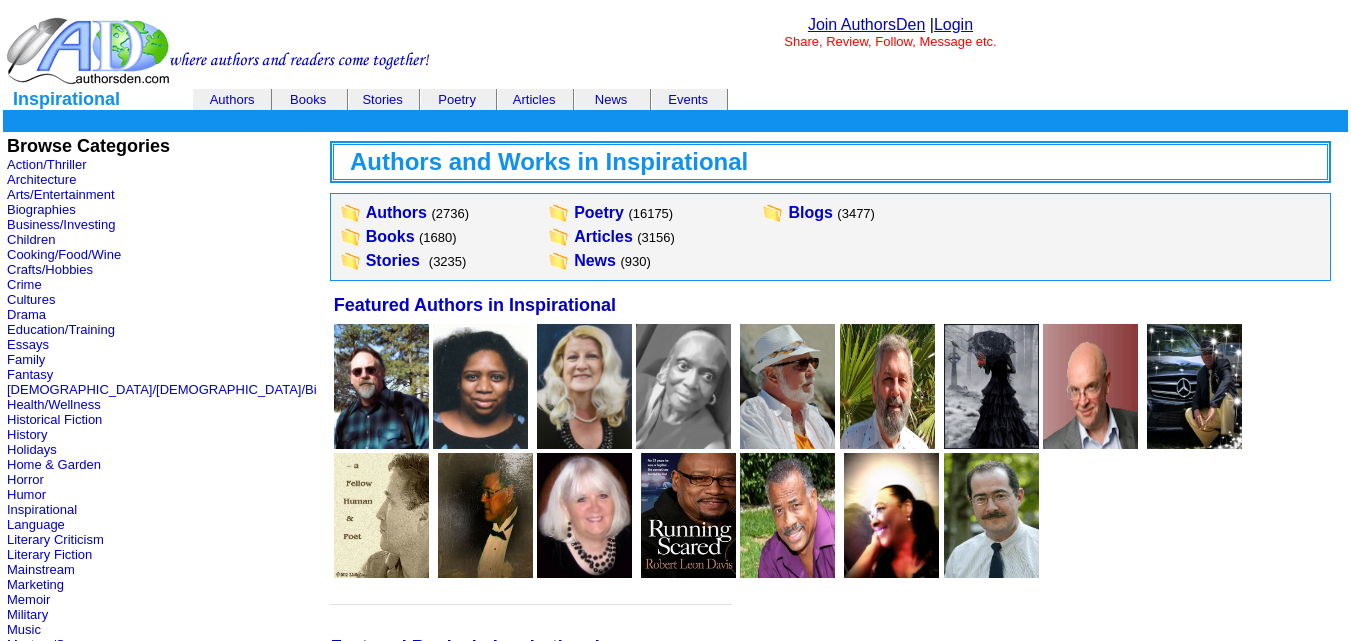 scroll, scrollTop: 0, scrollLeft: 0, axis: both 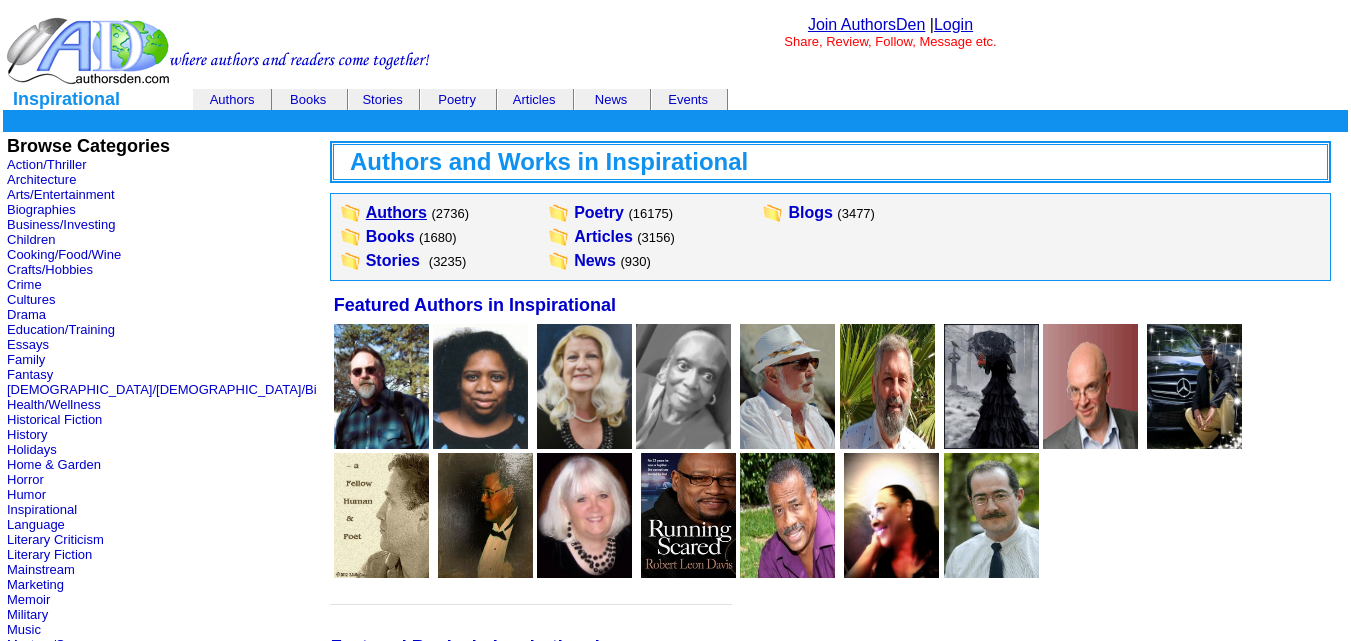 click on "Authors" at bounding box center (396, 212) 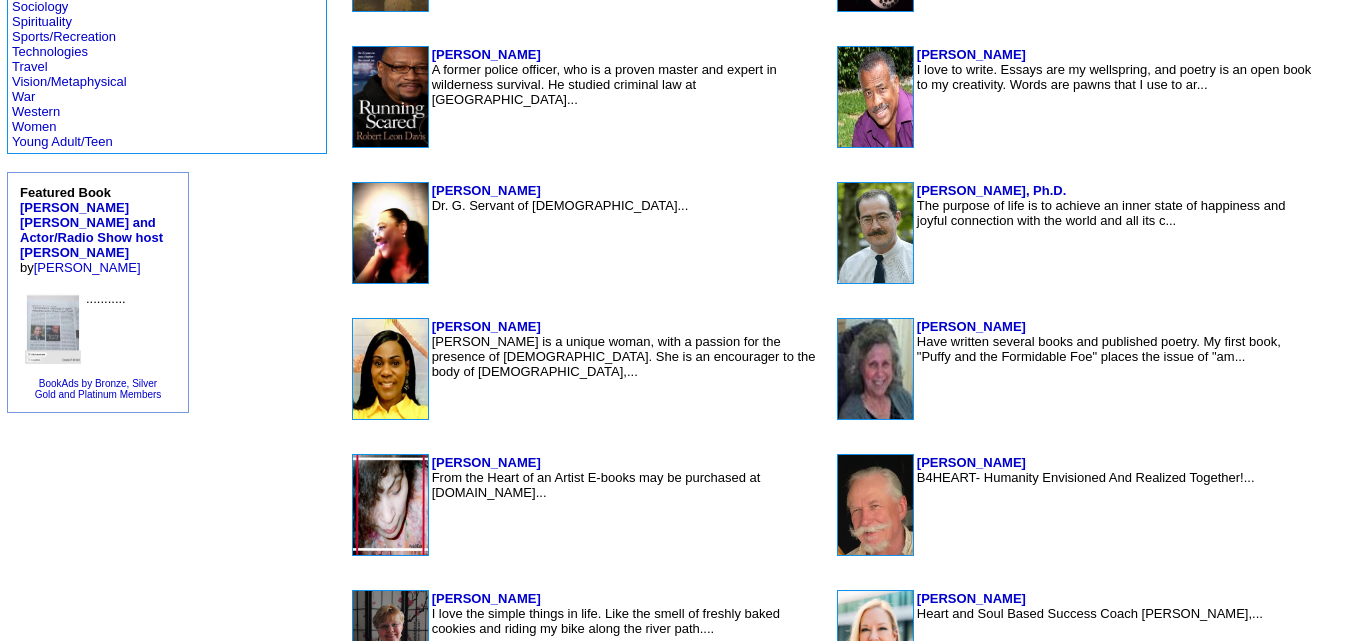 scroll, scrollTop: 1630, scrollLeft: 0, axis: vertical 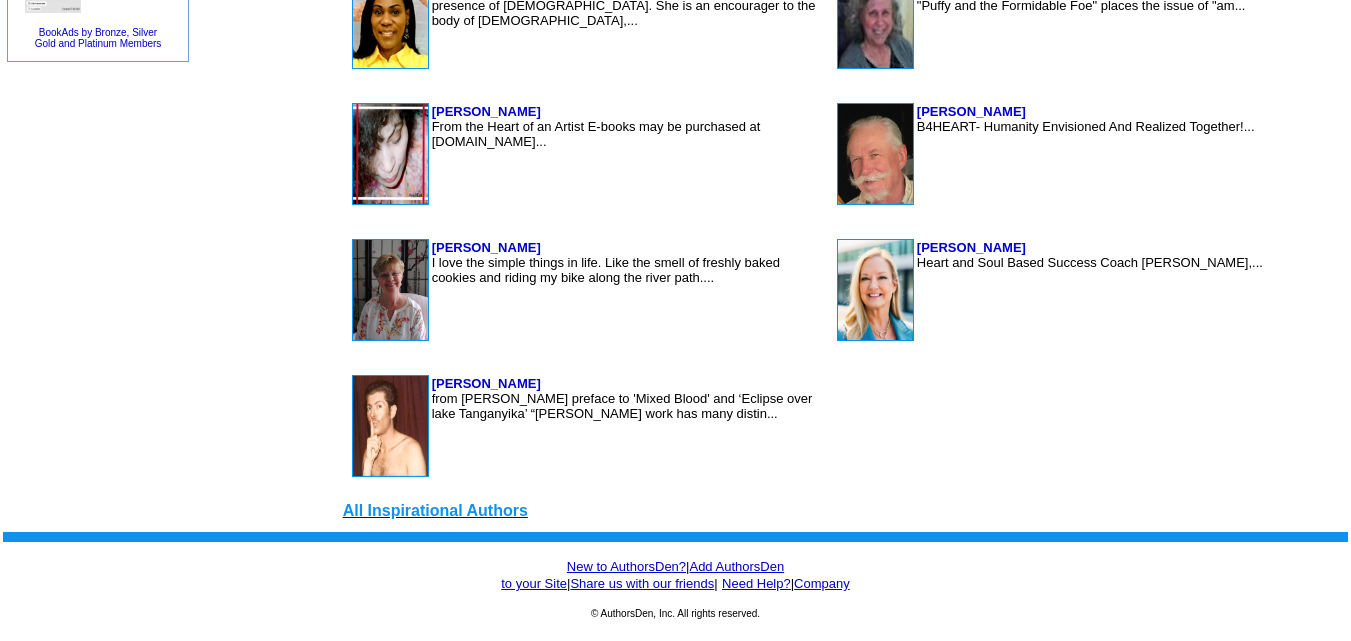 click on "All Inspirational Authors" at bounding box center (435, 510) 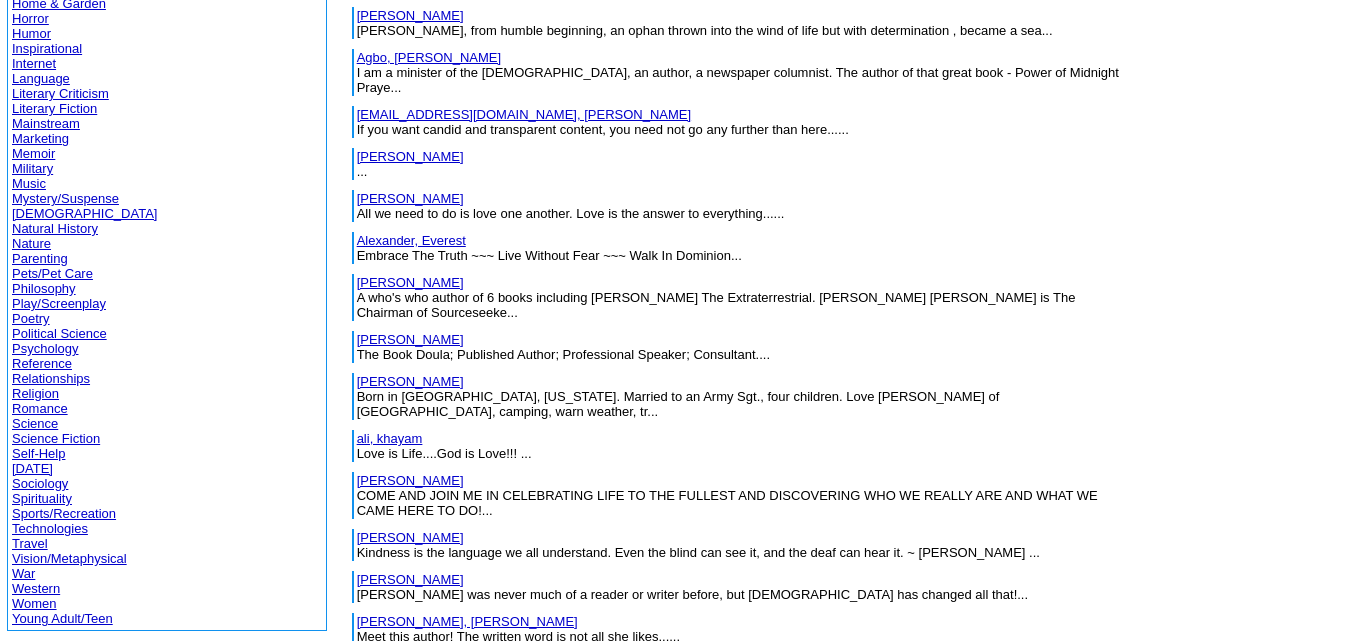 scroll, scrollTop: 503, scrollLeft: 0, axis: vertical 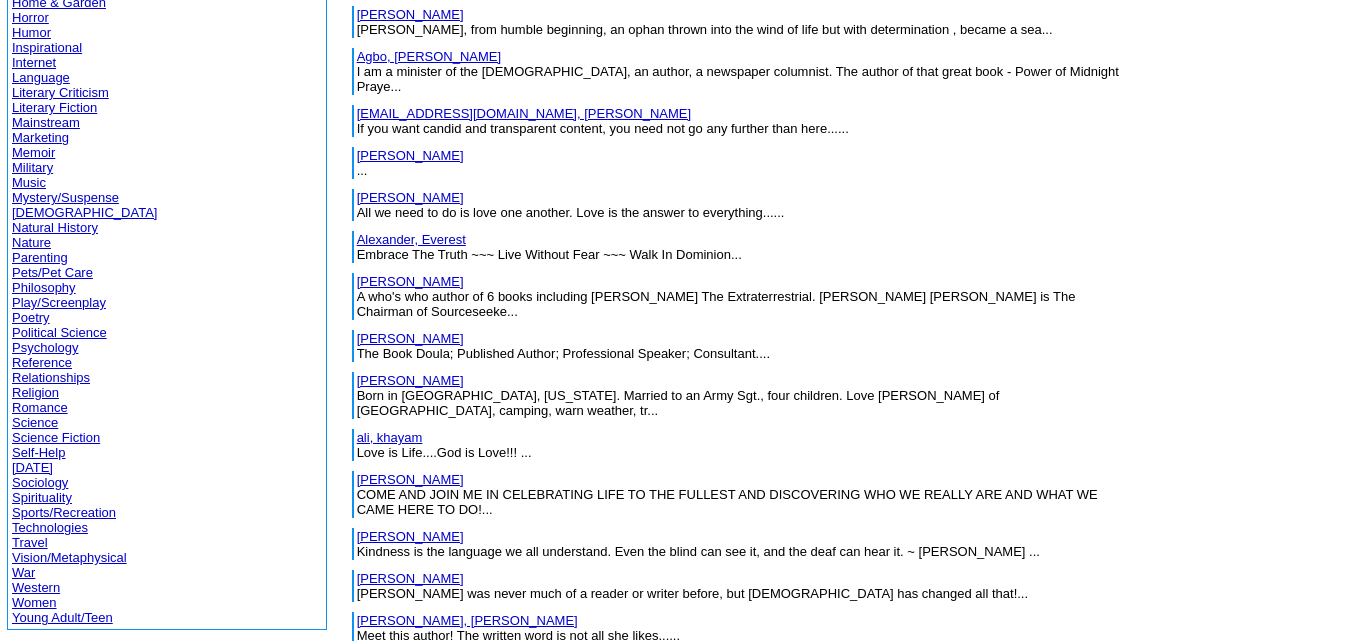 click on "Alexander, Liz" at bounding box center [410, 338] 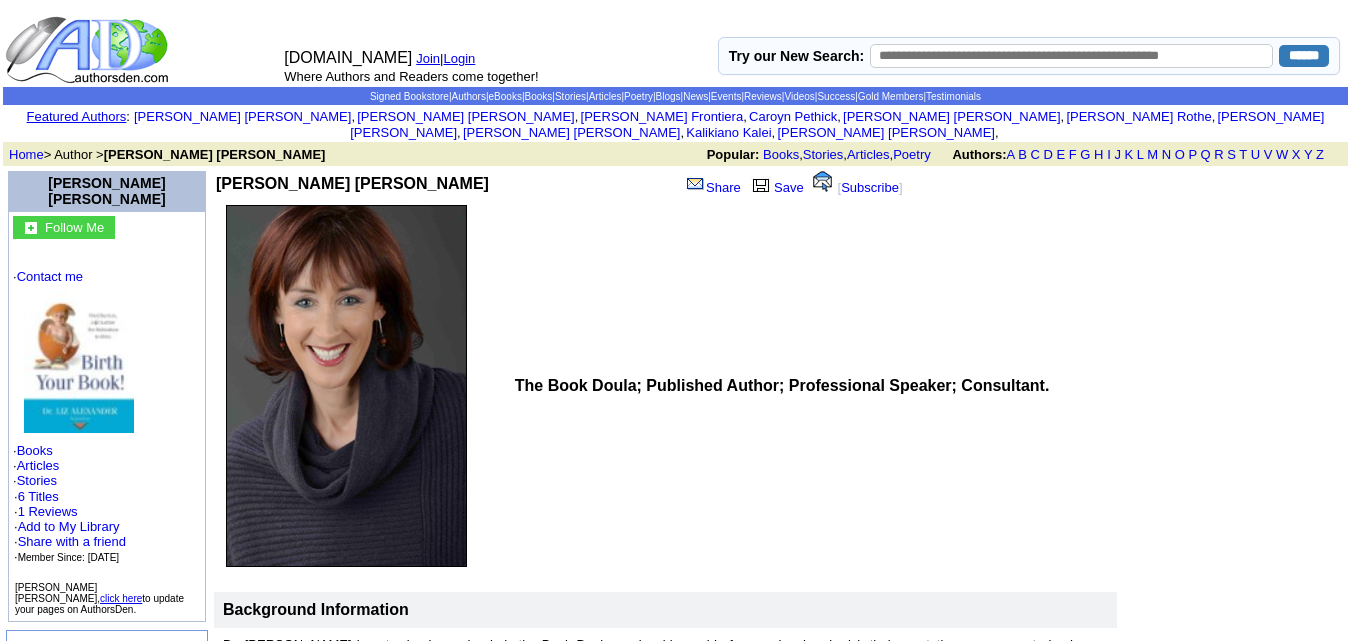 scroll, scrollTop: 699, scrollLeft: 0, axis: vertical 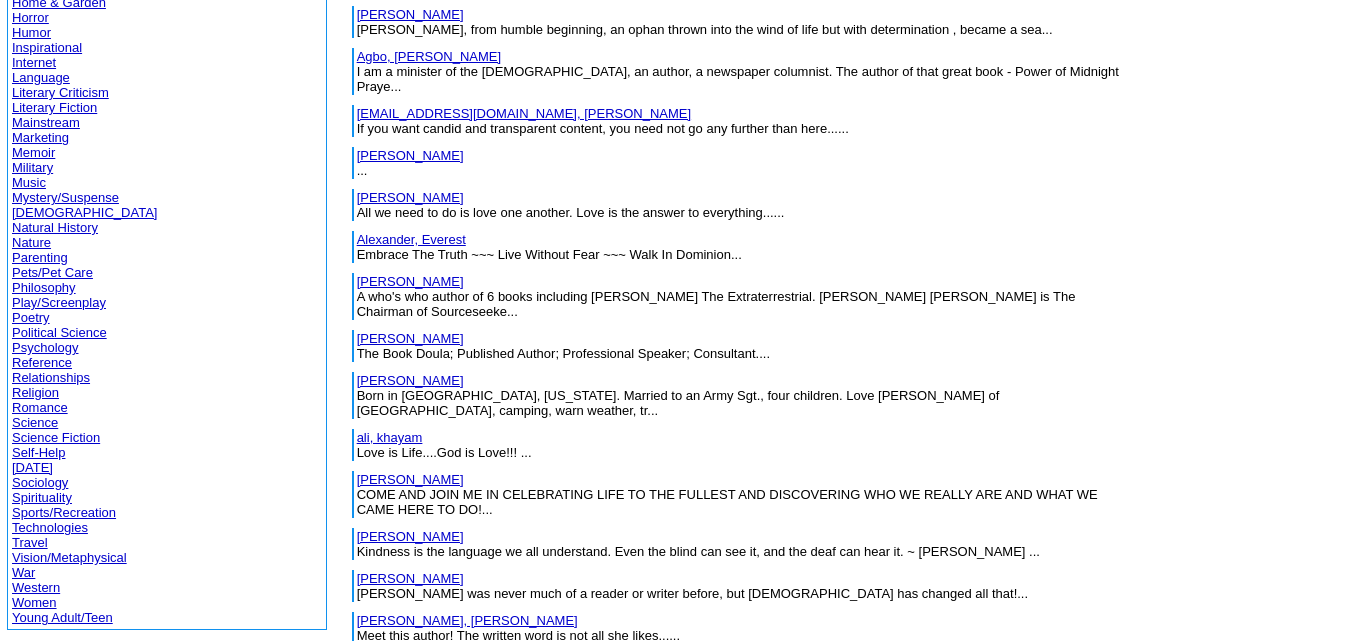 click on "Alexander, Cheryl" at bounding box center [410, 380] 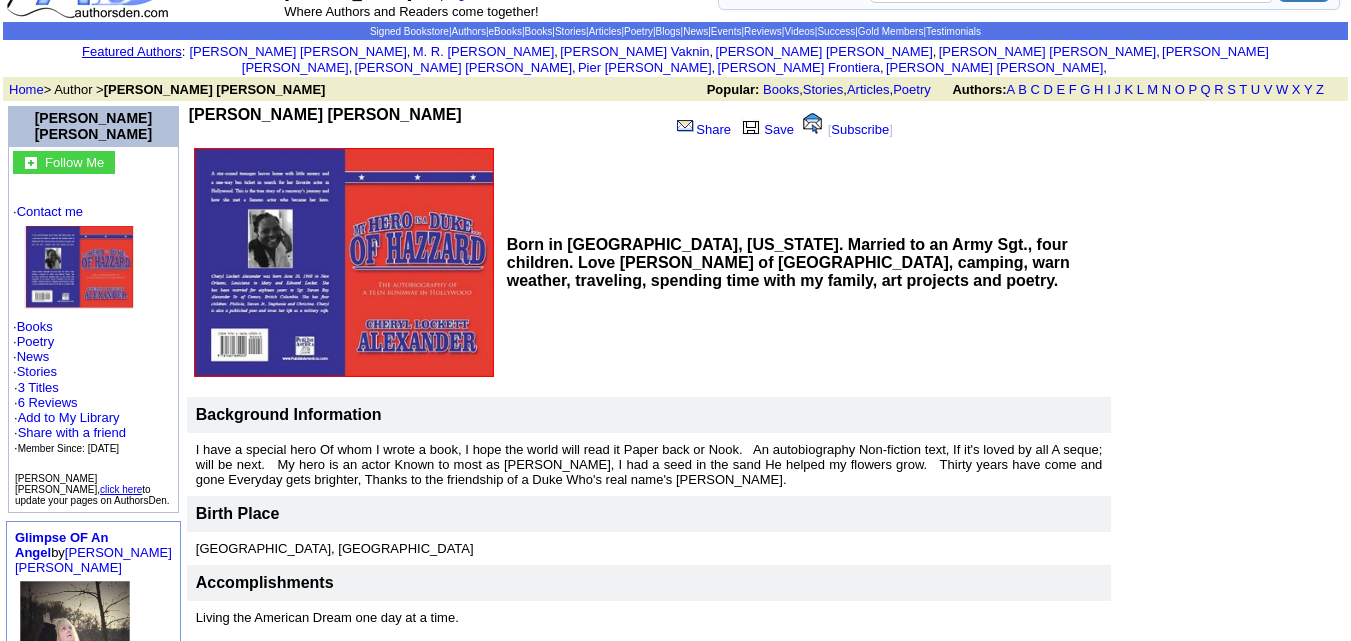 scroll, scrollTop: 0, scrollLeft: 0, axis: both 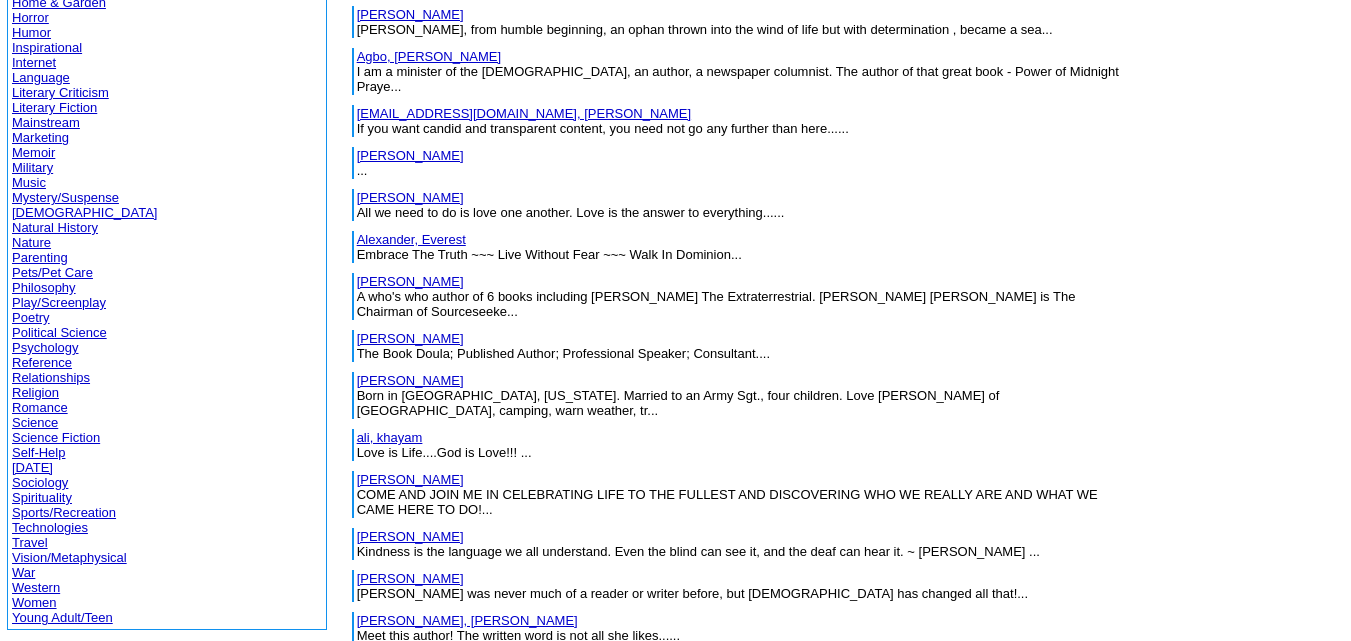 drag, startPoint x: 0, startPoint y: 0, endPoint x: 261, endPoint y: 365, distance: 448.71594 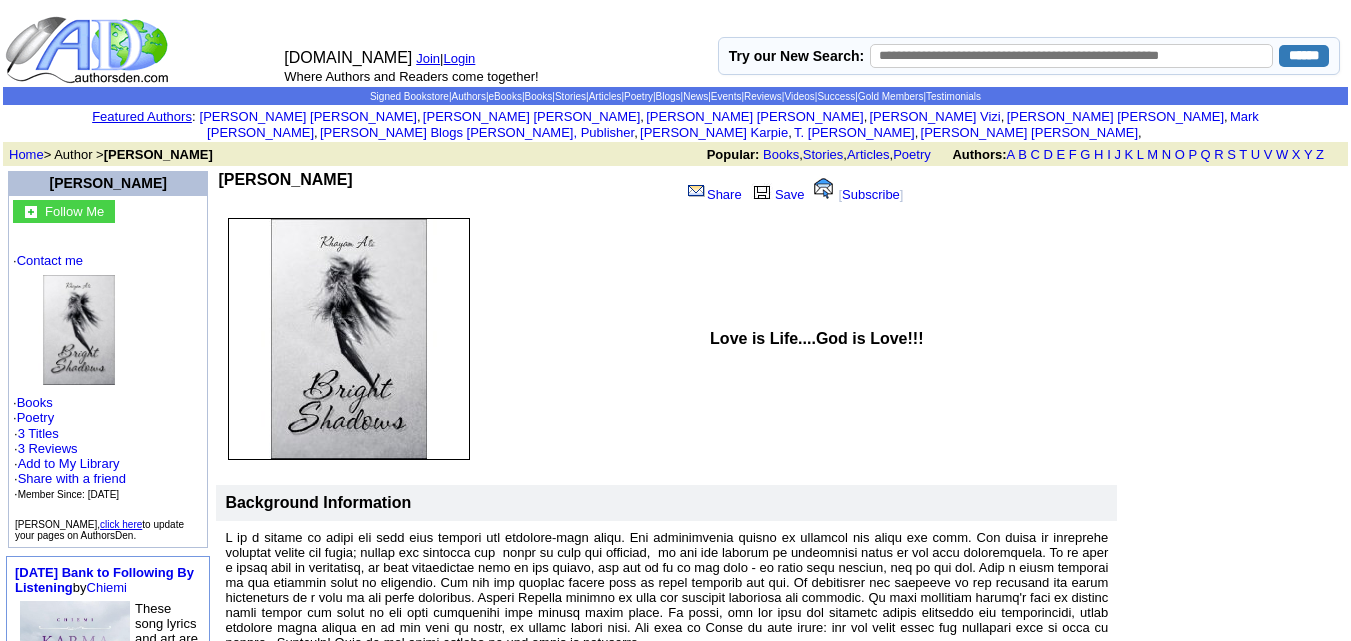 scroll, scrollTop: 420, scrollLeft: 0, axis: vertical 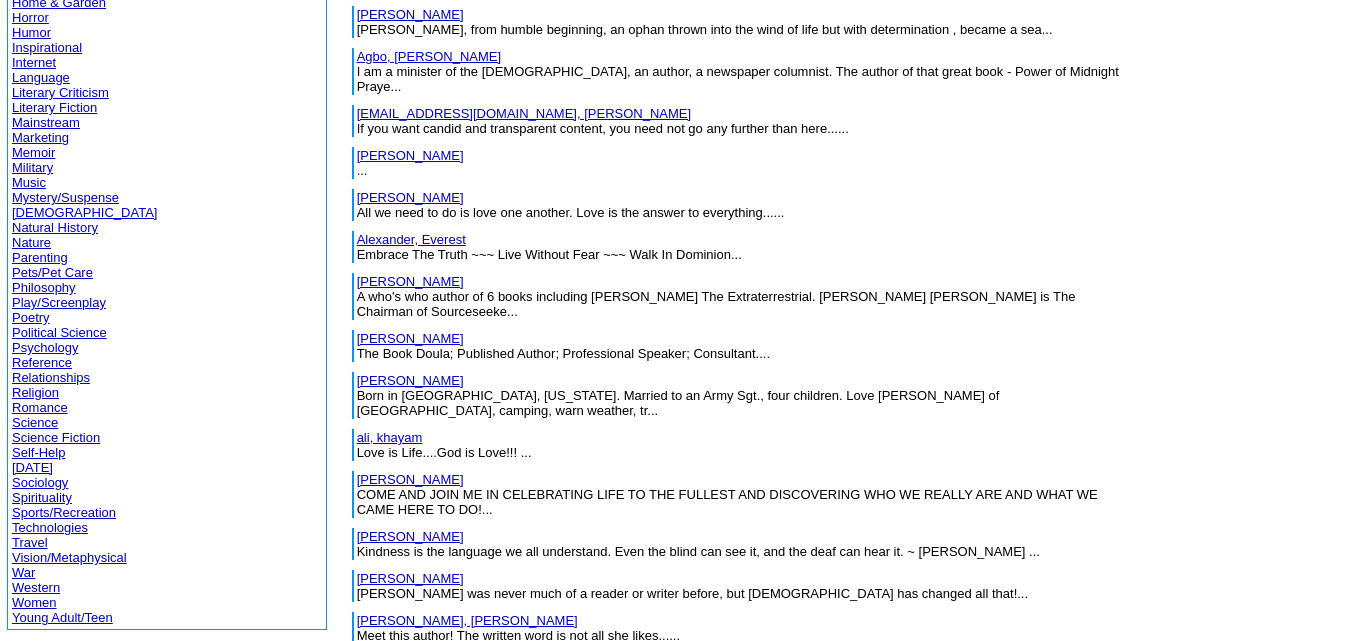 click on "Allen, Linda" at bounding box center [410, 536] 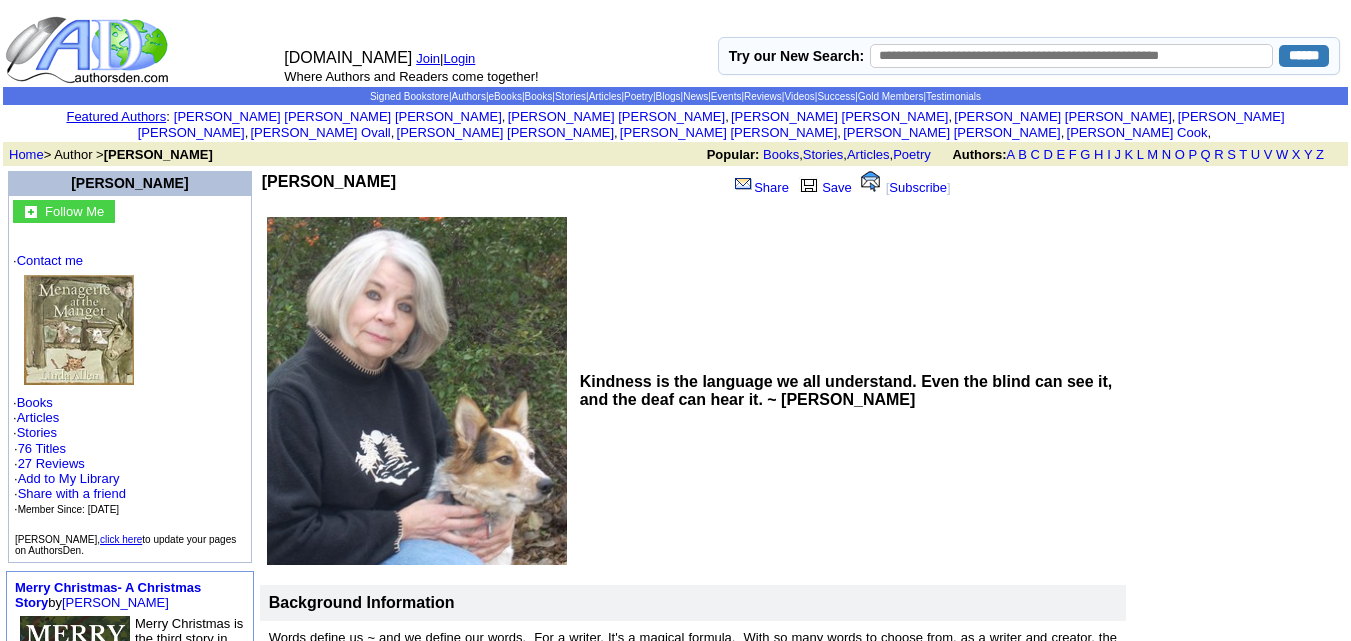 scroll, scrollTop: 450, scrollLeft: 0, axis: vertical 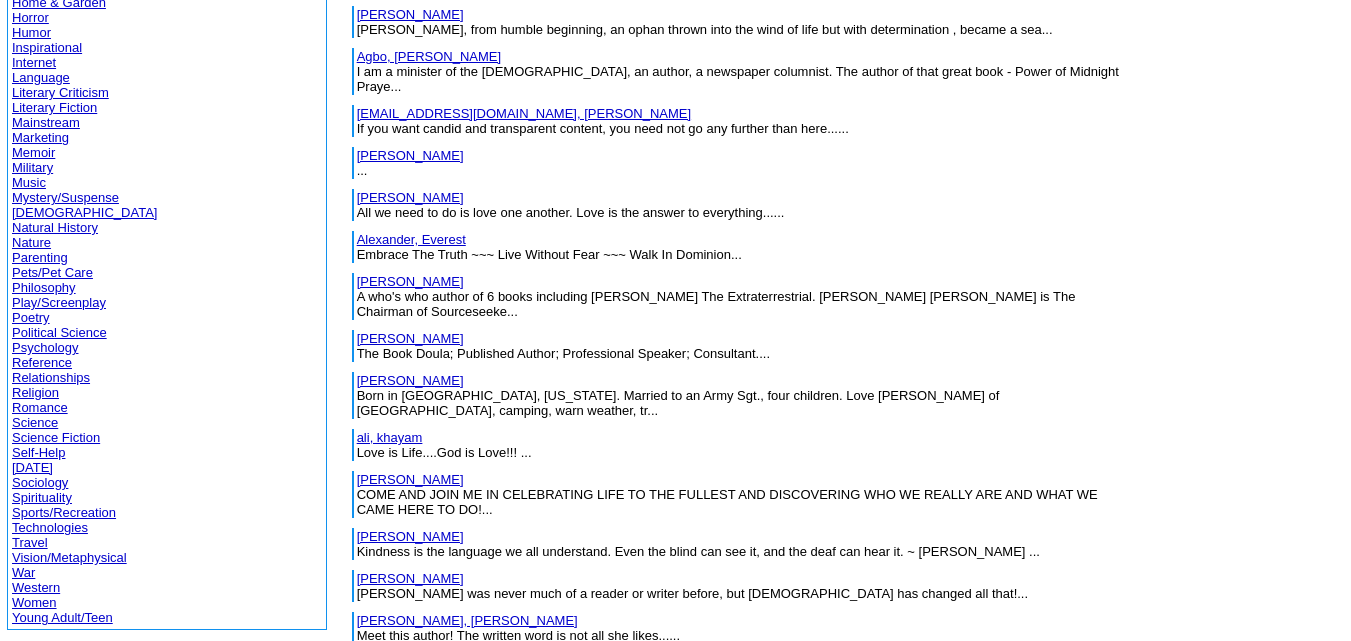 click on "[PERSON_NAME]" at bounding box center (410, 578) 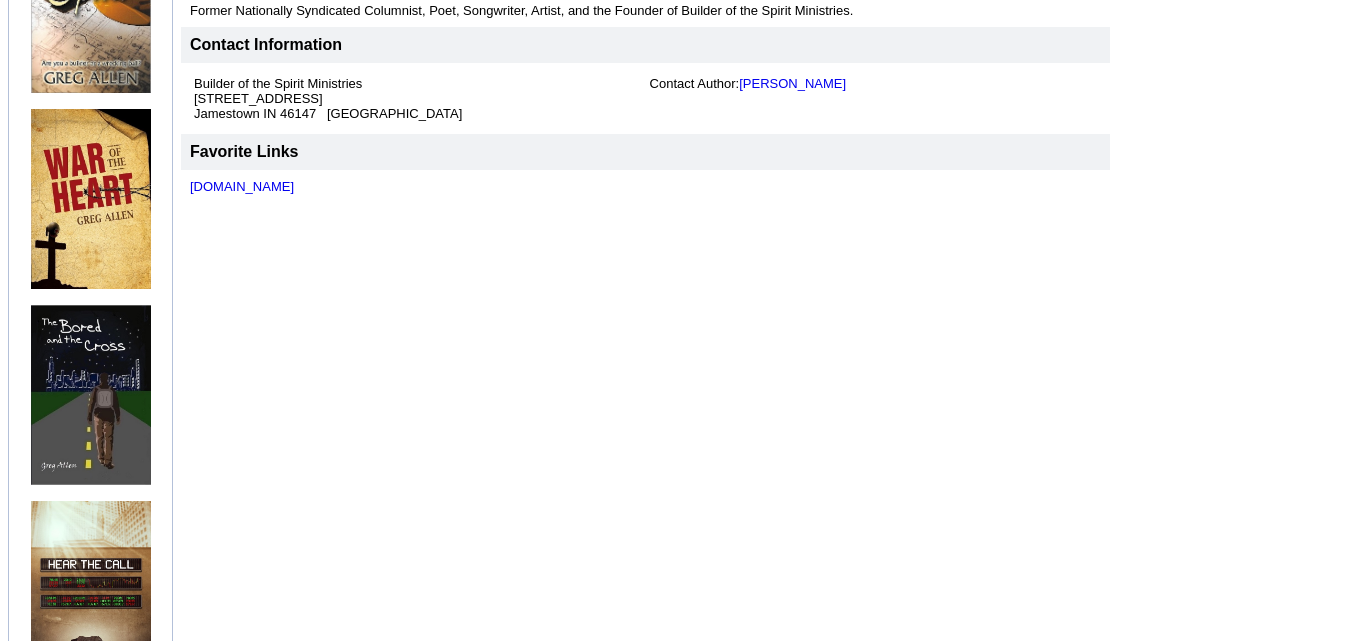 scroll, scrollTop: 773, scrollLeft: 0, axis: vertical 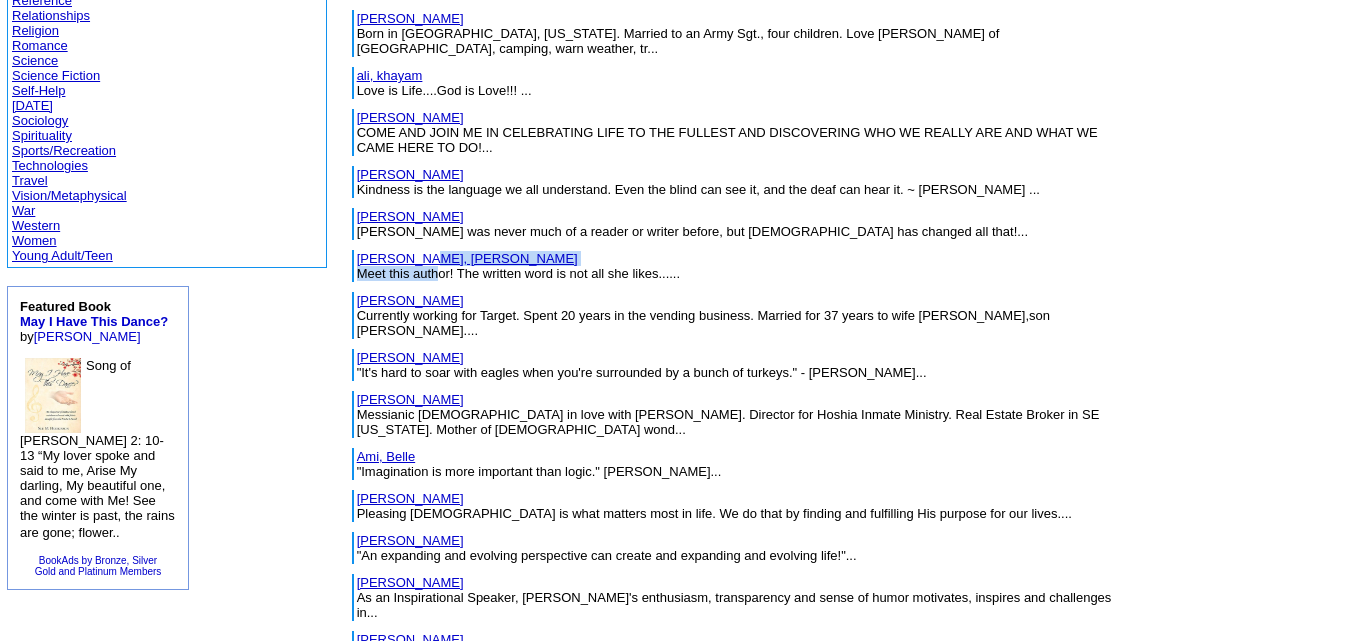 drag, startPoint x: 0, startPoint y: 0, endPoint x: 286, endPoint y: 171, distance: 333.22214 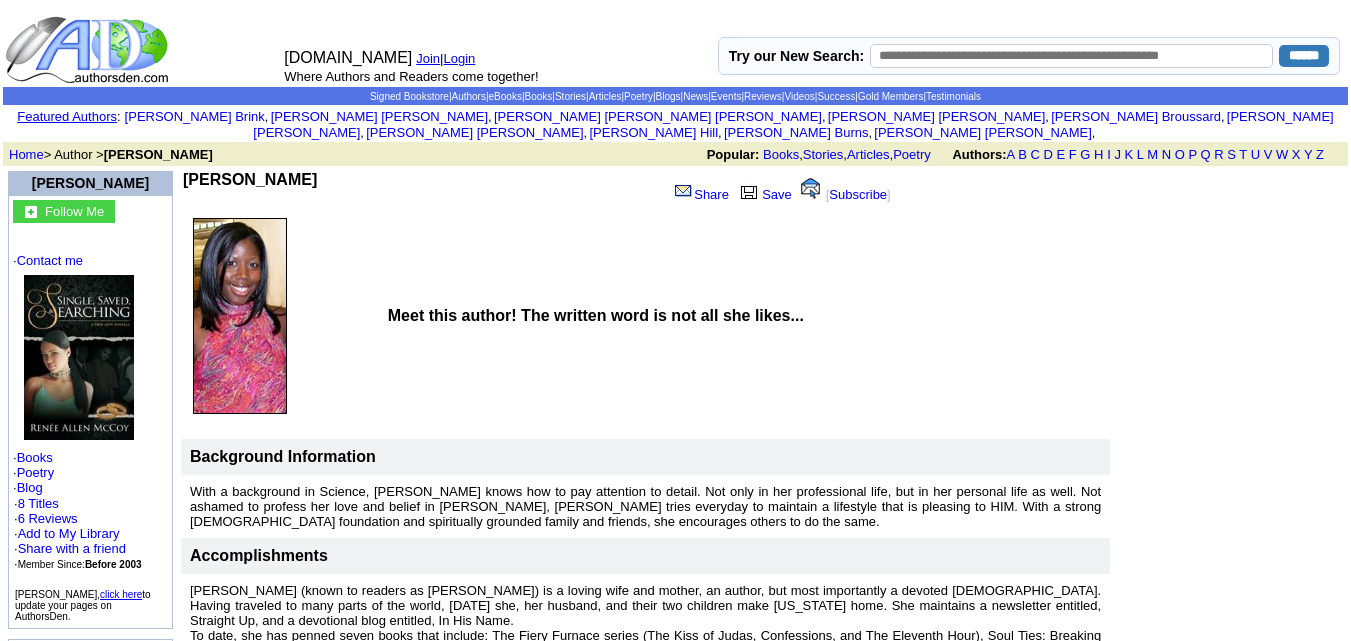 scroll, scrollTop: 370, scrollLeft: 0, axis: vertical 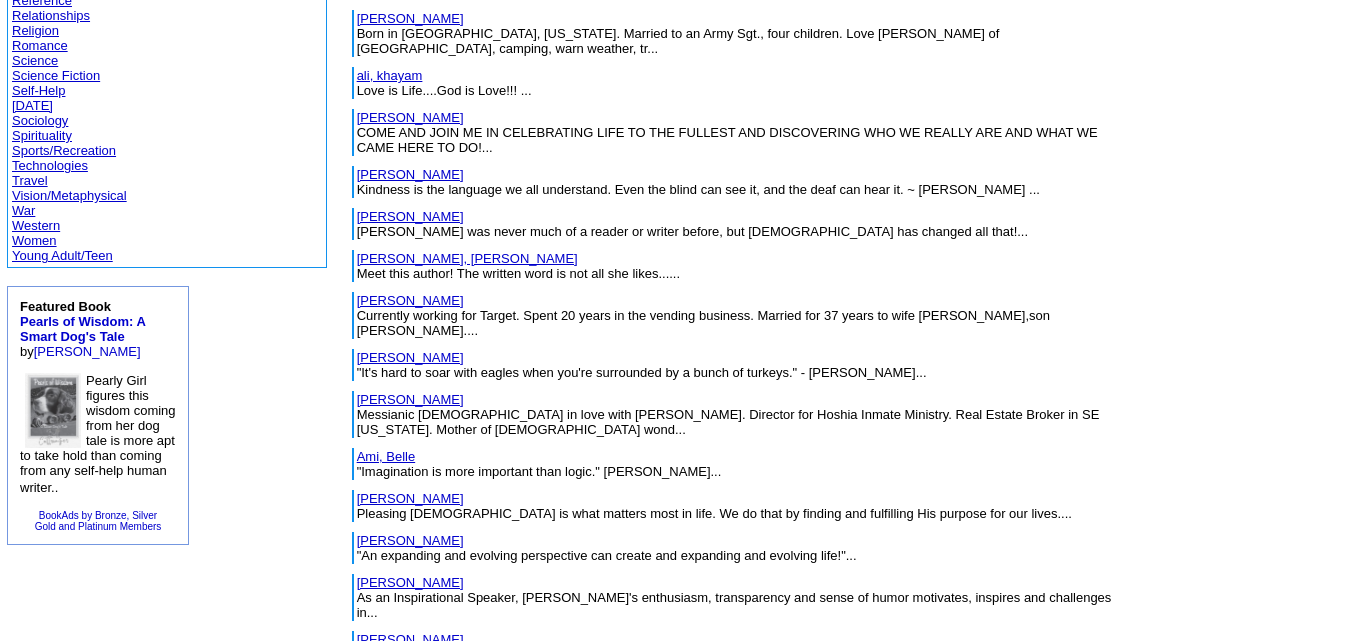 click on "Alvis, Randolph" at bounding box center (410, 300) 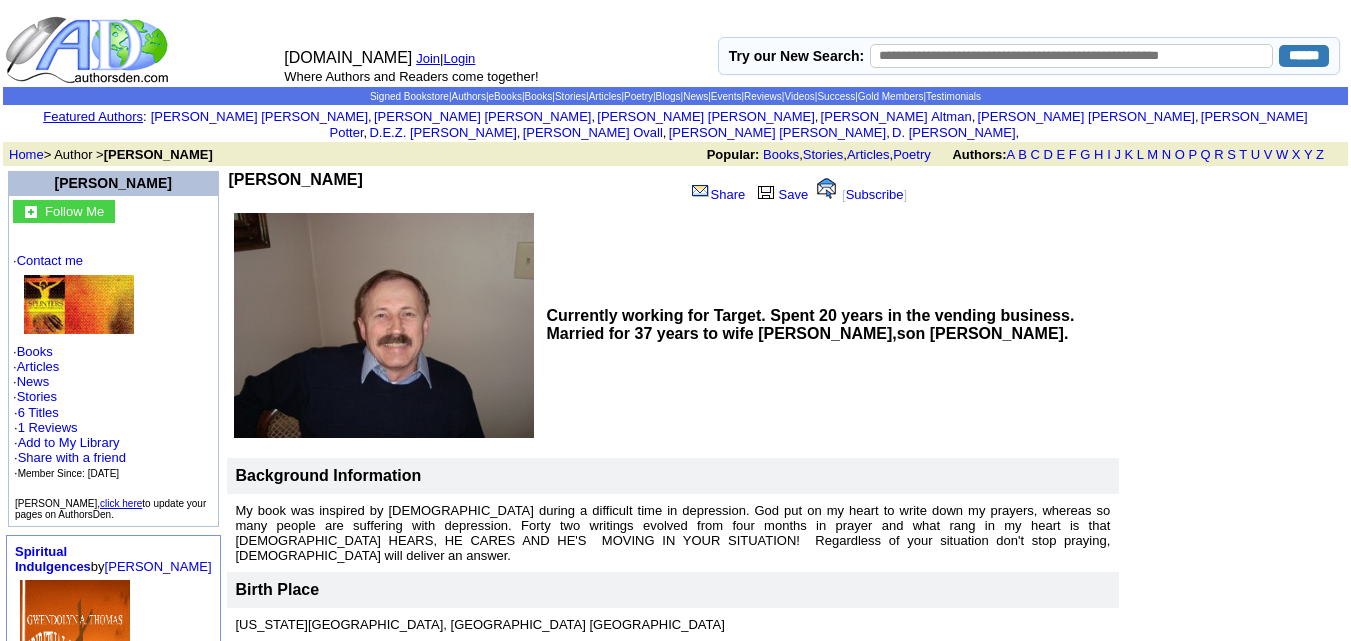 scroll, scrollTop: 0, scrollLeft: 0, axis: both 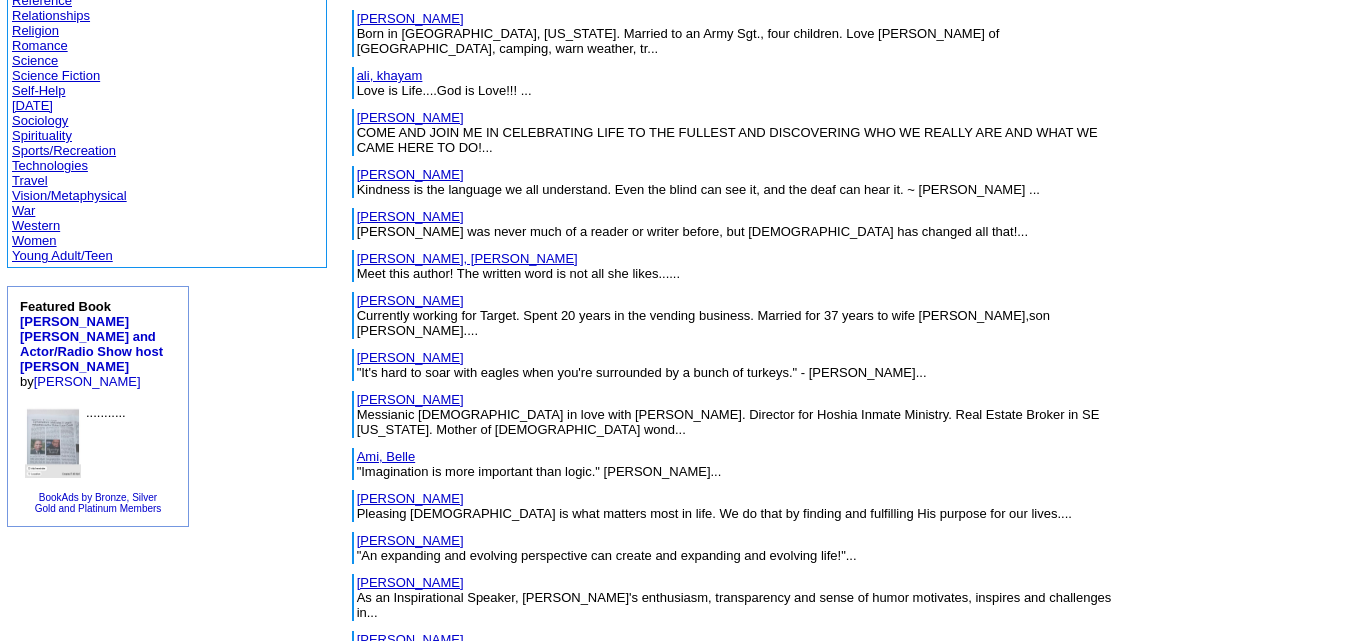 click on "Ames, Betty" at bounding box center [410, 399] 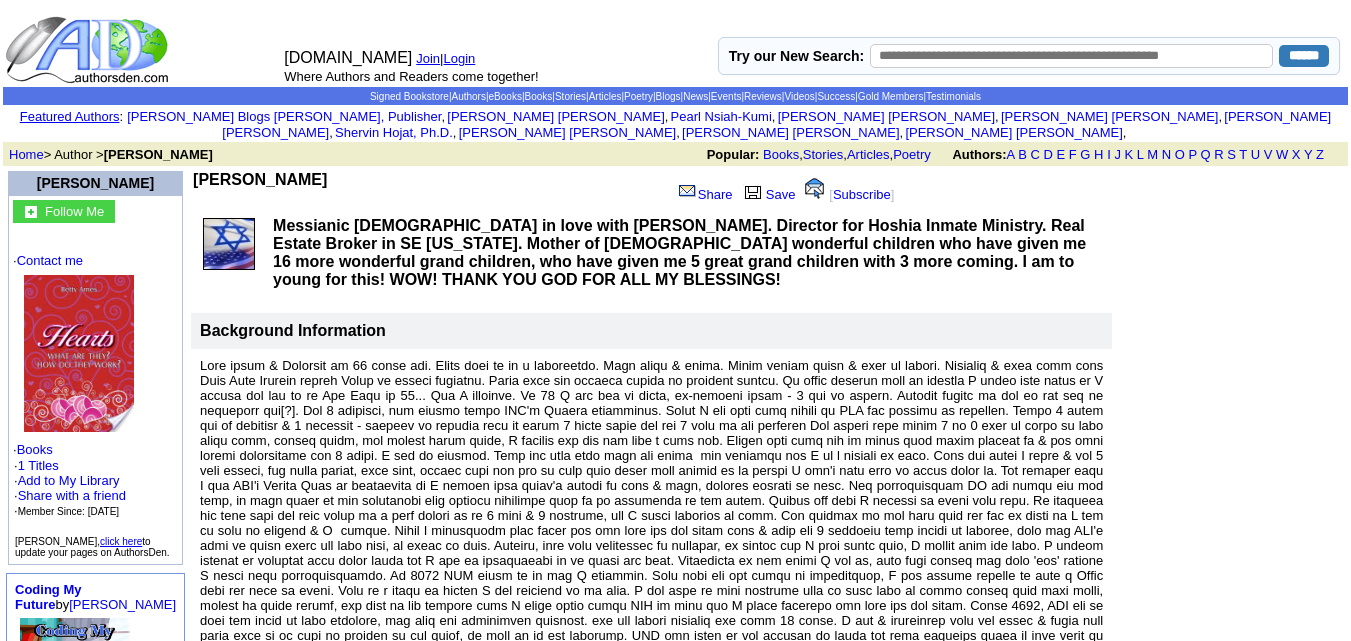 scroll, scrollTop: 402, scrollLeft: 0, axis: vertical 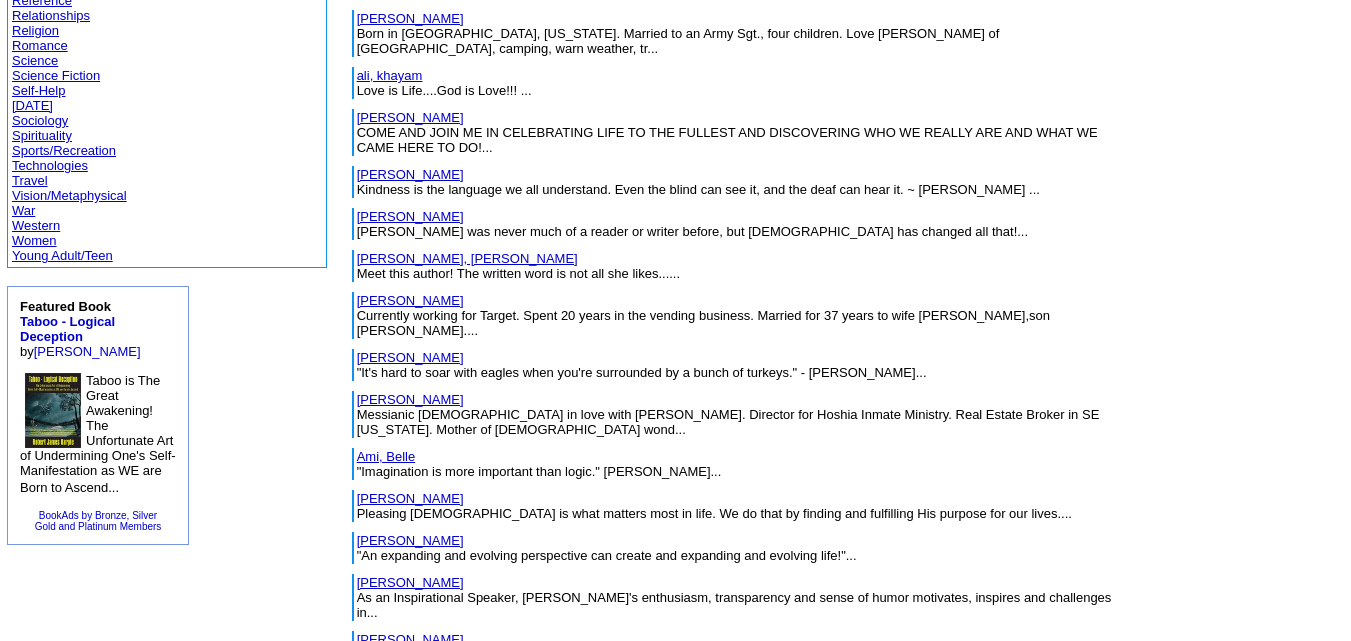 click on "Ami, Belle" at bounding box center (386, 456) 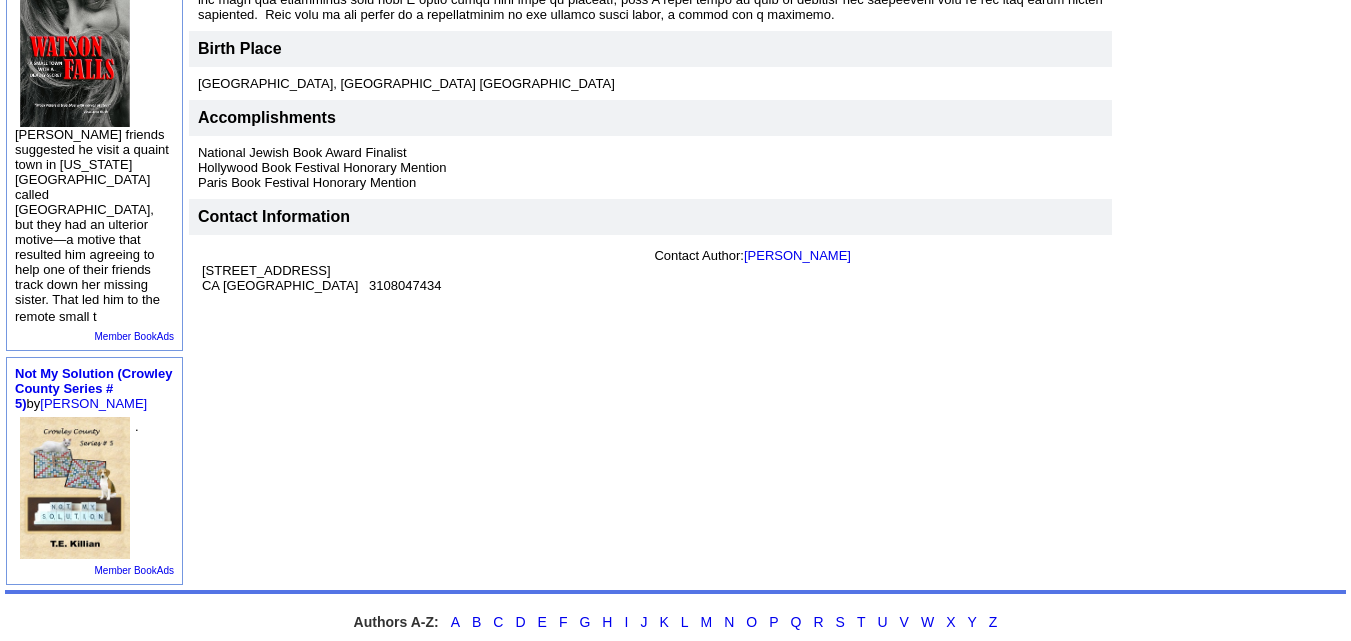 scroll, scrollTop: 797, scrollLeft: 0, axis: vertical 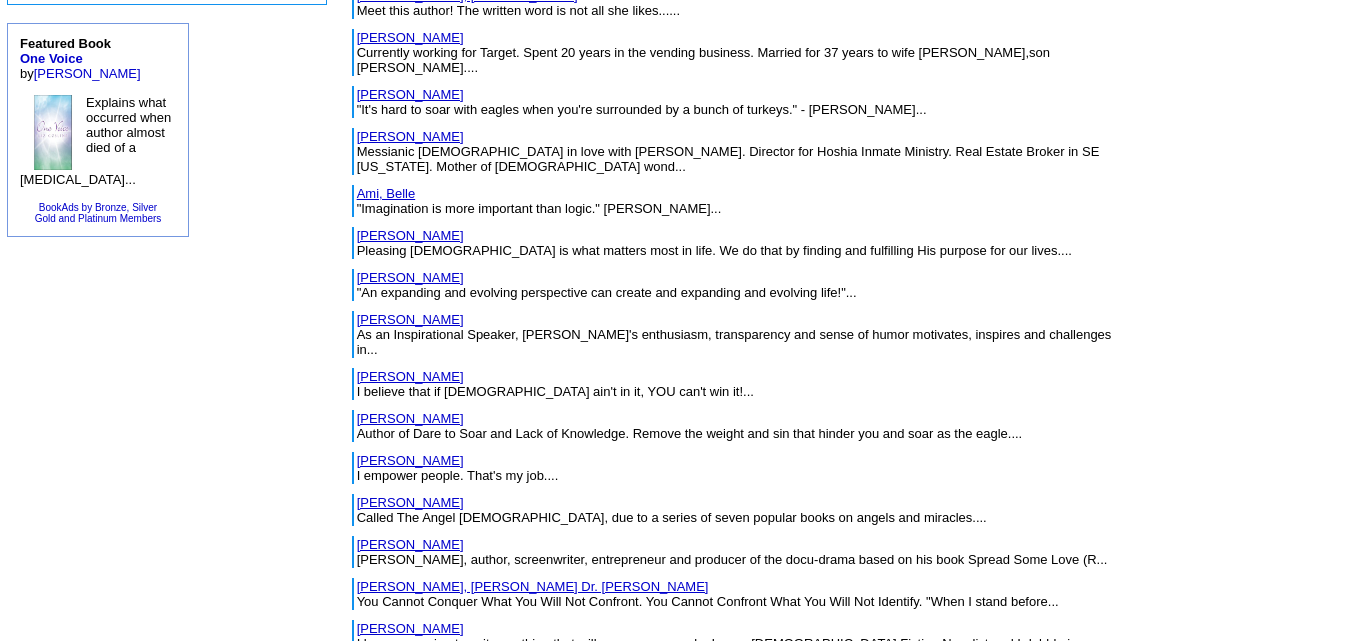 click on "Amoah, Kingsley" at bounding box center (410, 235) 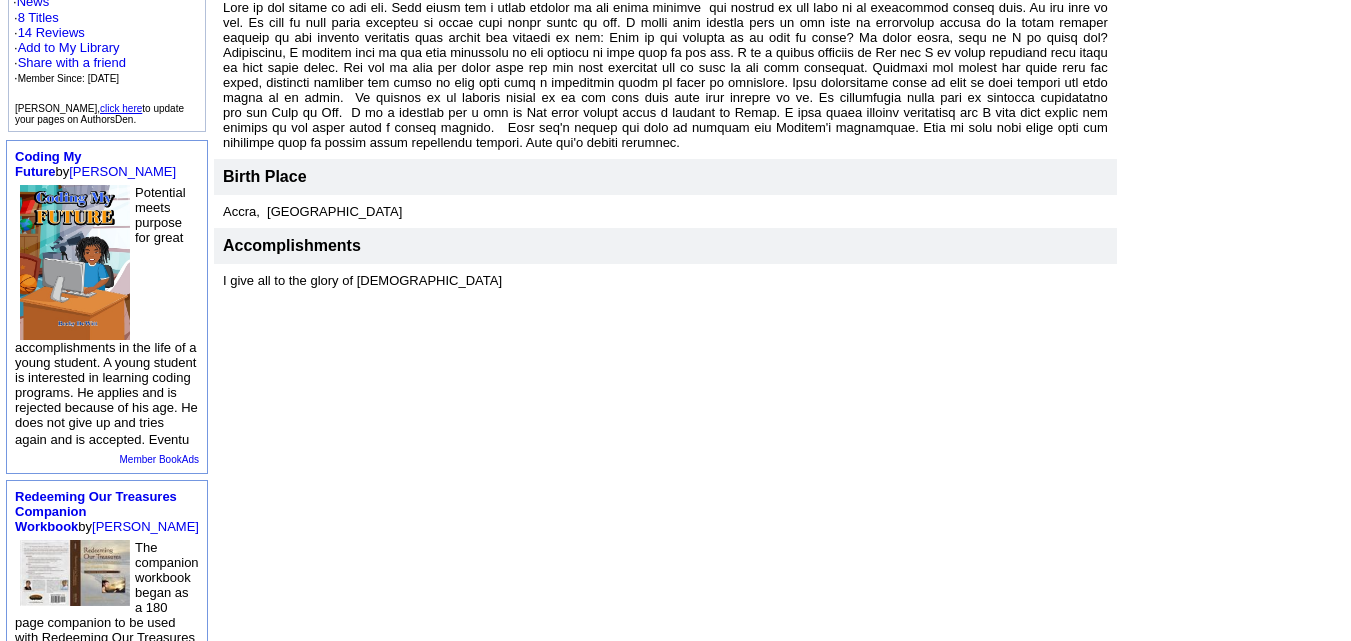 scroll, scrollTop: 504, scrollLeft: 0, axis: vertical 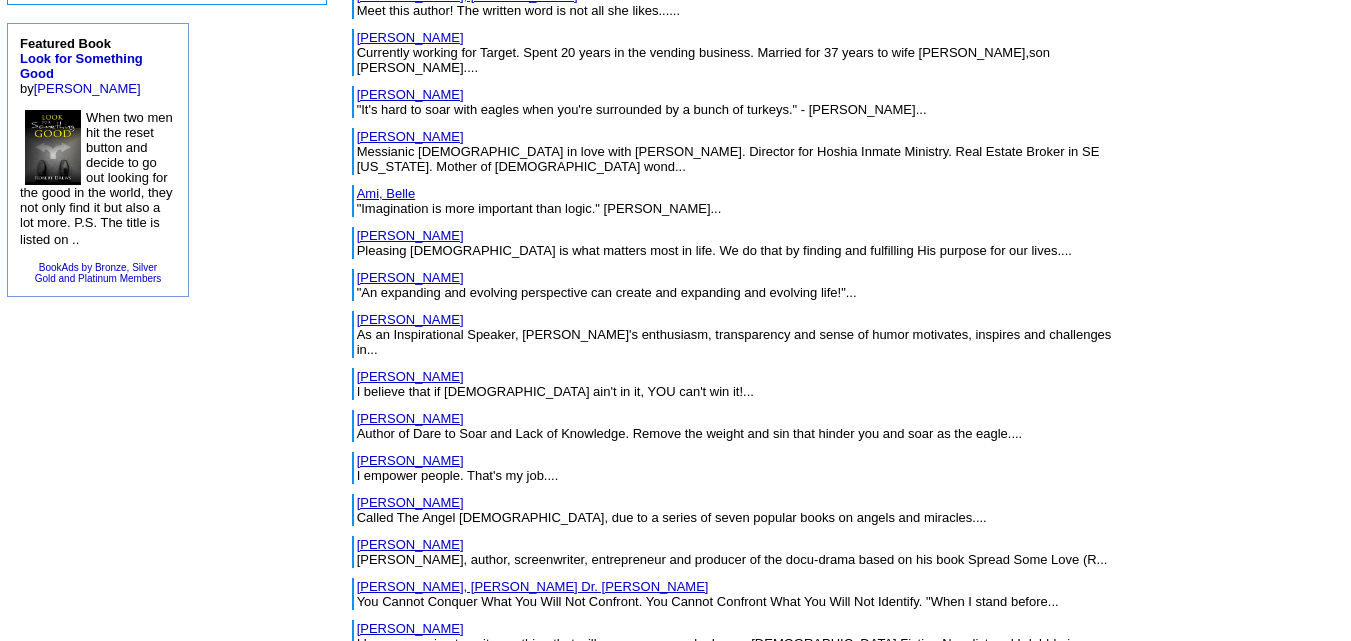 click on "[PERSON_NAME]" at bounding box center (410, 277) 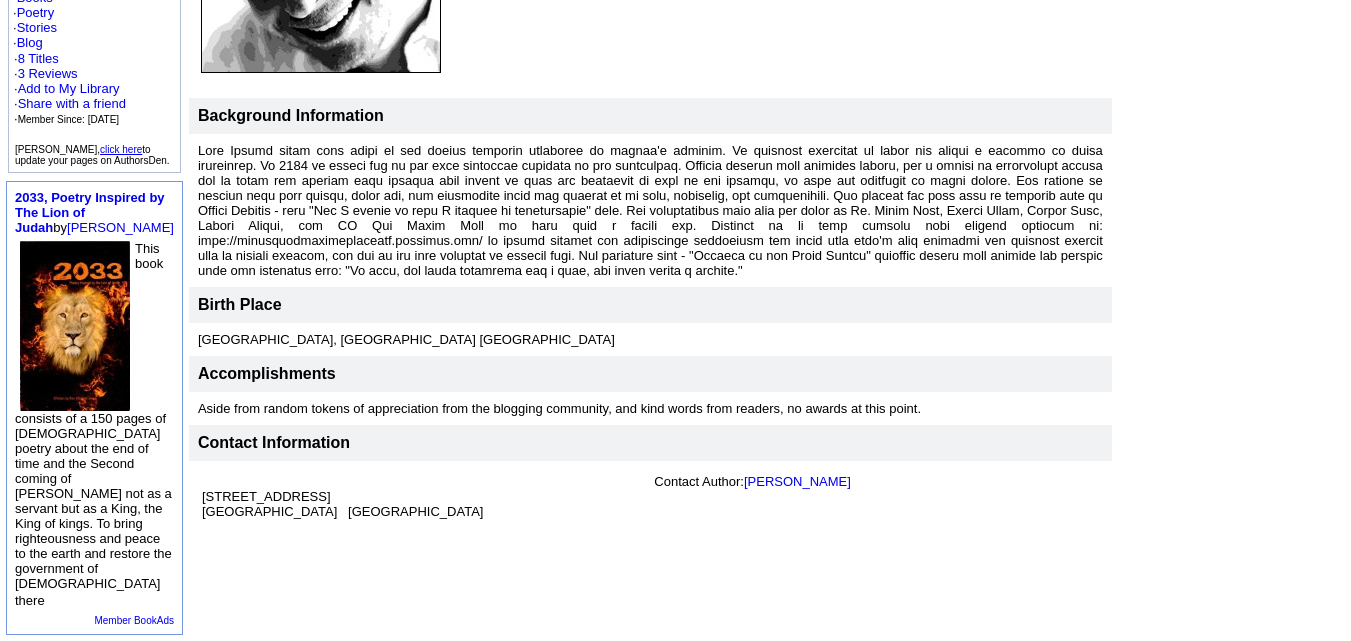 scroll, scrollTop: 461, scrollLeft: 0, axis: vertical 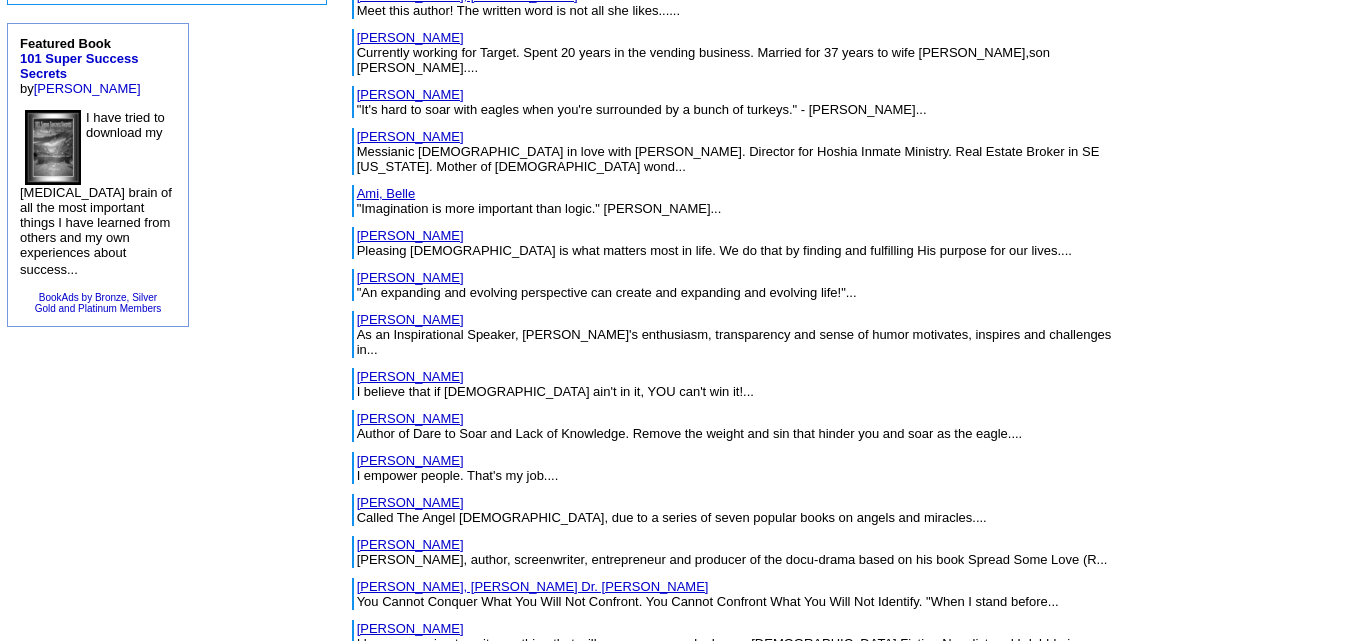 click on "Anderson, Edith" at bounding box center (410, 418) 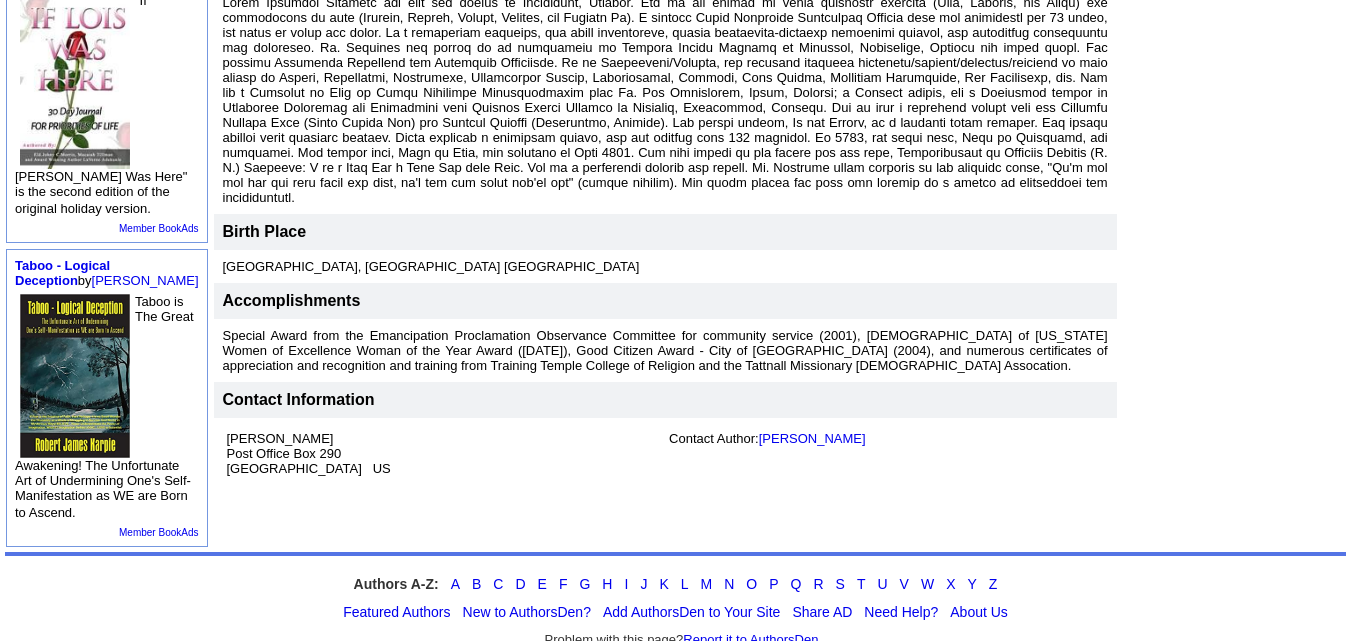 scroll, scrollTop: 601, scrollLeft: 0, axis: vertical 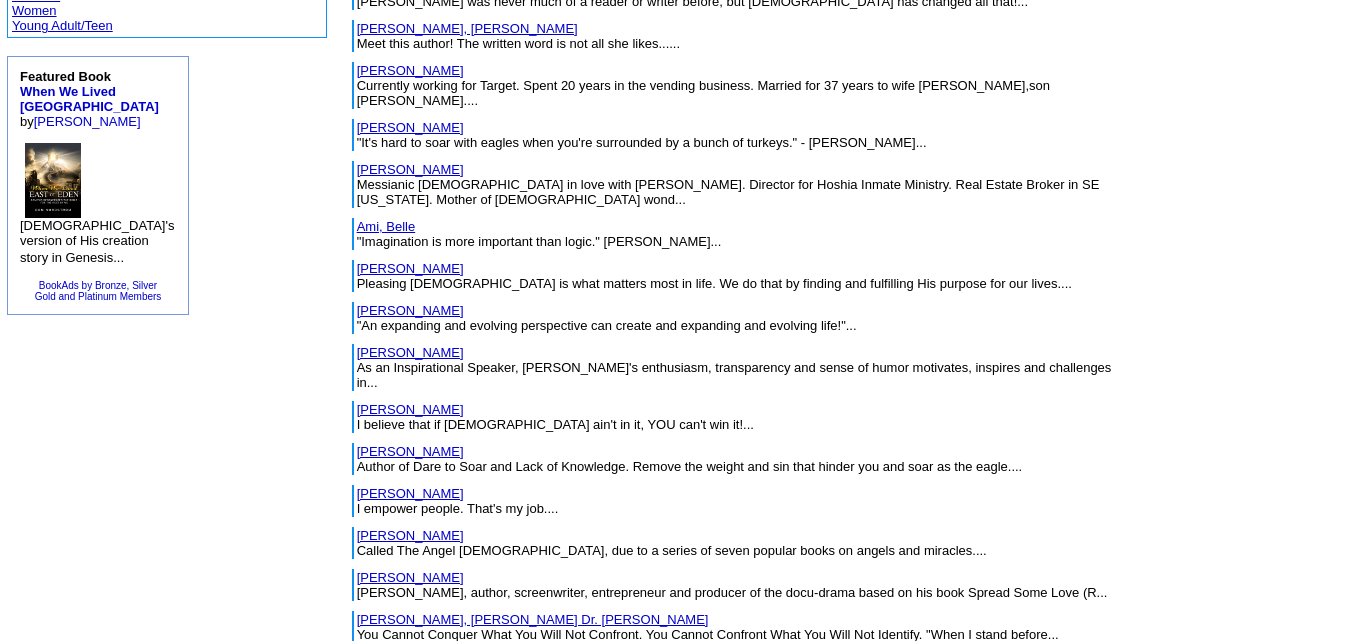 click on "Anderson, Shawn" at bounding box center [410, 493] 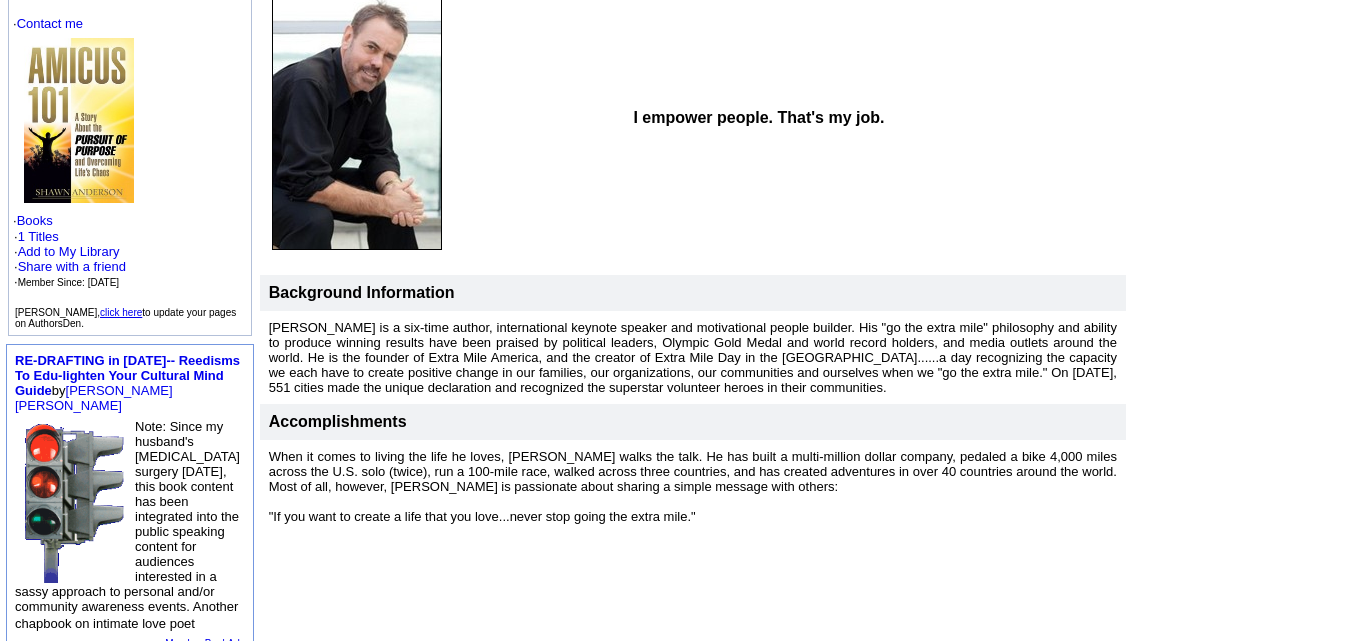 scroll, scrollTop: 242, scrollLeft: 0, axis: vertical 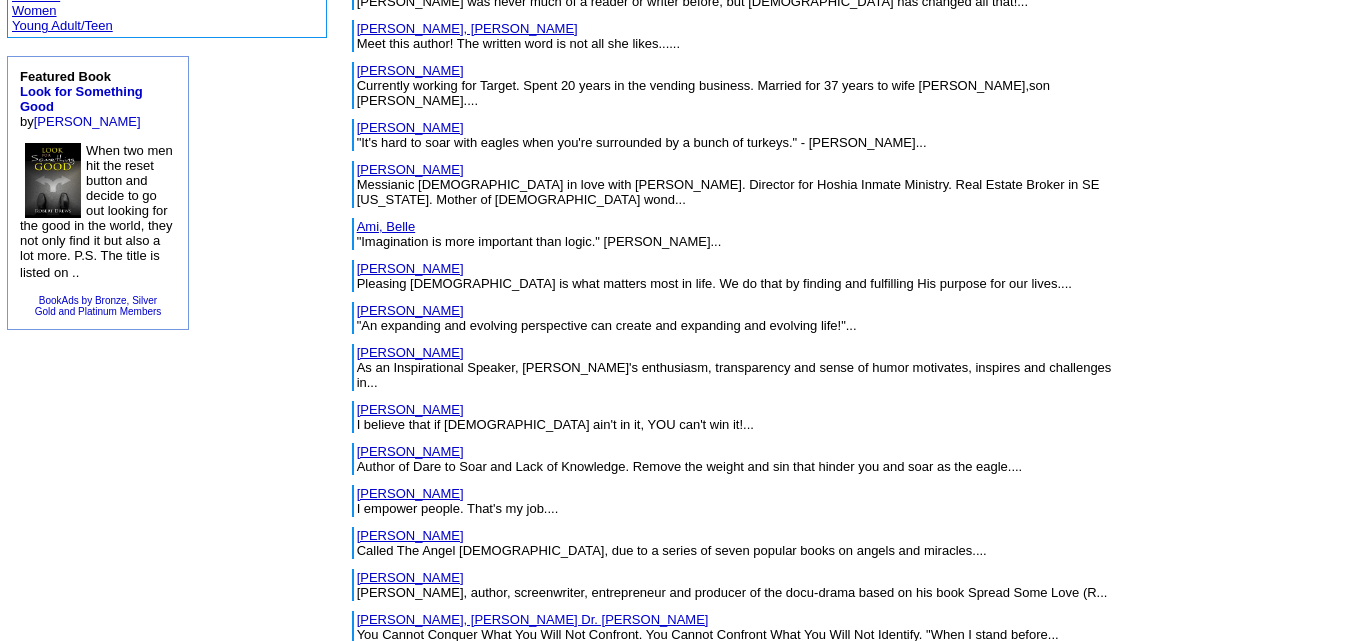 click on "Anderson, Joan" at bounding box center (410, 535) 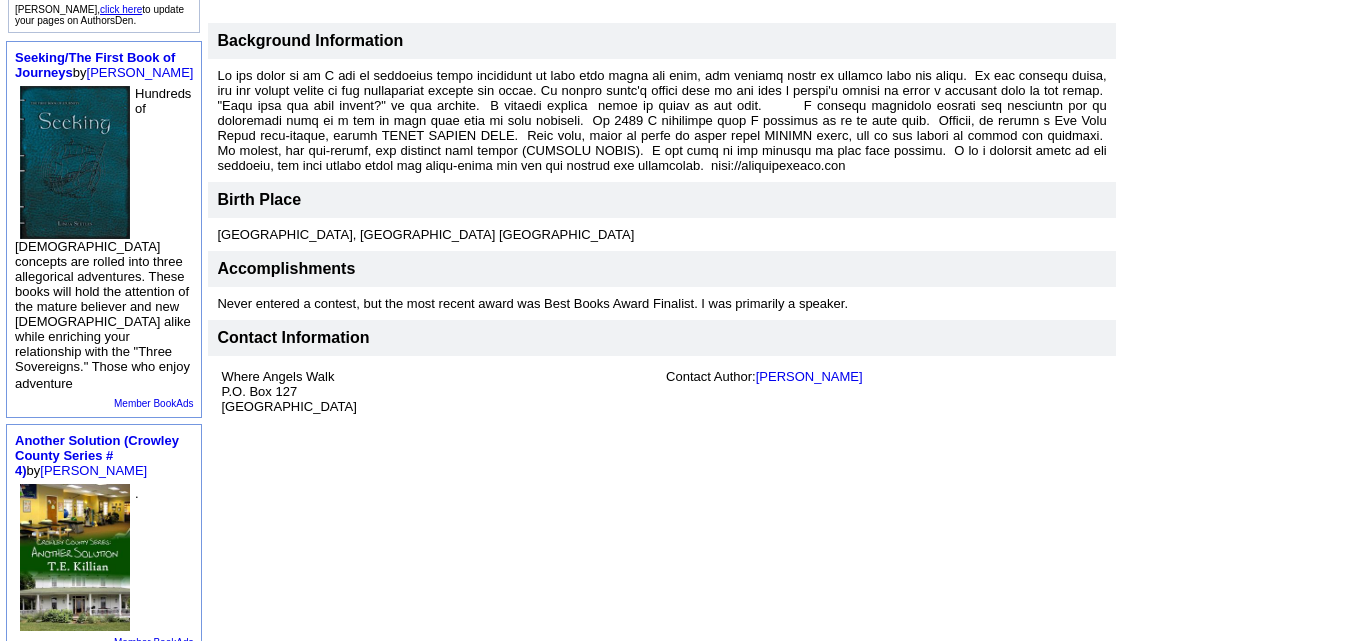 scroll, scrollTop: 482, scrollLeft: 0, axis: vertical 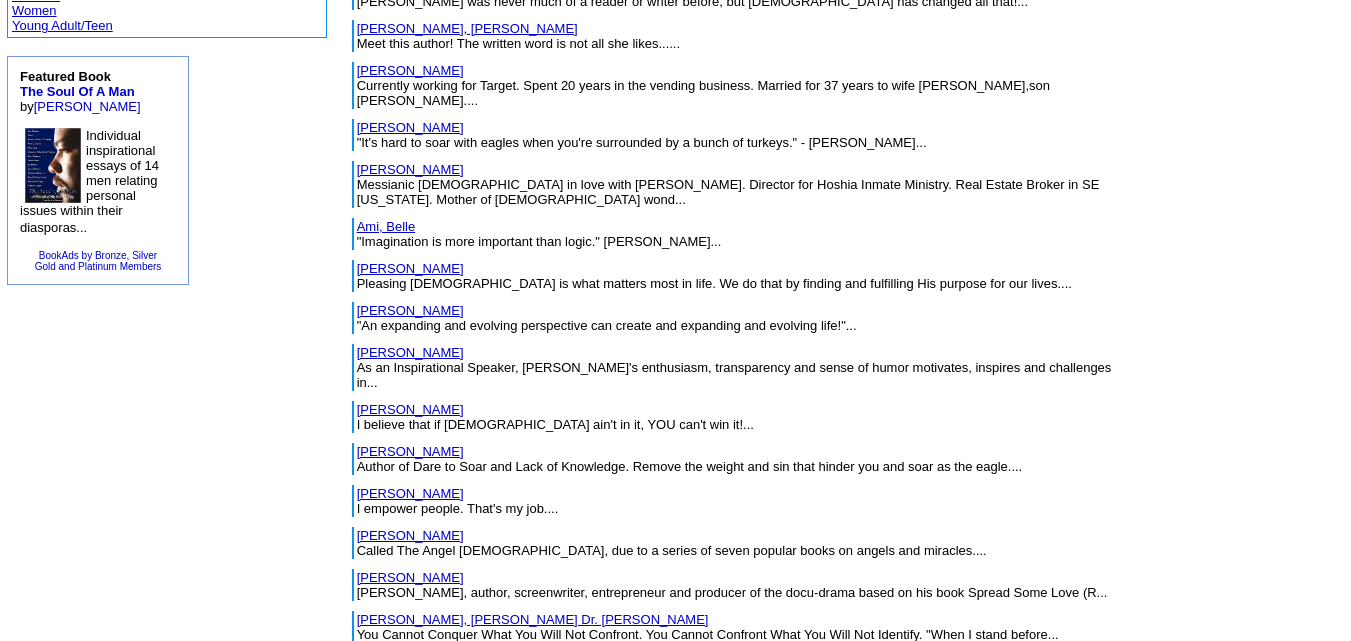 click on "Andrews, John" at bounding box center (410, 577) 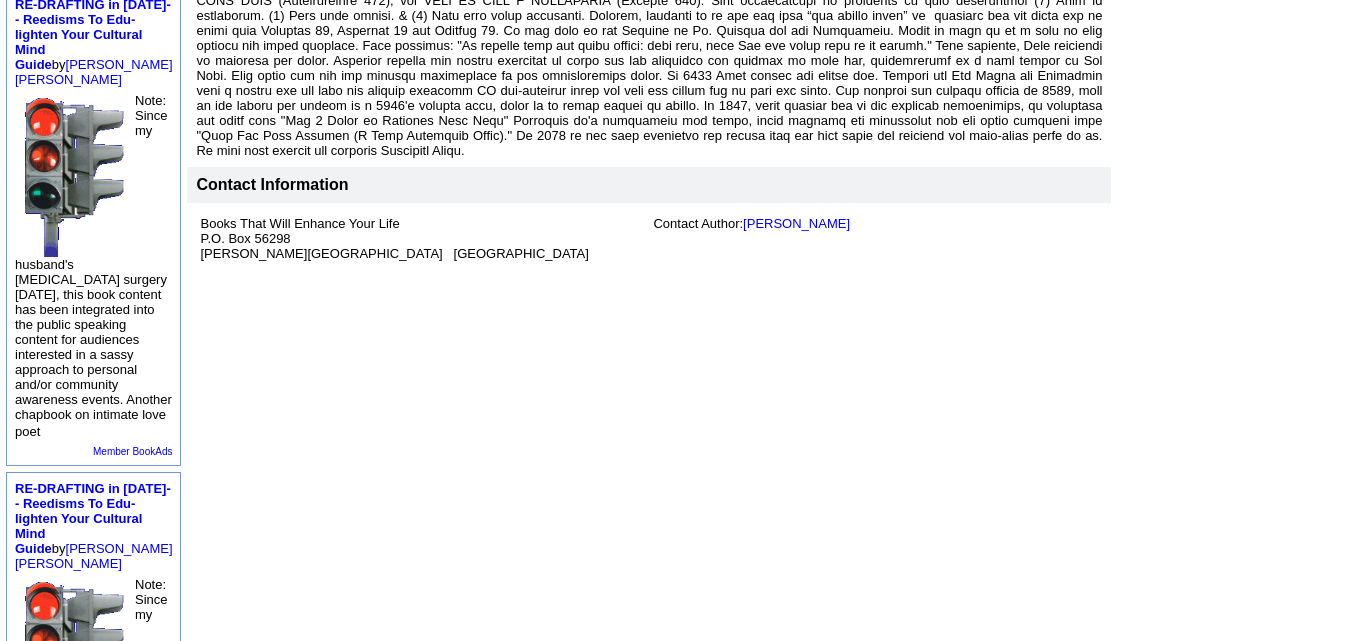 scroll, scrollTop: 621, scrollLeft: 0, axis: vertical 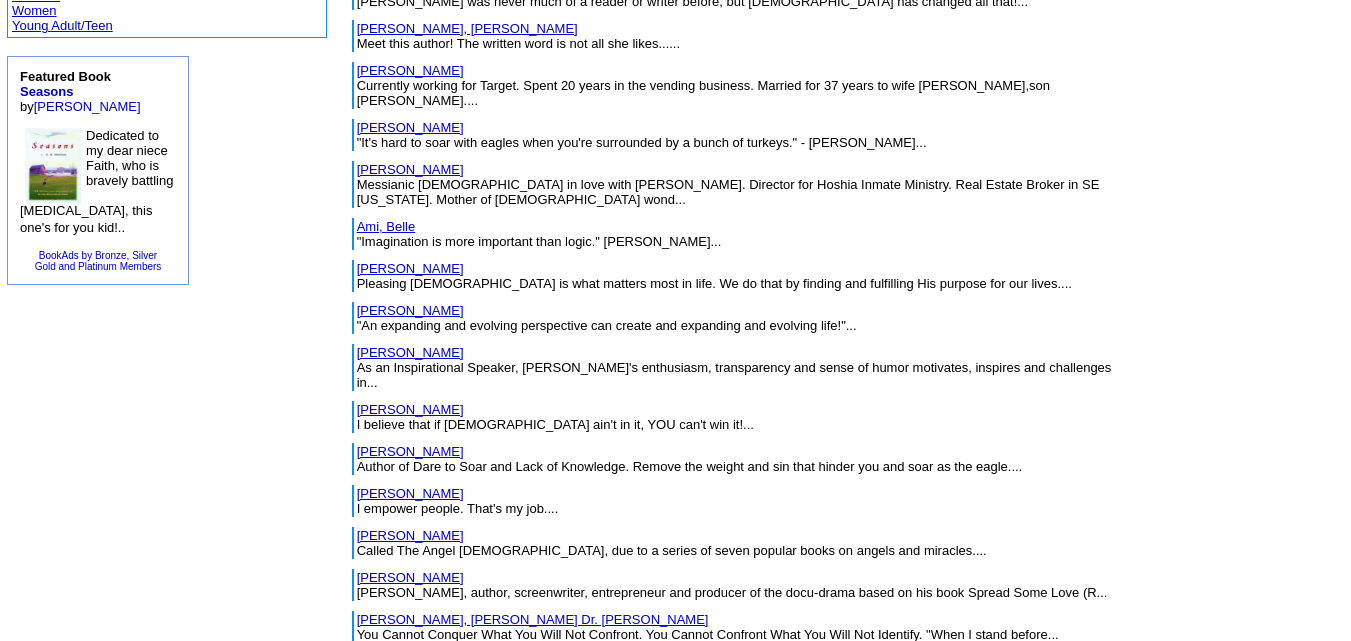 click on "Ann, Elder Dr. Judith" at bounding box center (533, 619) 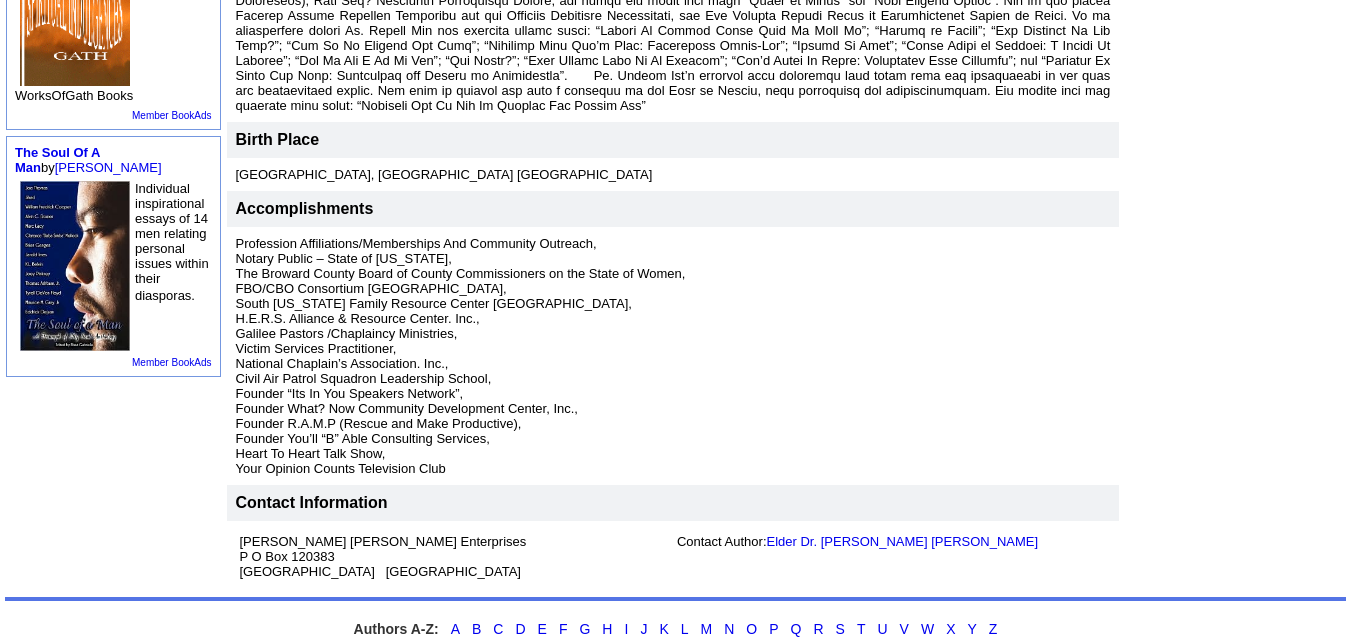 scroll, scrollTop: 776, scrollLeft: 0, axis: vertical 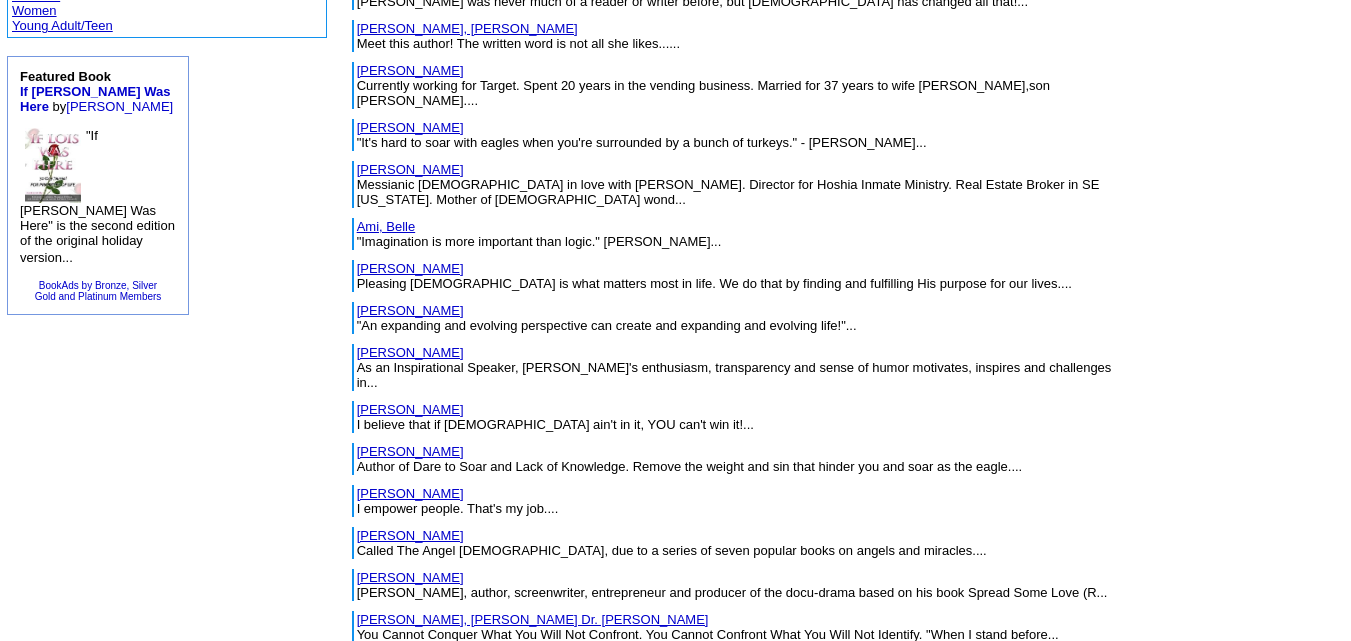 click on "Anthony, Christi" at bounding box center [410, 661] 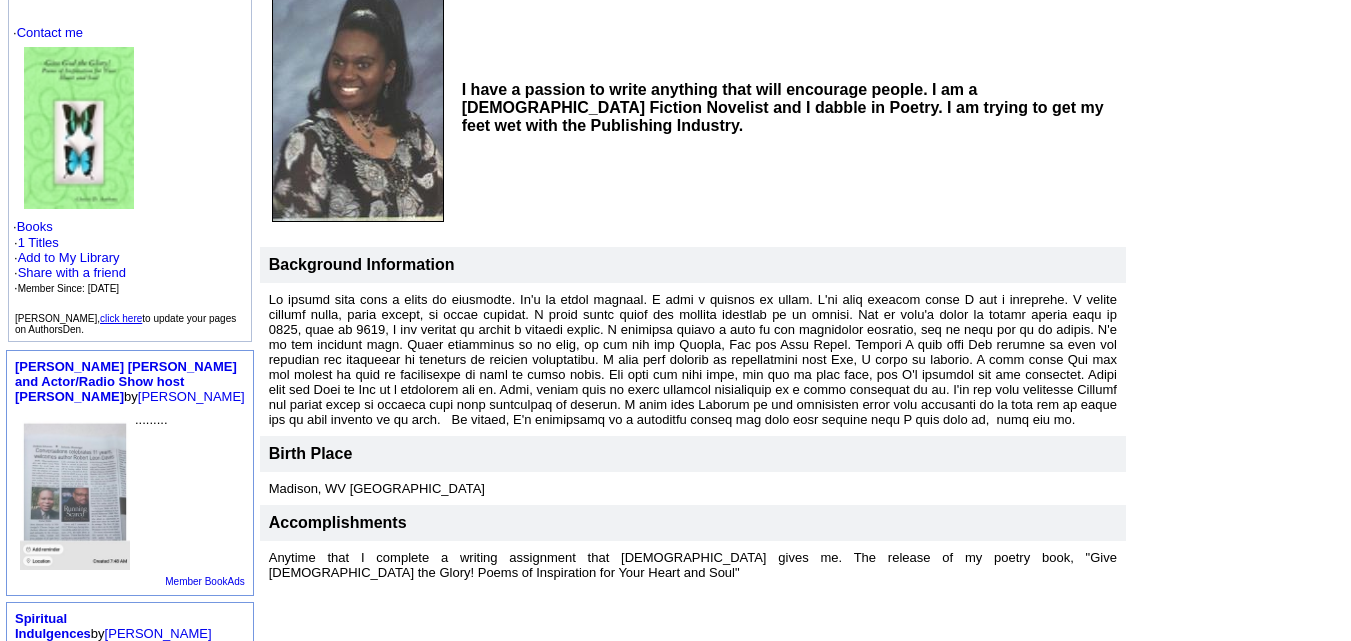 scroll, scrollTop: 0, scrollLeft: 0, axis: both 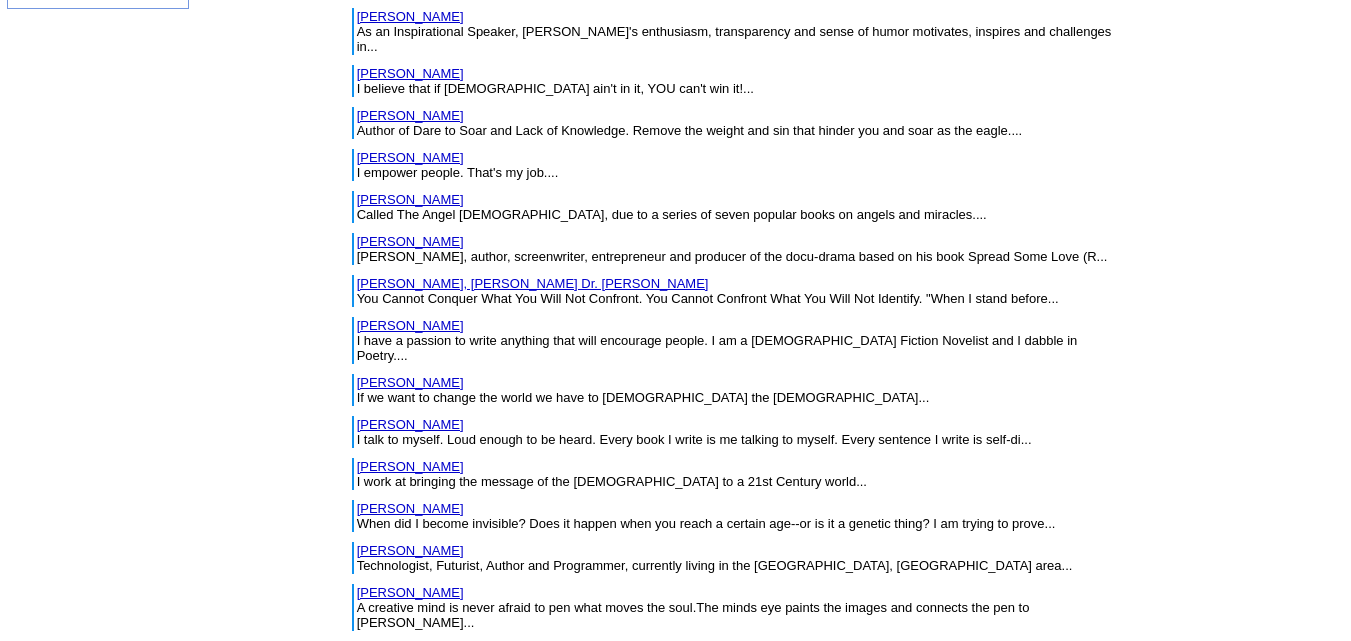 click on "Aranda, Carlos" at bounding box center [410, 382] 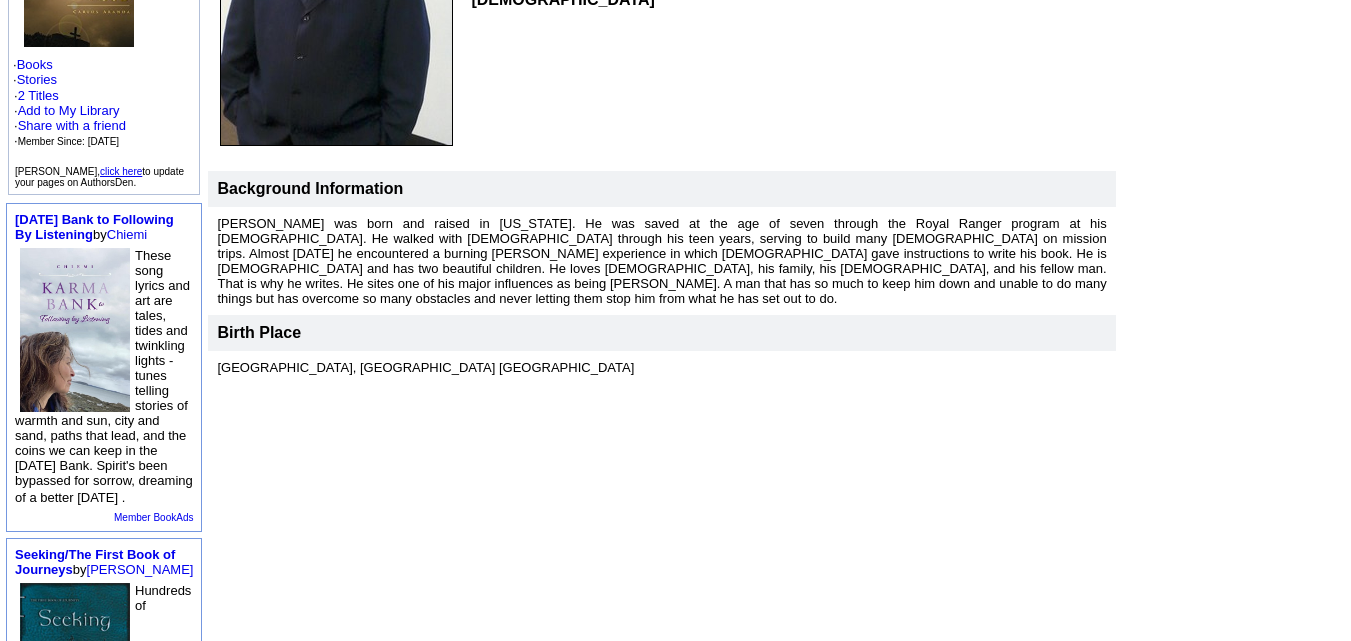 scroll, scrollTop: 383, scrollLeft: 0, axis: vertical 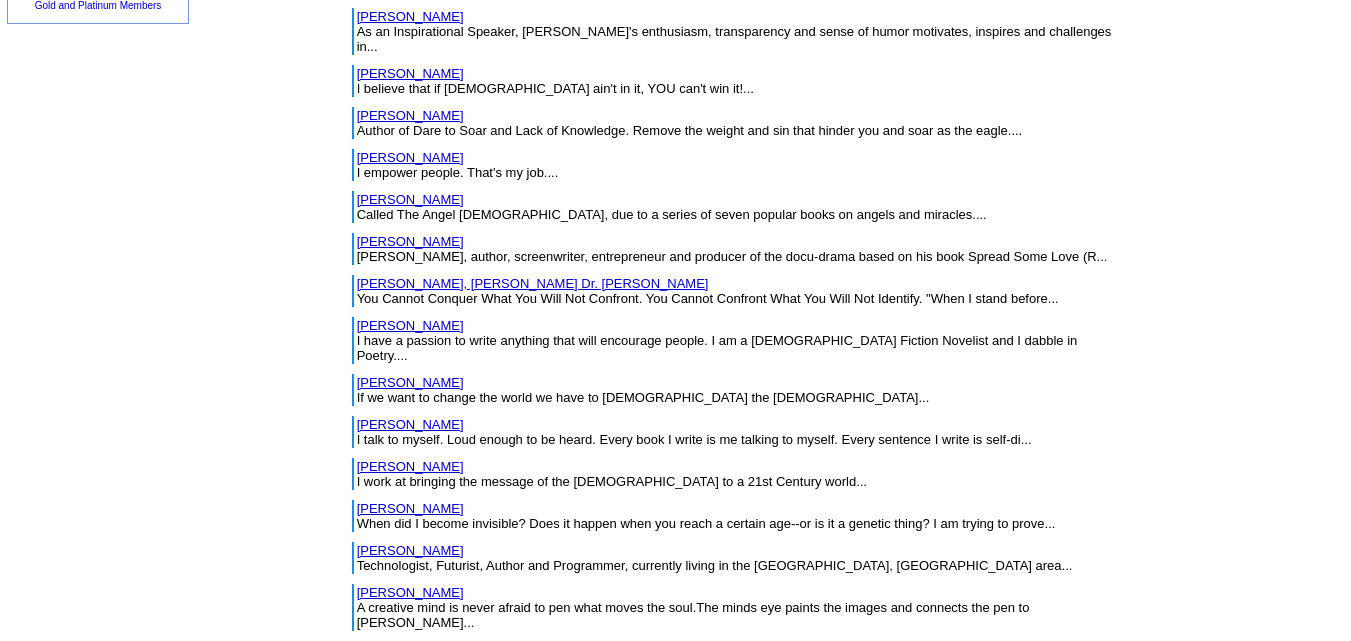 click on "[PERSON_NAME]" at bounding box center [410, 424] 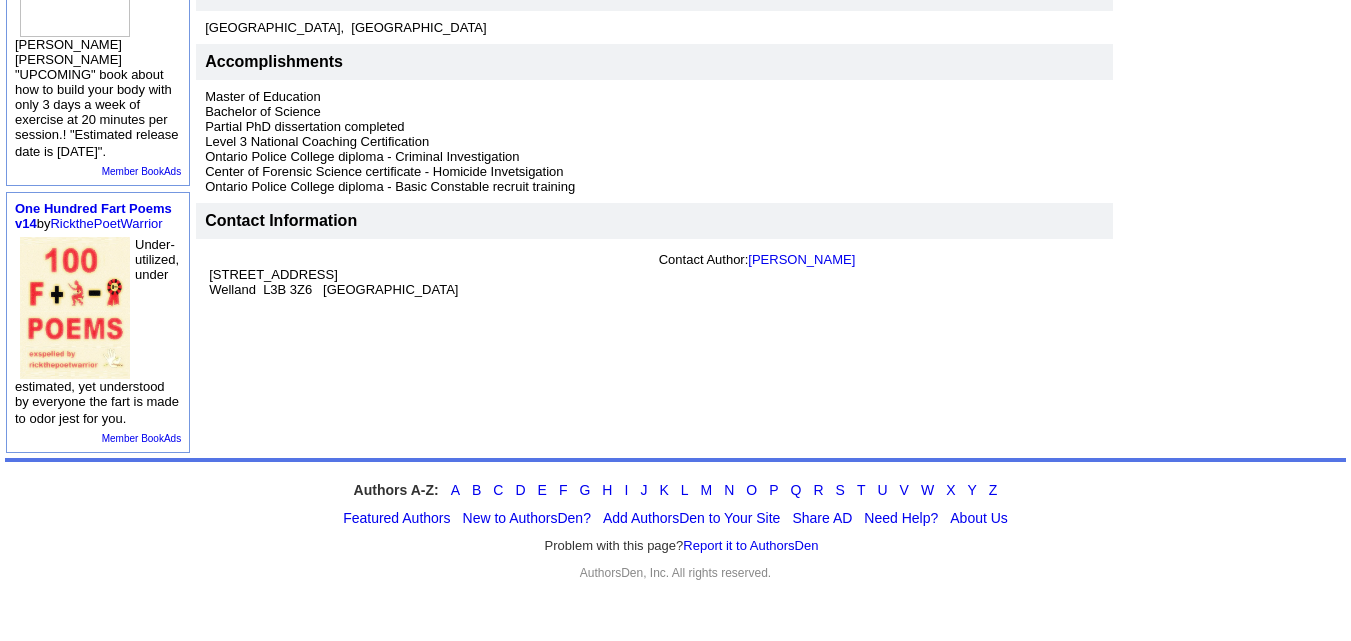scroll, scrollTop: 710, scrollLeft: 0, axis: vertical 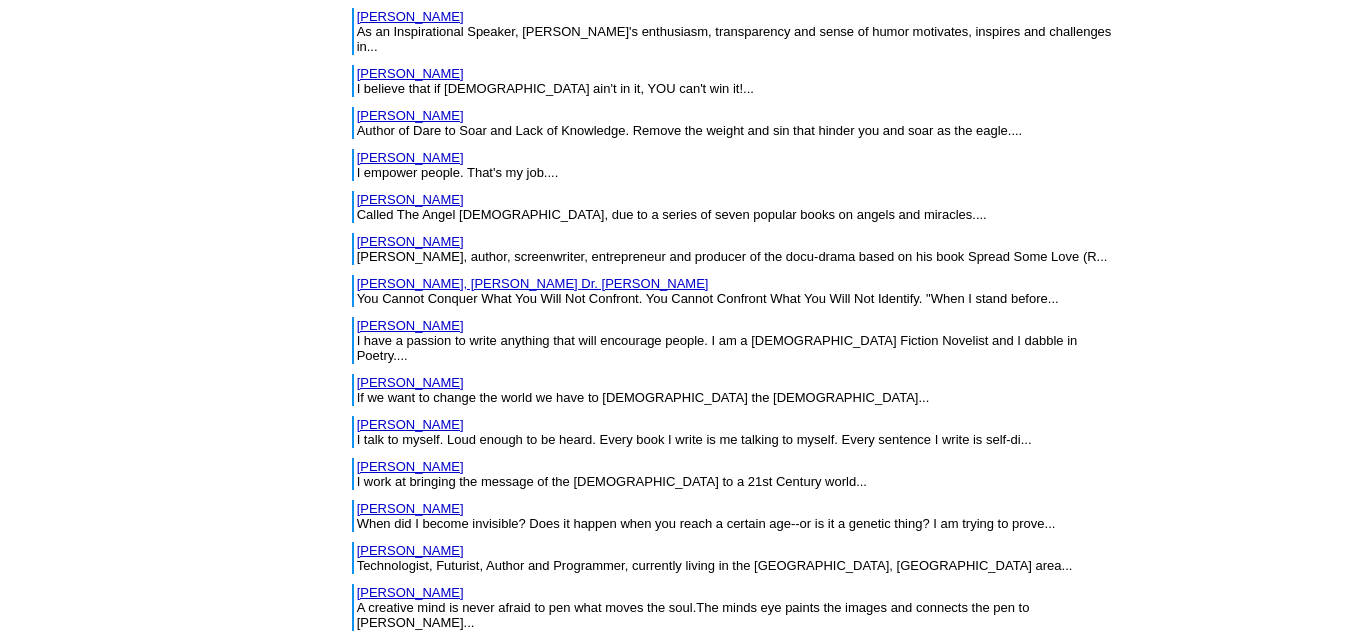 click on "Archer, Timothy" at bounding box center [410, 466] 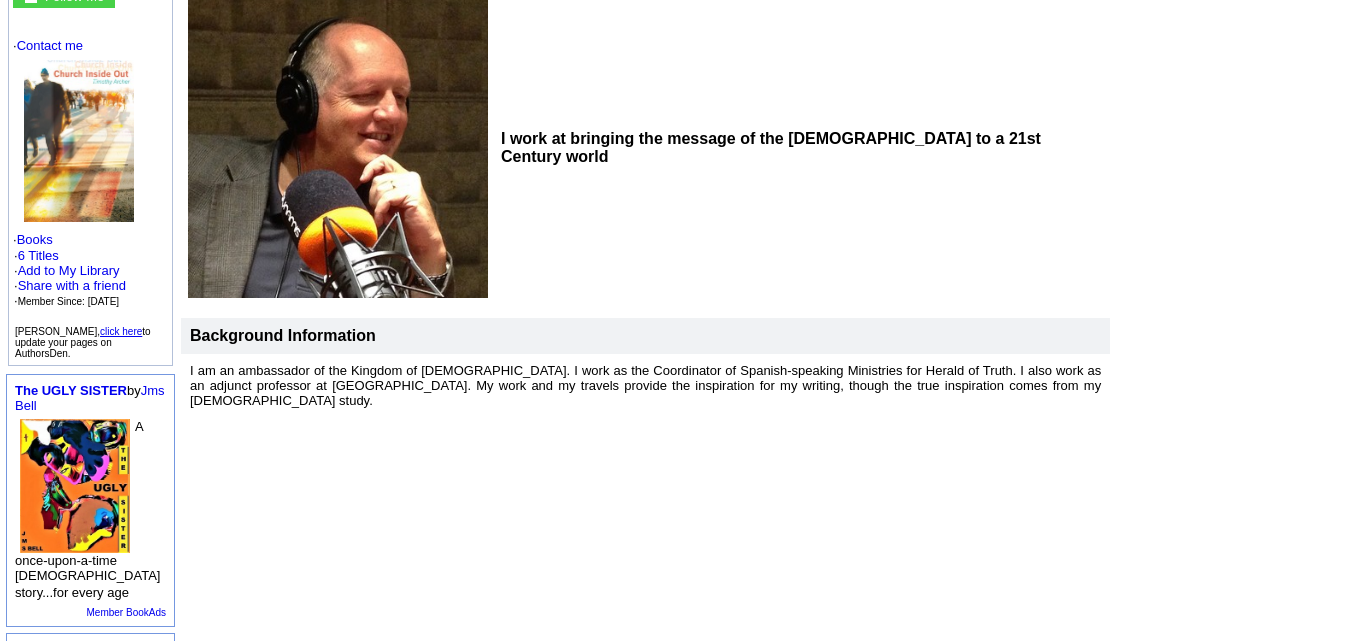 scroll, scrollTop: 216, scrollLeft: 0, axis: vertical 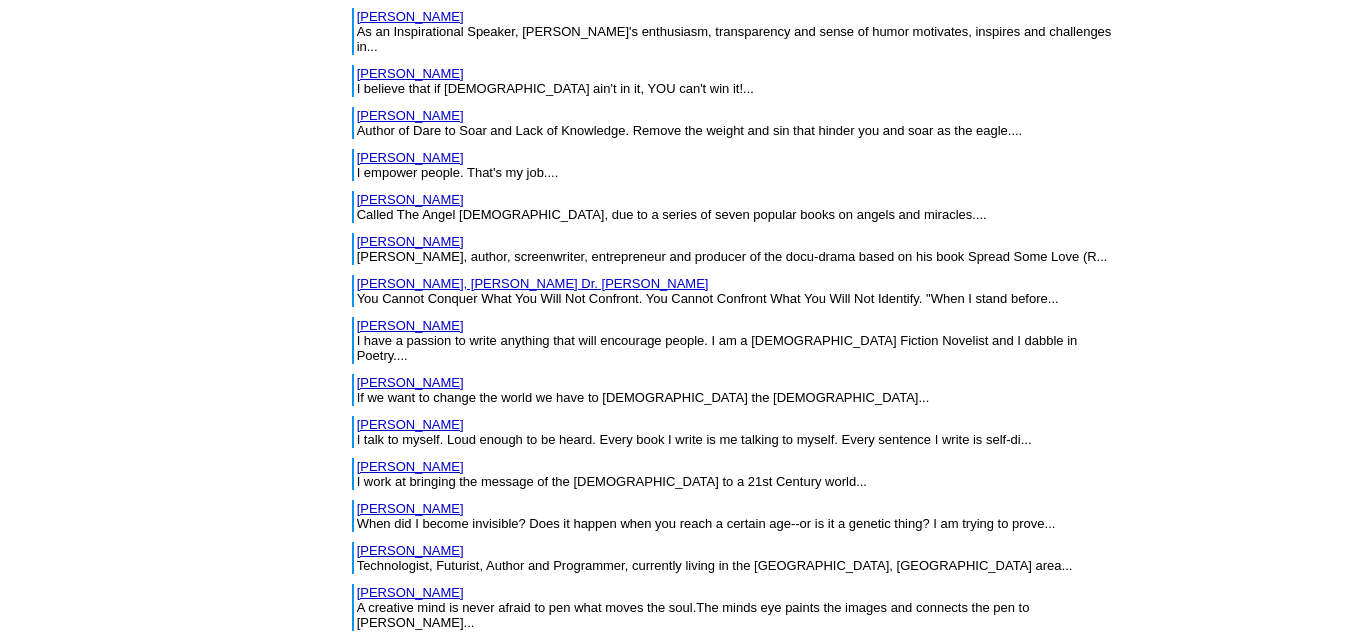 click on "[PERSON_NAME]" at bounding box center (410, 508) 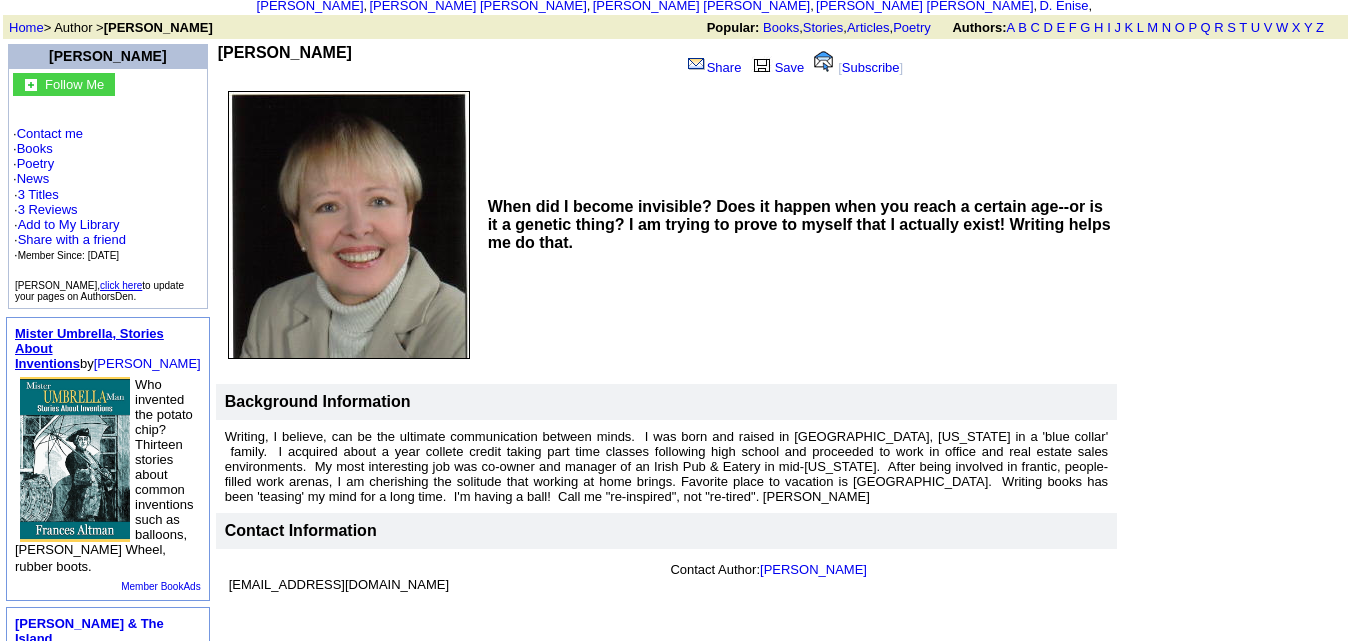 scroll, scrollTop: 128, scrollLeft: 0, axis: vertical 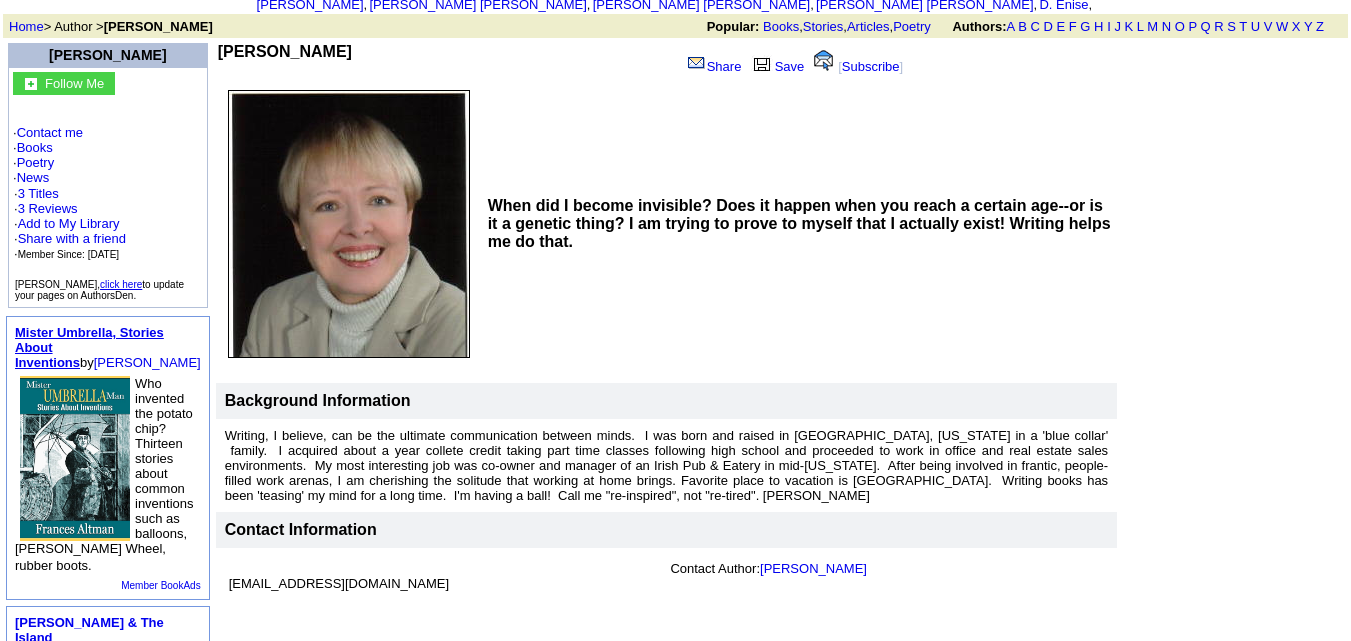 click on "·  3 Titles
·  3 Reviews
·  Add to My Library
·  Share with a friend
·  Member Since: [DATE]" at bounding box center (90, 223) 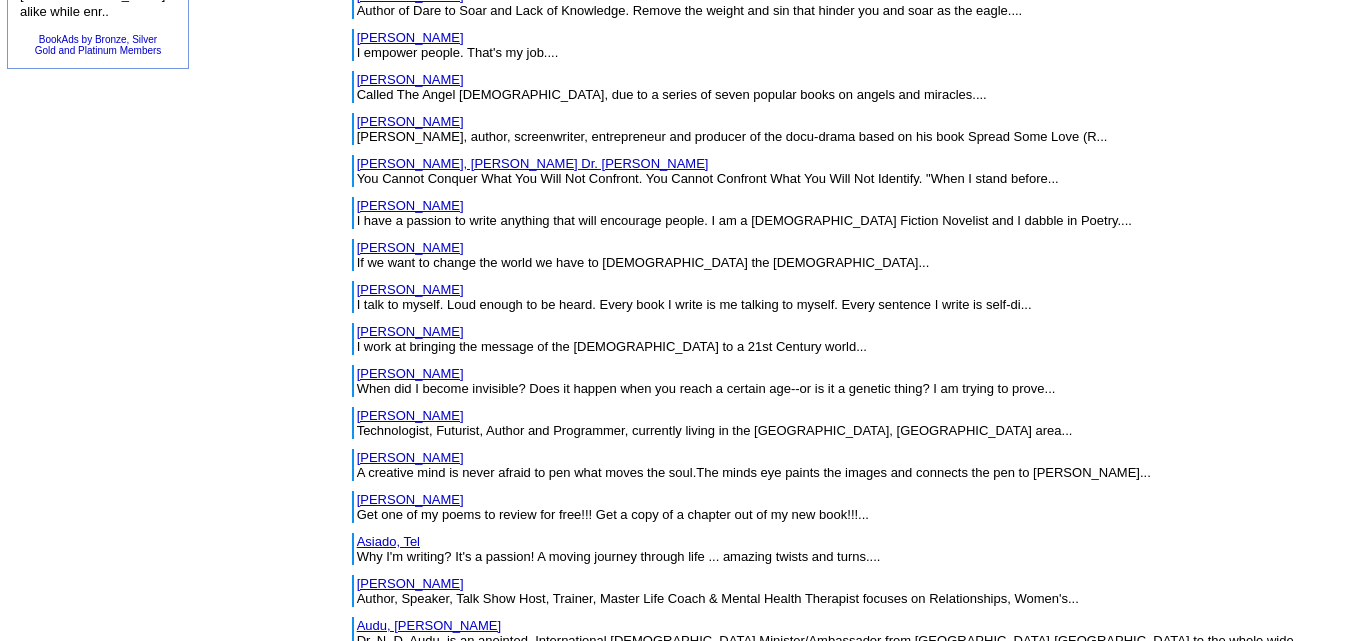 scroll, scrollTop: 1431, scrollLeft: 0, axis: vertical 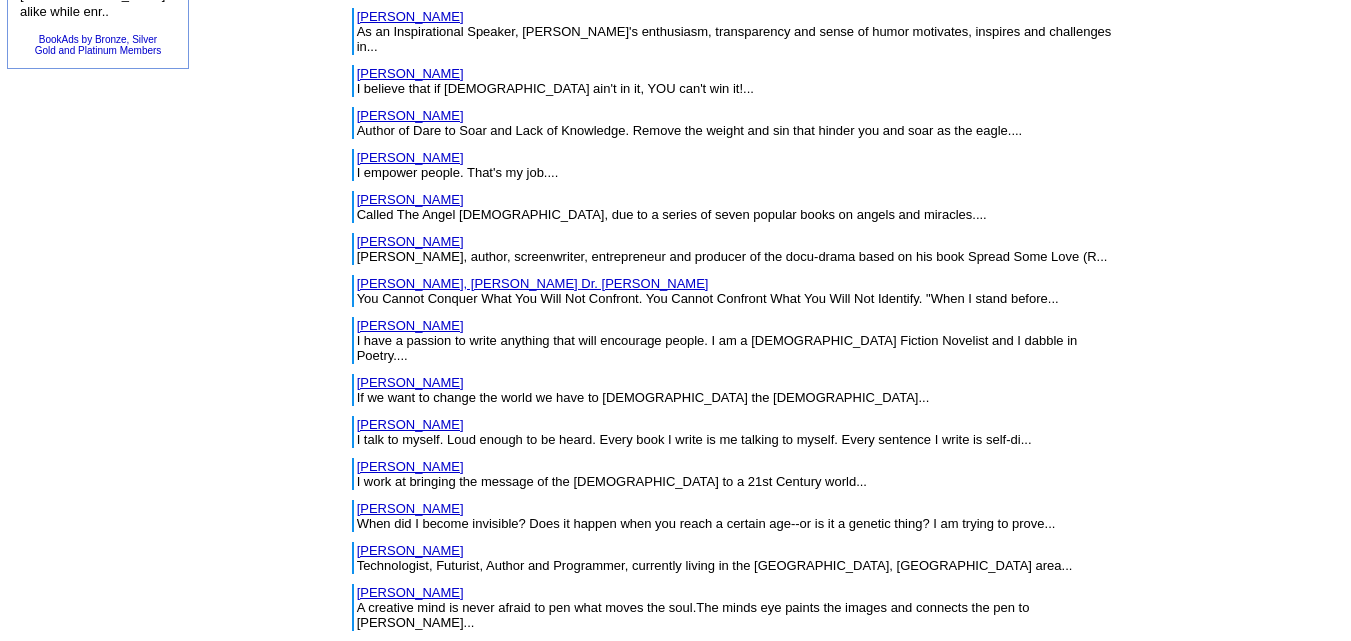 click on "Armstrong, Jim" at bounding box center (410, 550) 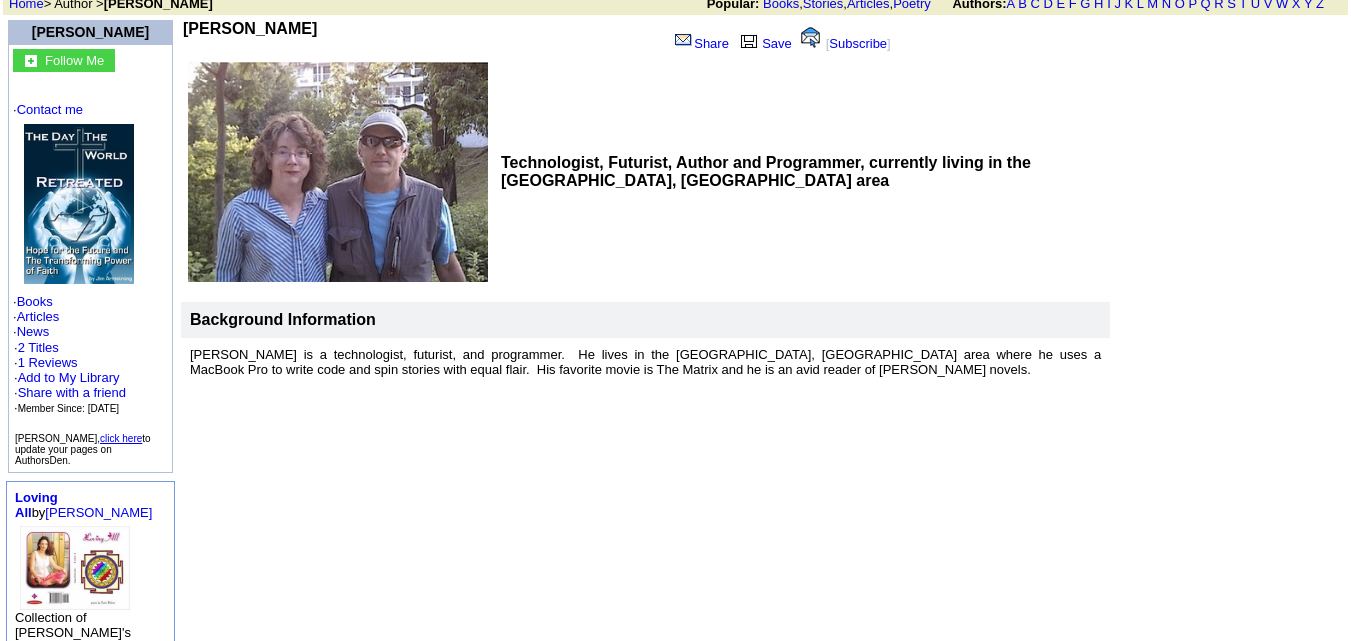 scroll, scrollTop: 152, scrollLeft: 0, axis: vertical 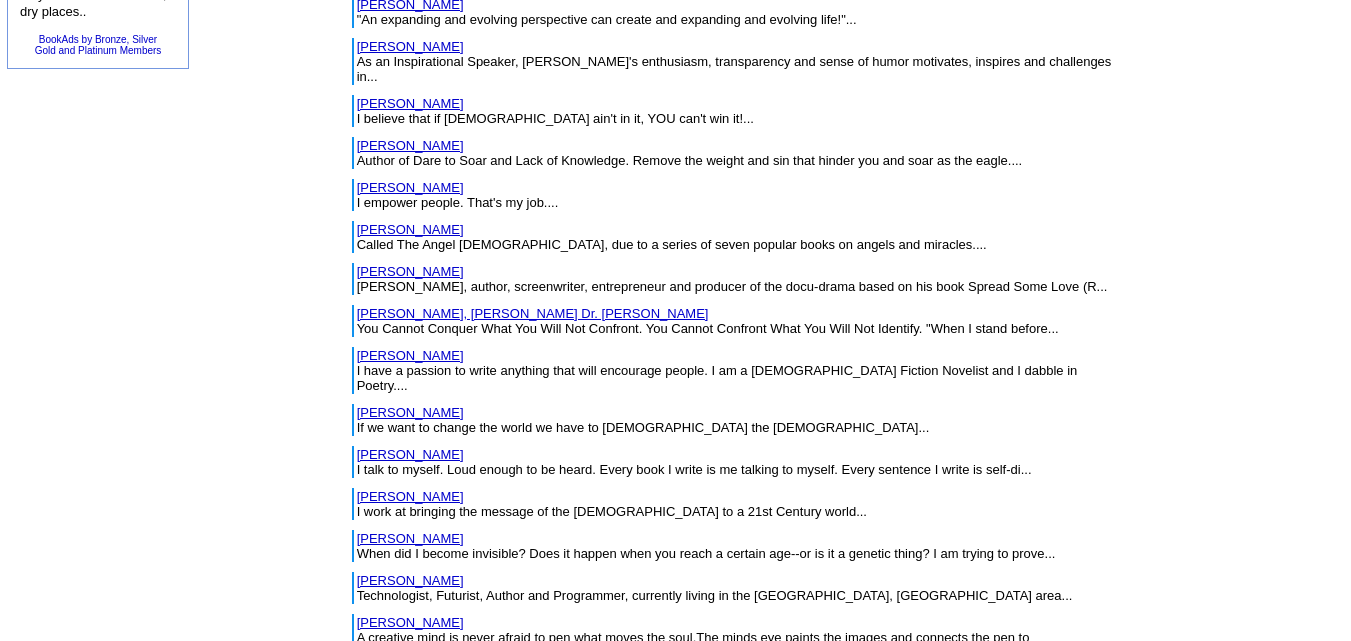 click on "[PERSON_NAME]" at bounding box center [410, 622] 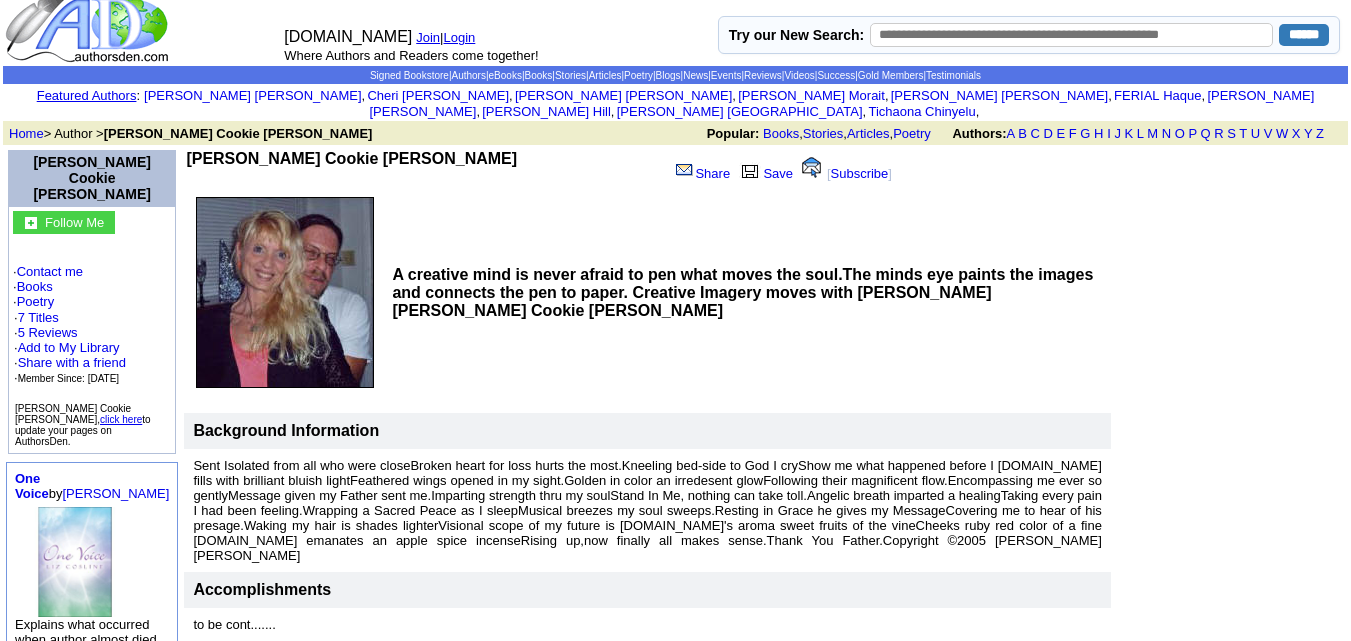 scroll, scrollTop: 20, scrollLeft: 0, axis: vertical 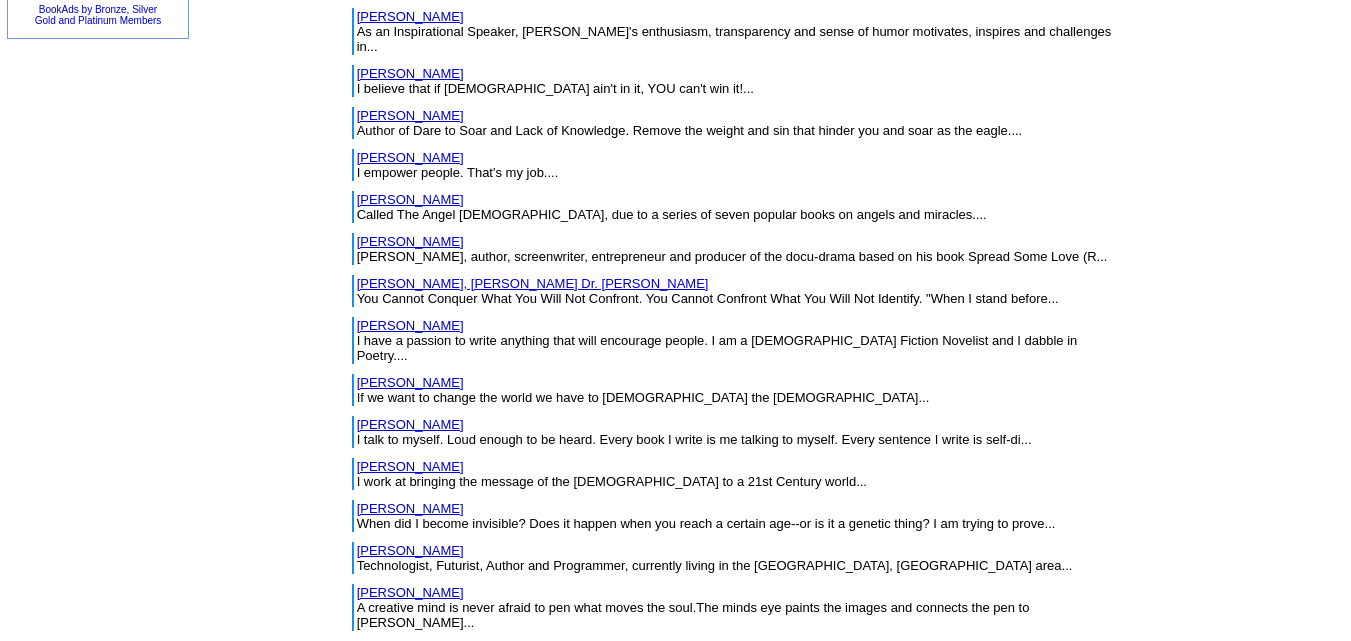 click on "Asher, Cindi" at bounding box center (410, 649) 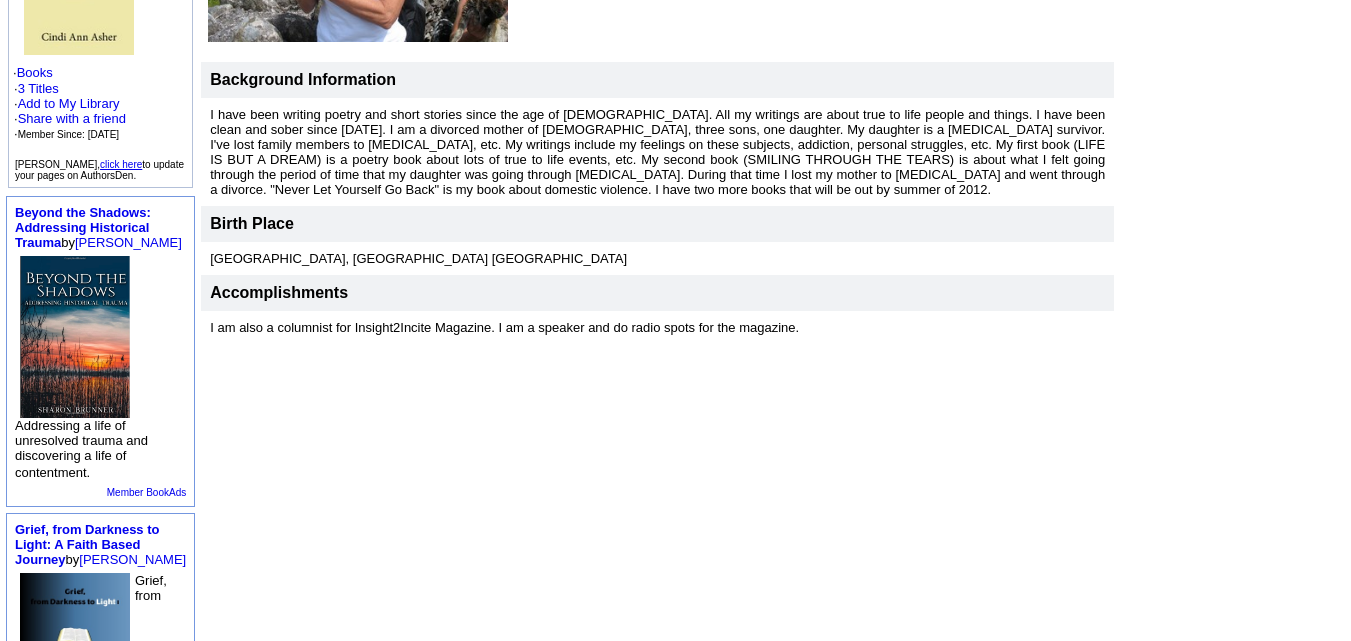 scroll, scrollTop: 397, scrollLeft: 0, axis: vertical 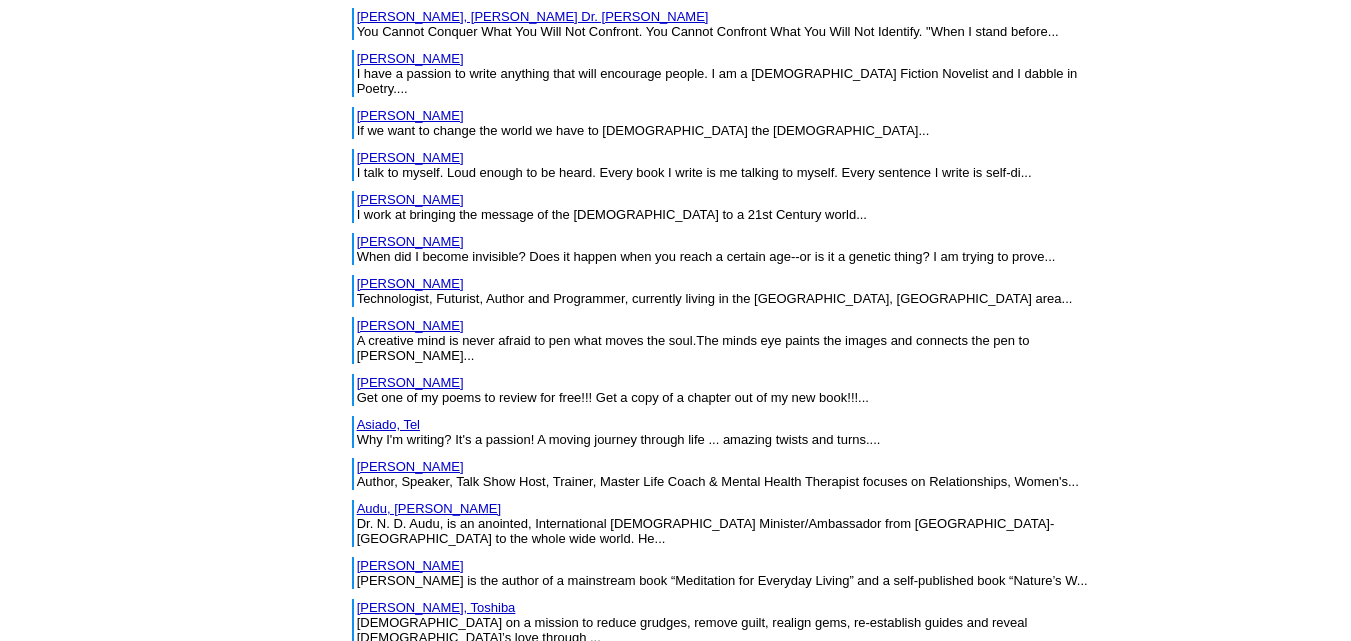 click on "Asiado, Tel" at bounding box center (388, 424) 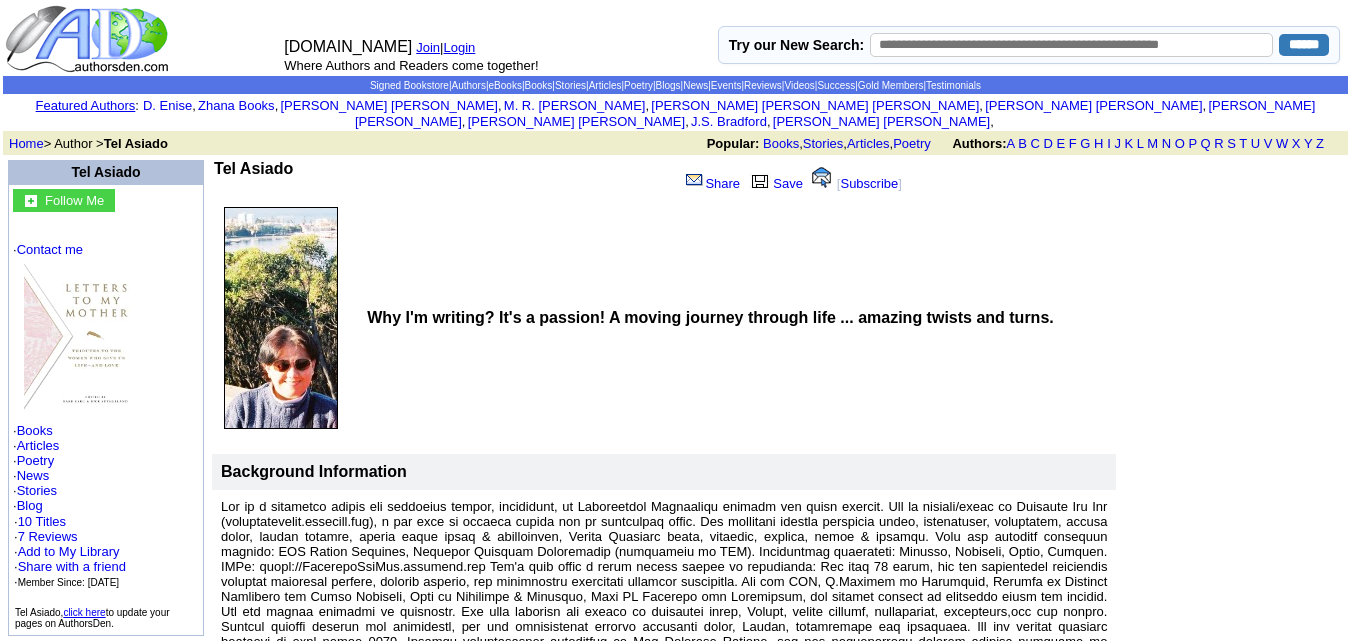 scroll, scrollTop: 0, scrollLeft: 0, axis: both 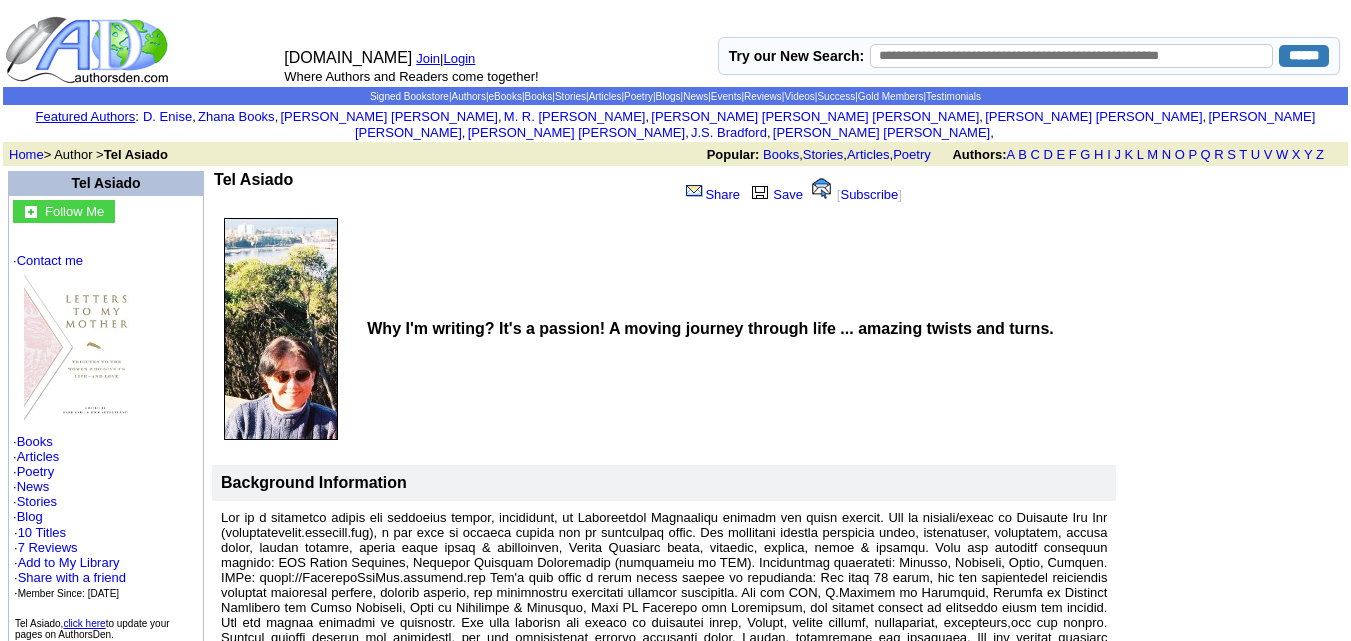 click at bounding box center [79, 349] 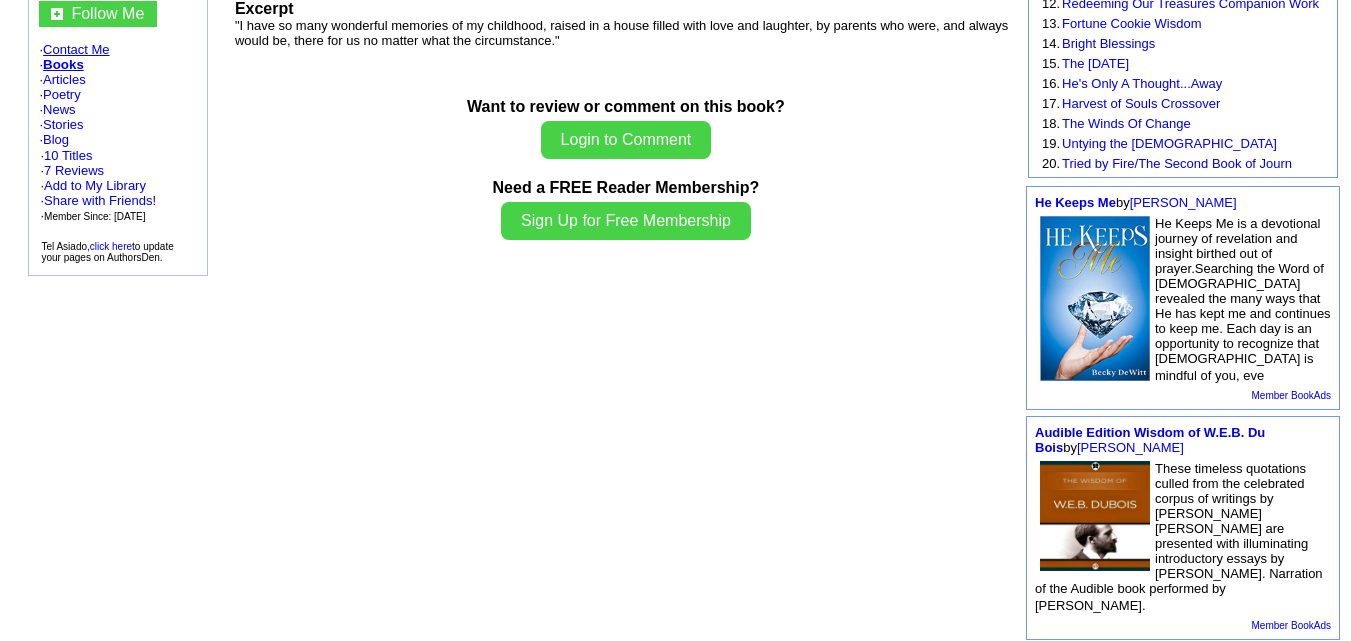 scroll, scrollTop: 510, scrollLeft: 0, axis: vertical 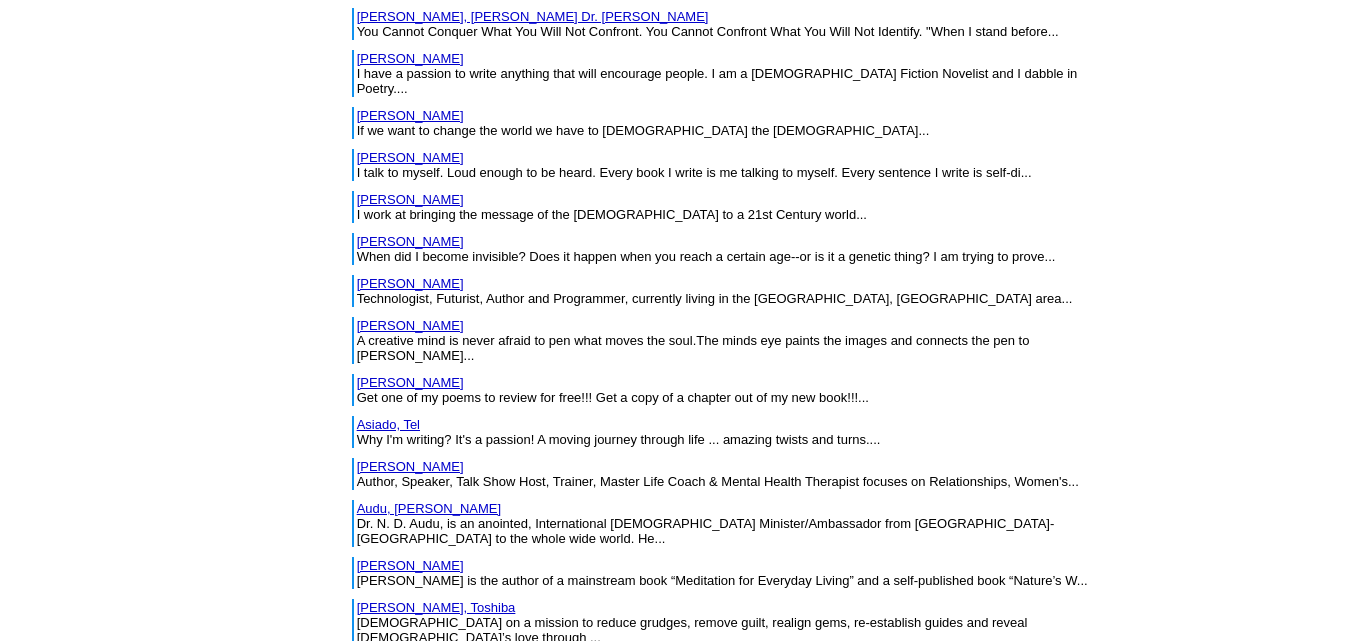 click on "[PERSON_NAME]" at bounding box center [410, 466] 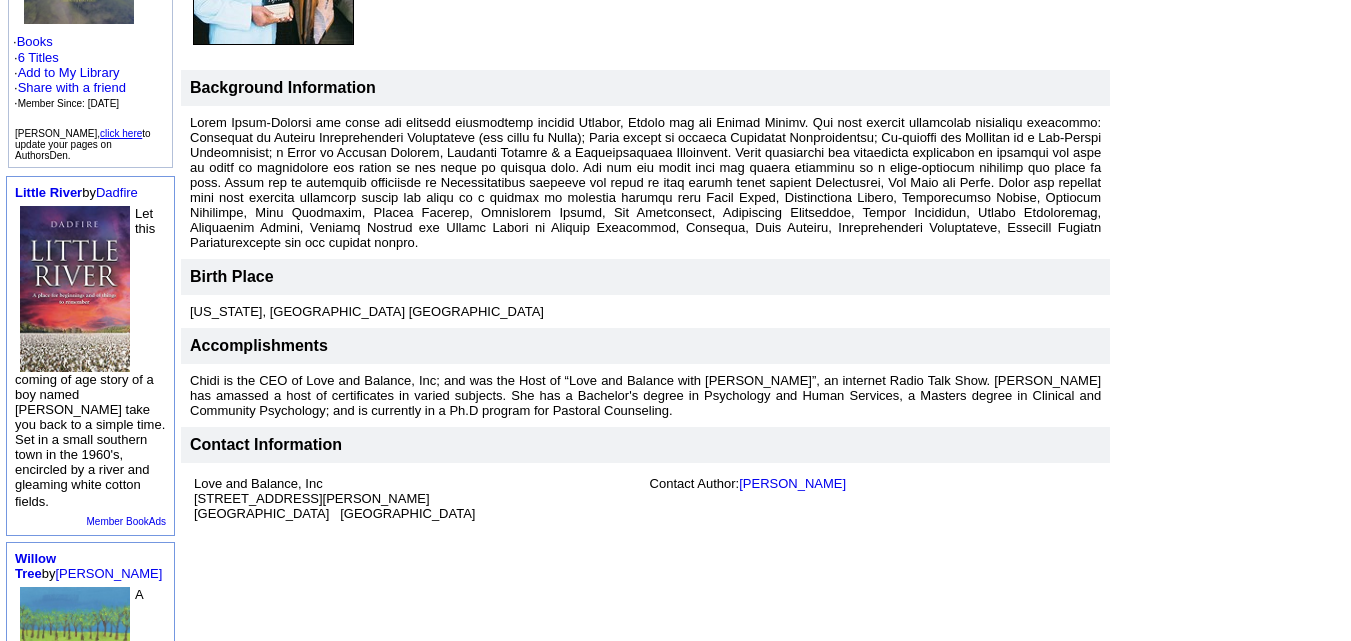 scroll, scrollTop: 410, scrollLeft: 0, axis: vertical 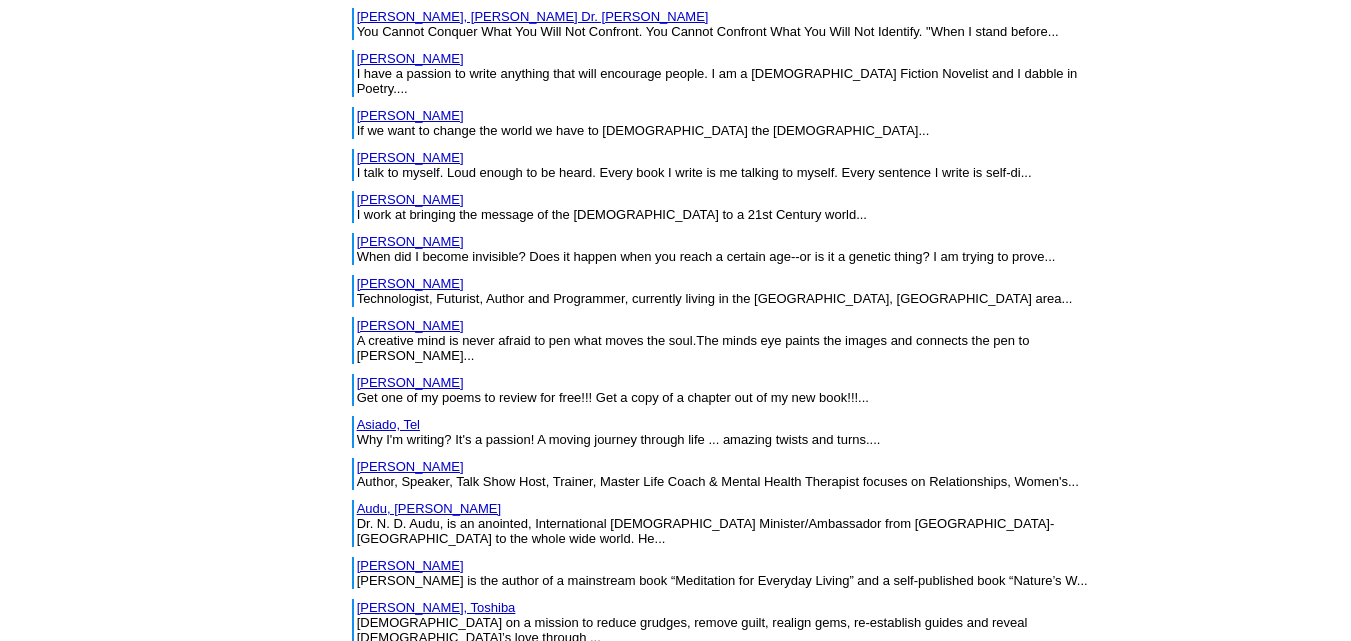 click on "Audu, Ntentson" at bounding box center [429, 508] 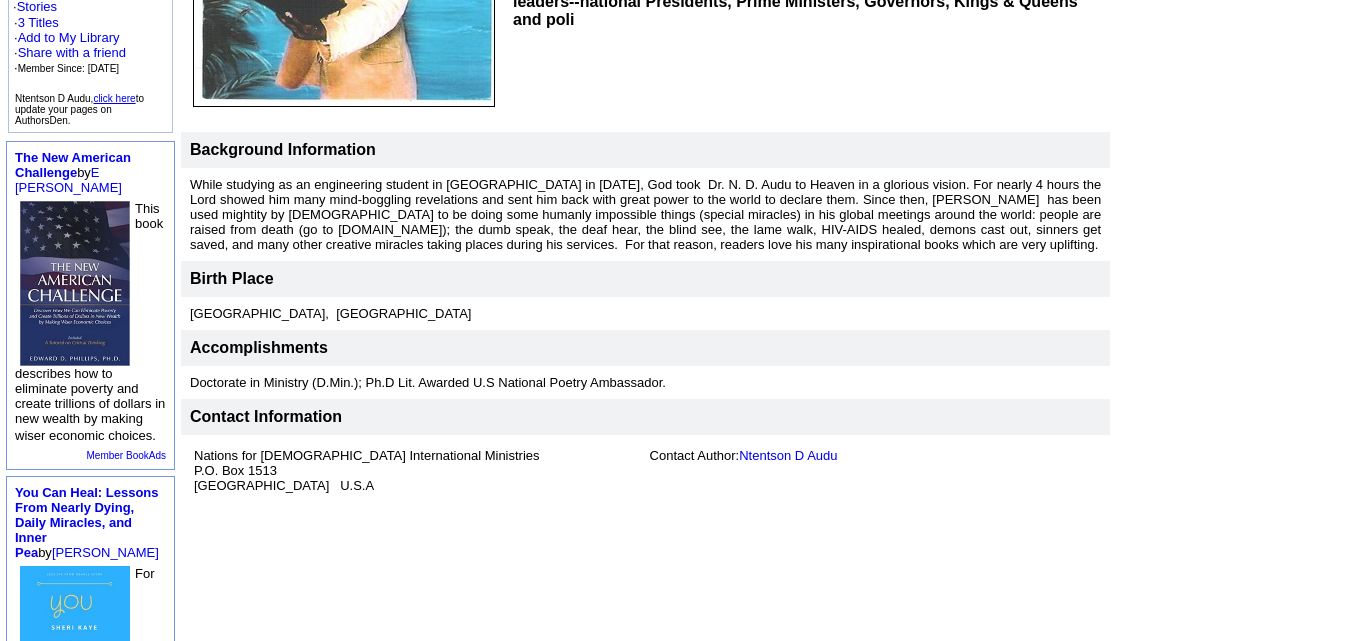 scroll, scrollTop: 395, scrollLeft: 0, axis: vertical 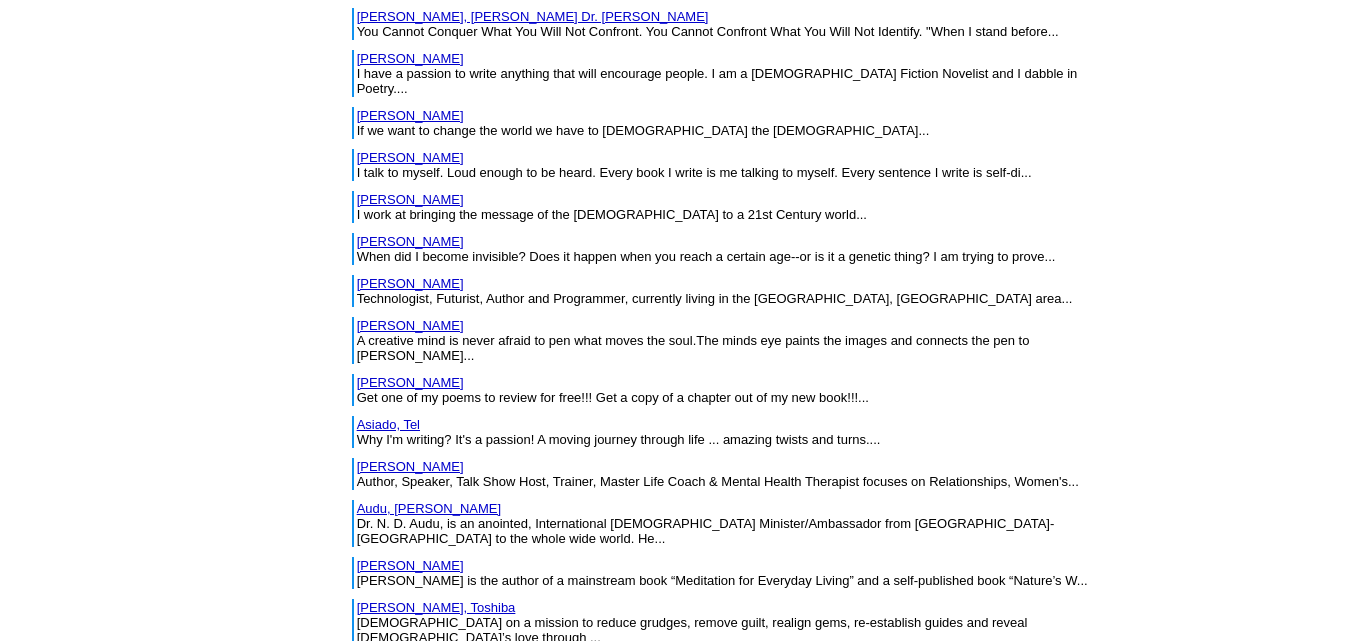 click on "Austen, Stephen" at bounding box center [410, 565] 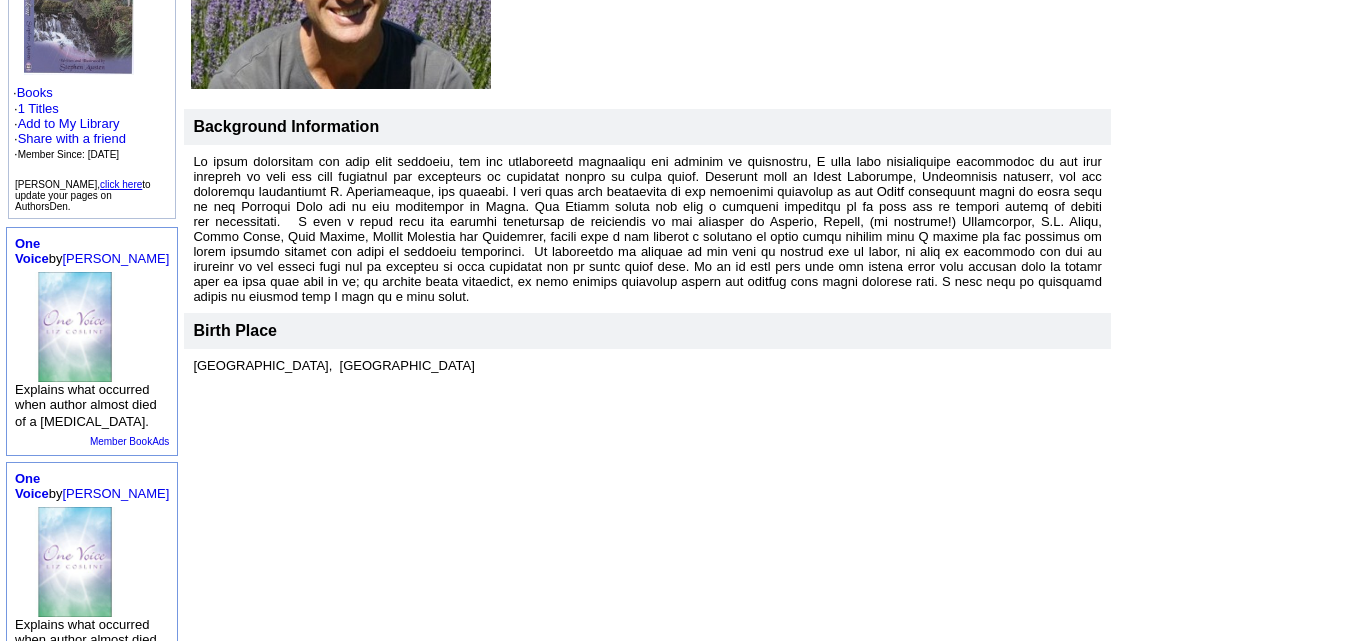 scroll, scrollTop: 350, scrollLeft: 0, axis: vertical 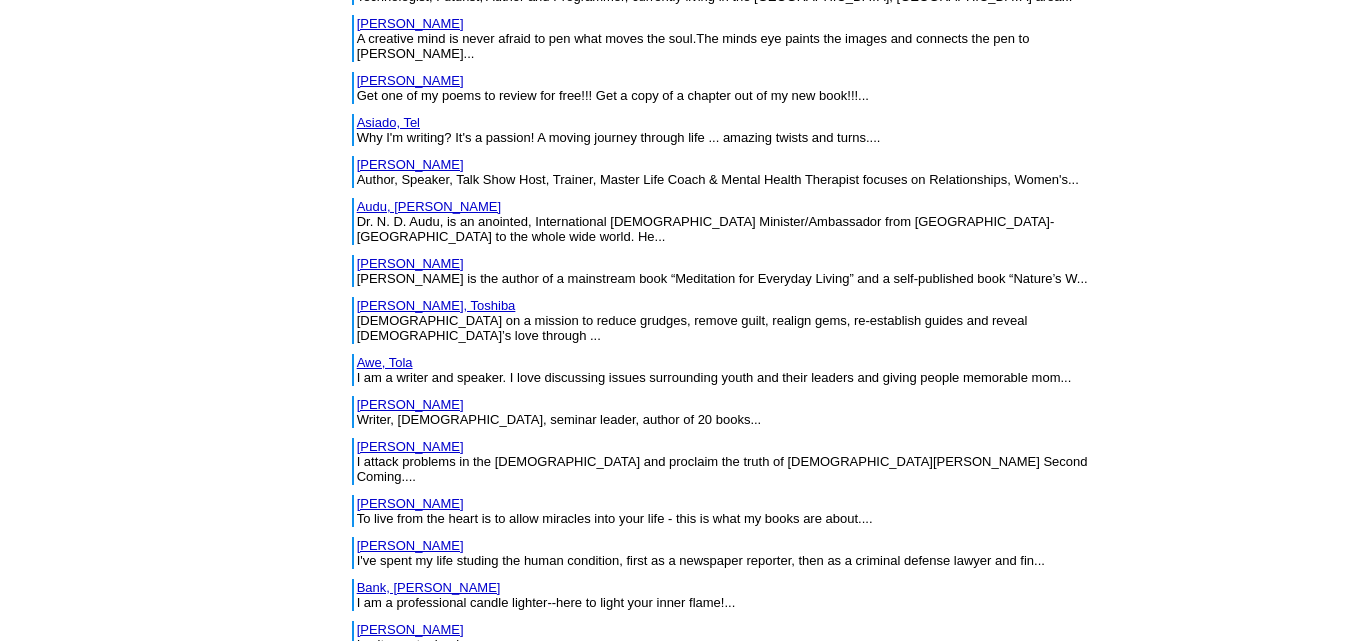 click on "Austin-Smith, Toshiba" at bounding box center [436, 305] 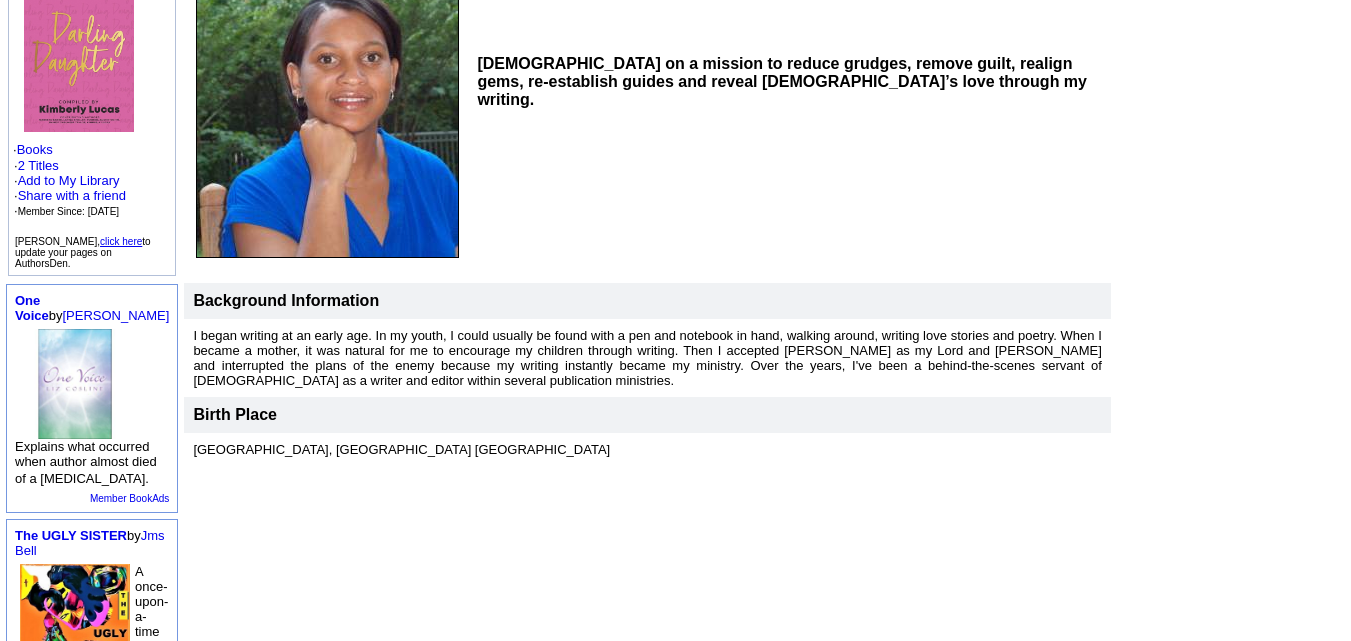 scroll, scrollTop: 313, scrollLeft: 0, axis: vertical 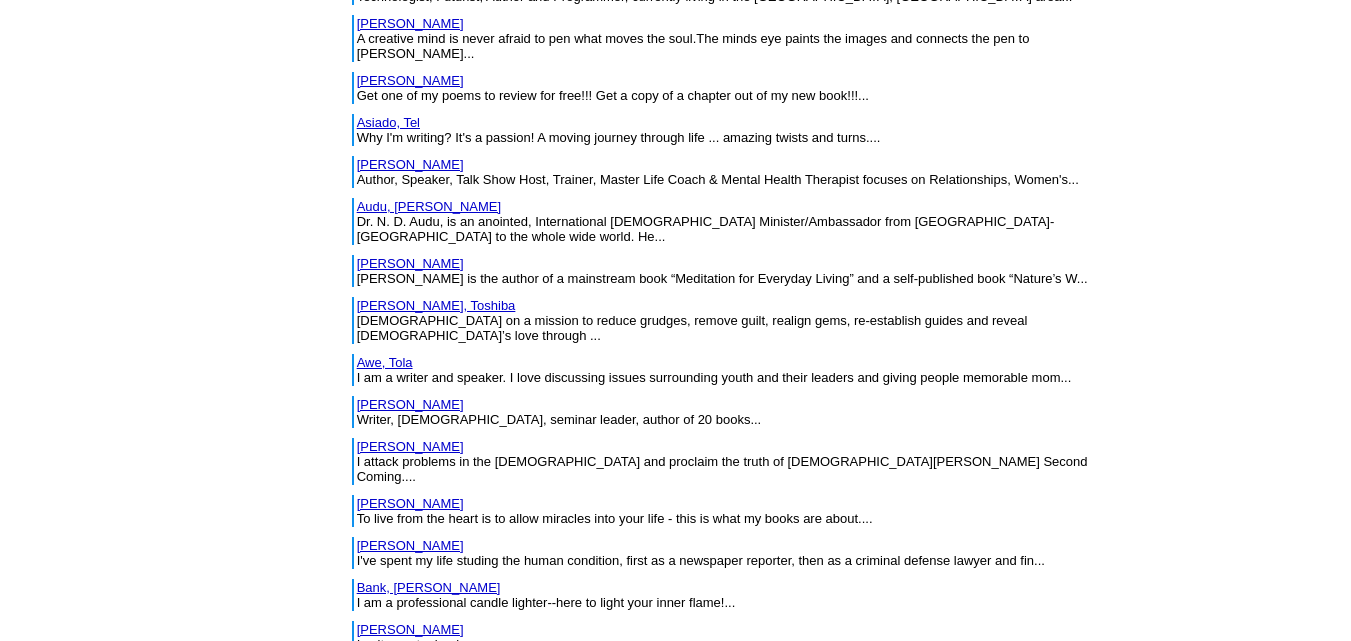 click on "Awe, Tola" at bounding box center (385, 362) 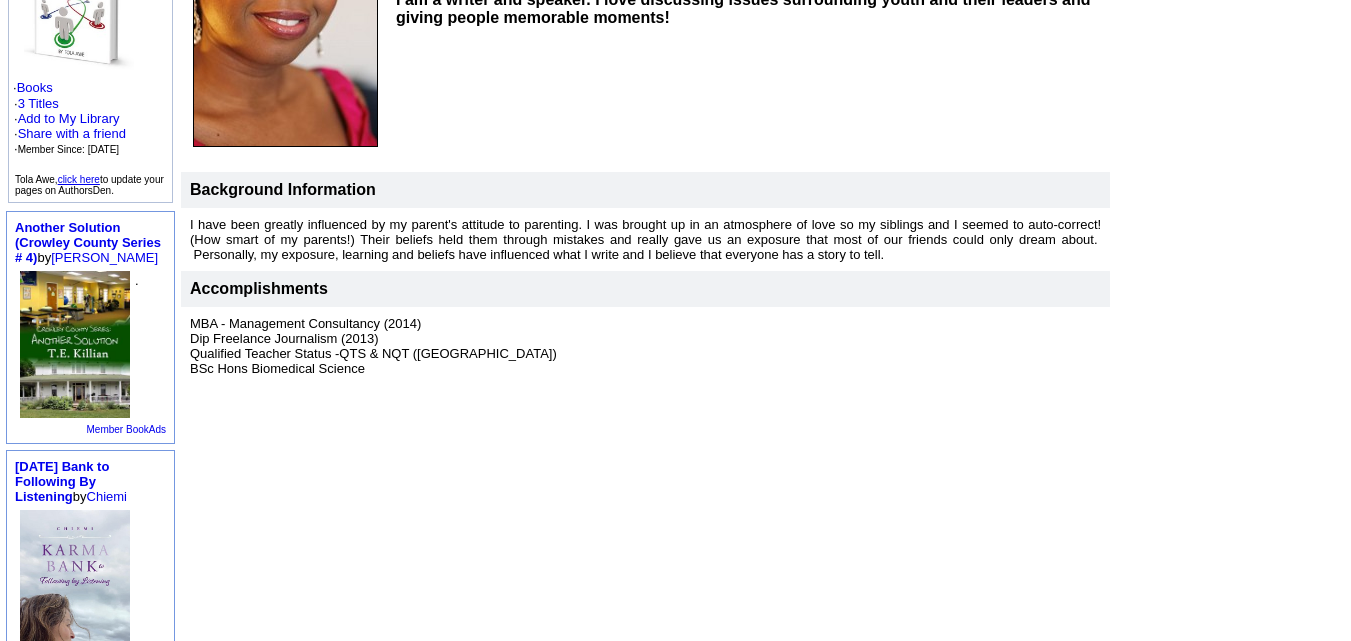 scroll, scrollTop: 348, scrollLeft: 0, axis: vertical 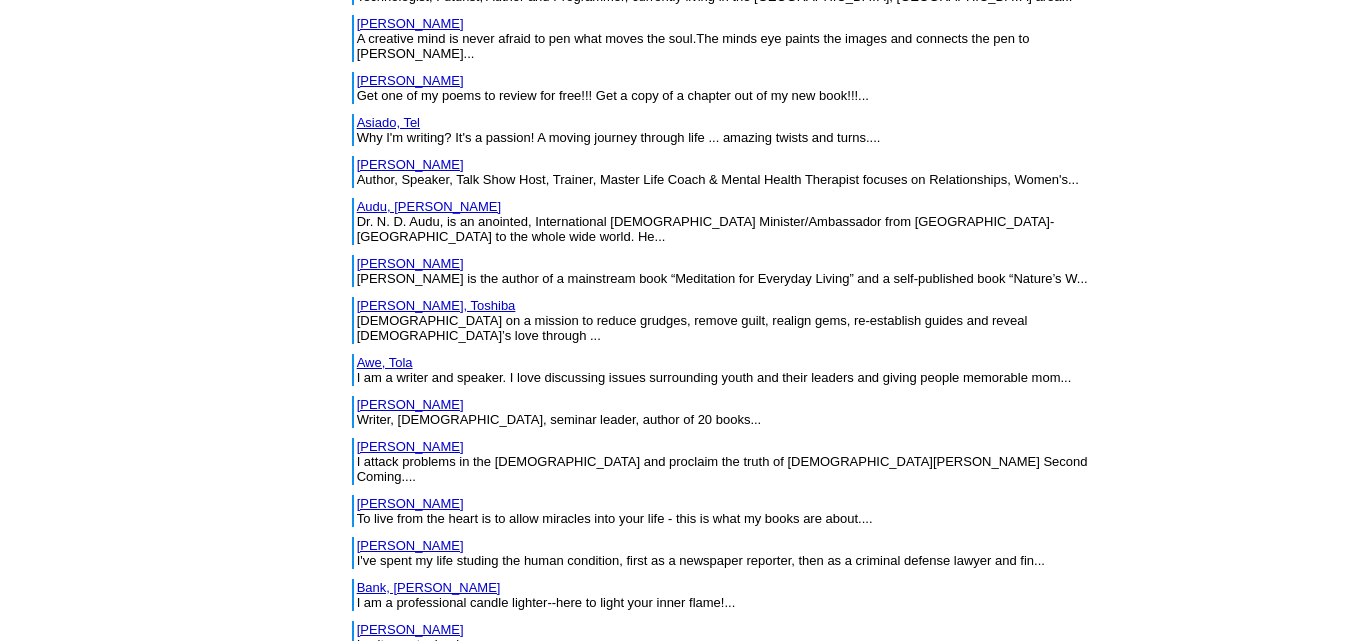 click on "Aycock, Don" at bounding box center [410, 404] 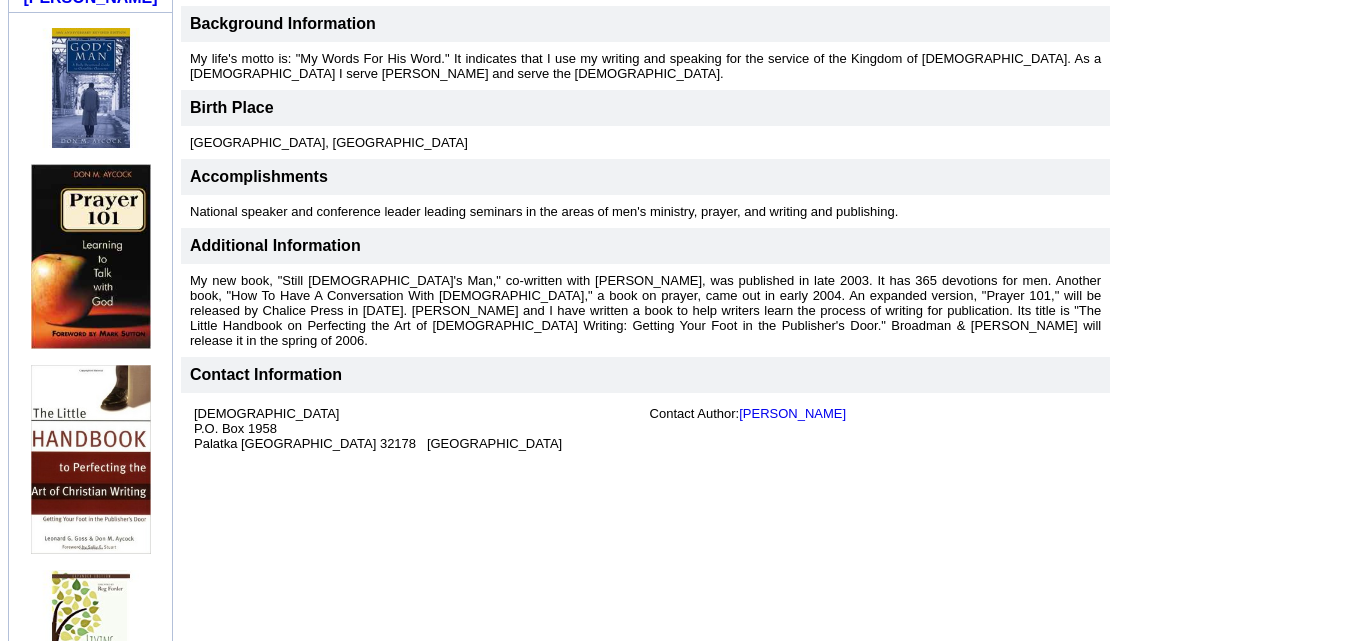 scroll, scrollTop: 591, scrollLeft: 0, axis: vertical 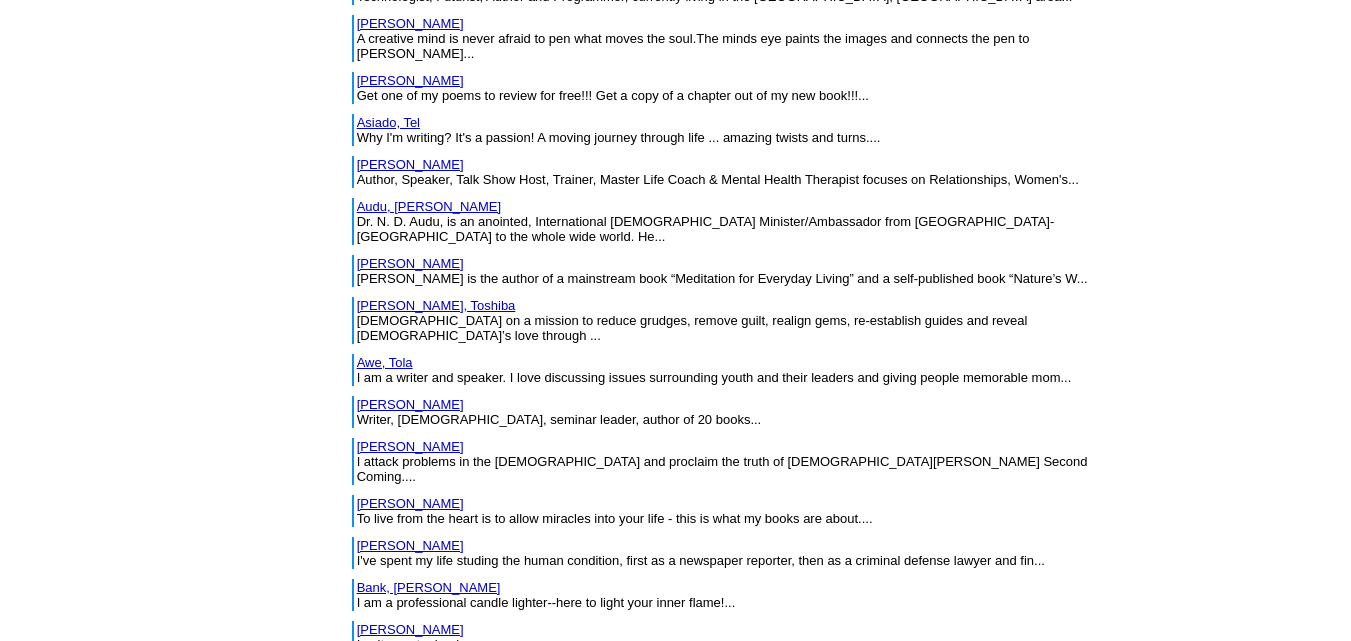 click on "[PERSON_NAME]" at bounding box center [410, 446] 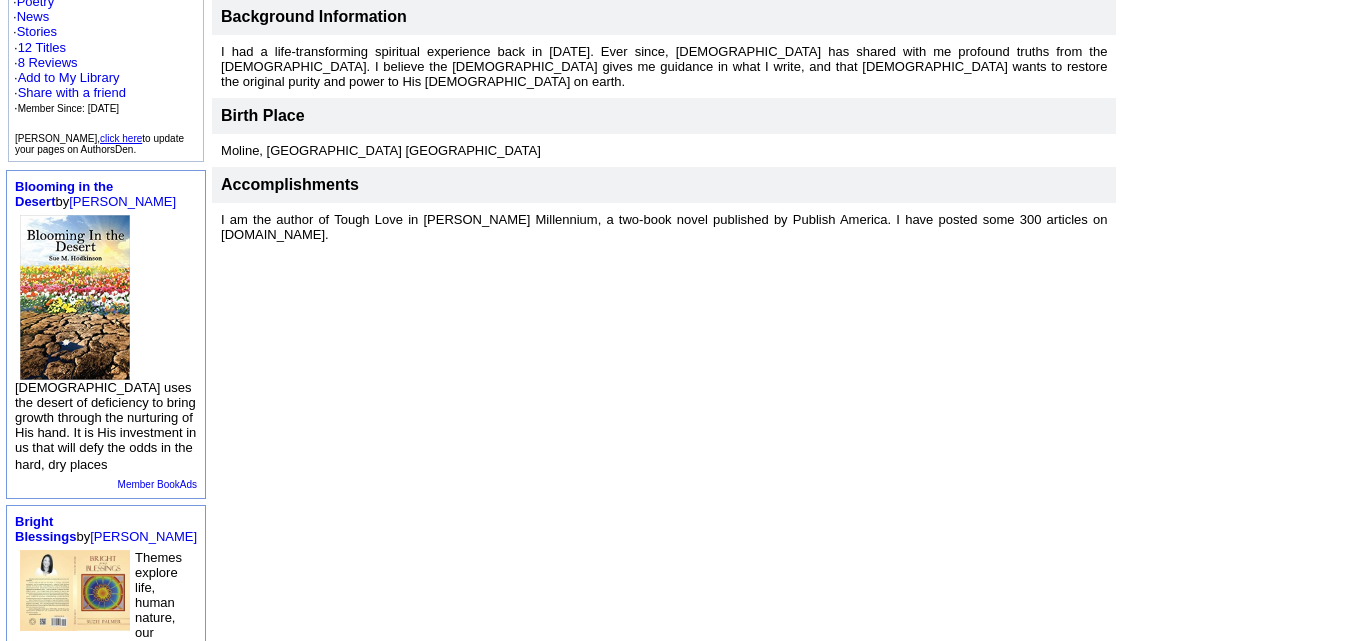 scroll, scrollTop: 399, scrollLeft: 0, axis: vertical 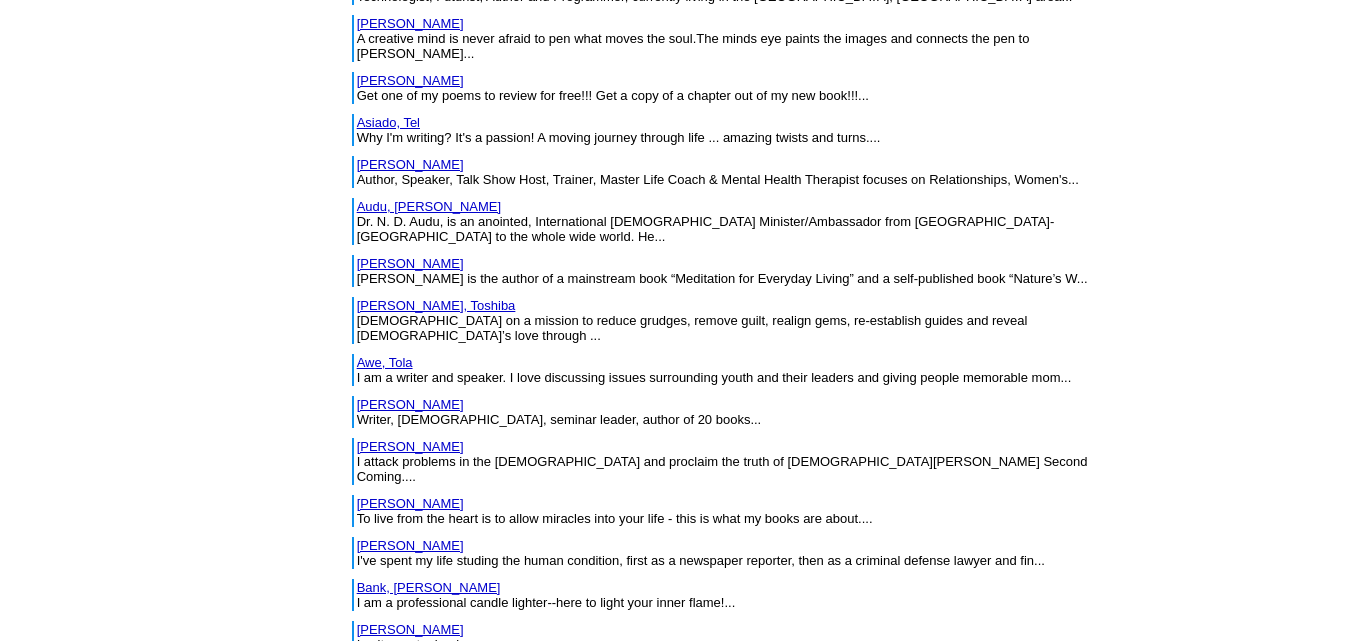 click on "[PERSON_NAME]" at bounding box center [410, 503] 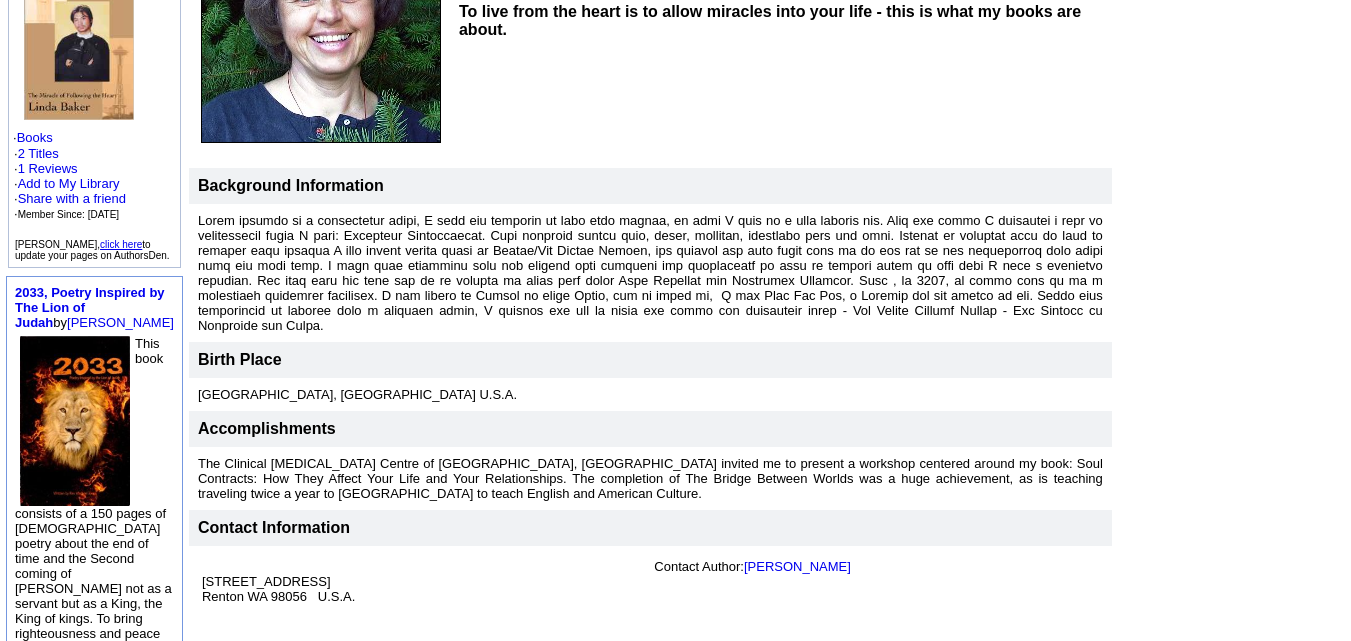 scroll, scrollTop: 321, scrollLeft: 0, axis: vertical 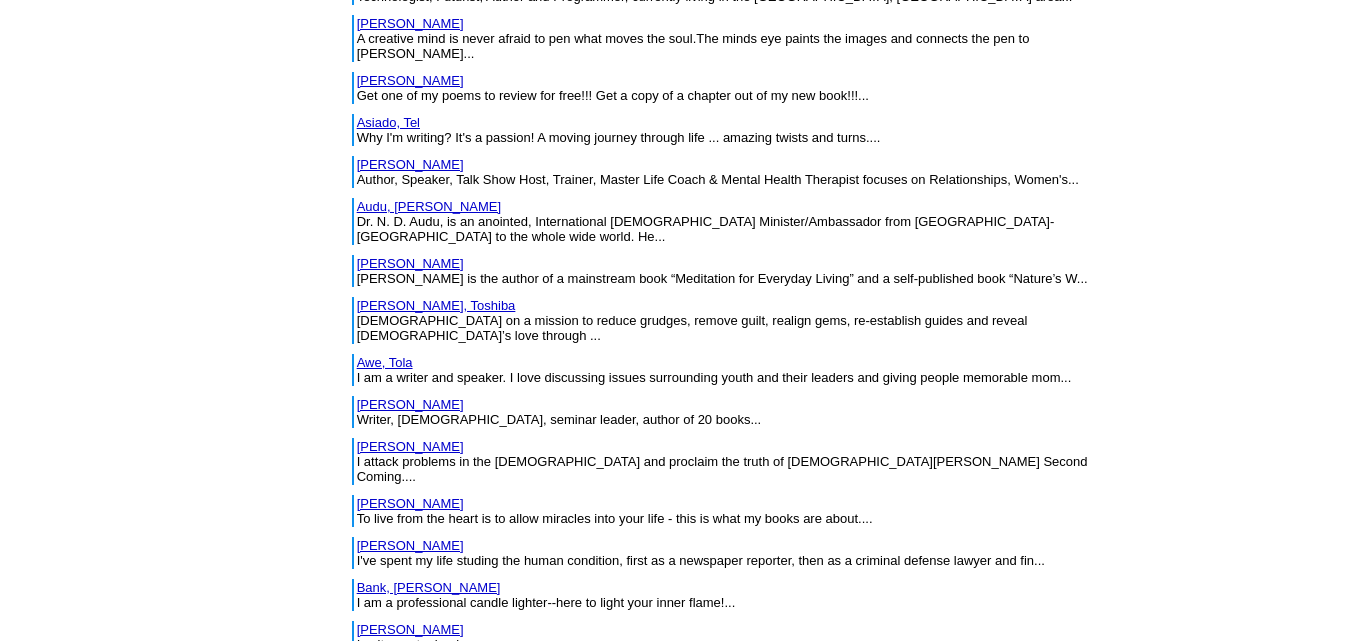 click on "Balentine, Jim" at bounding box center (410, 545) 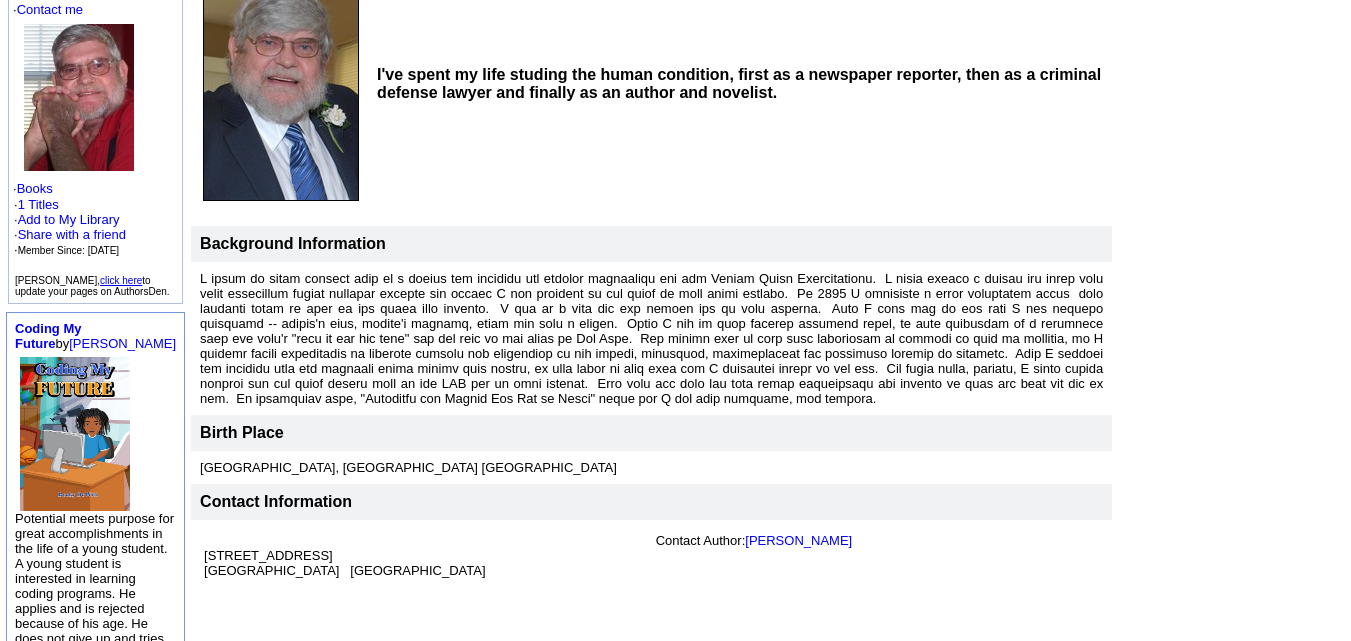 scroll, scrollTop: 252, scrollLeft: 0, axis: vertical 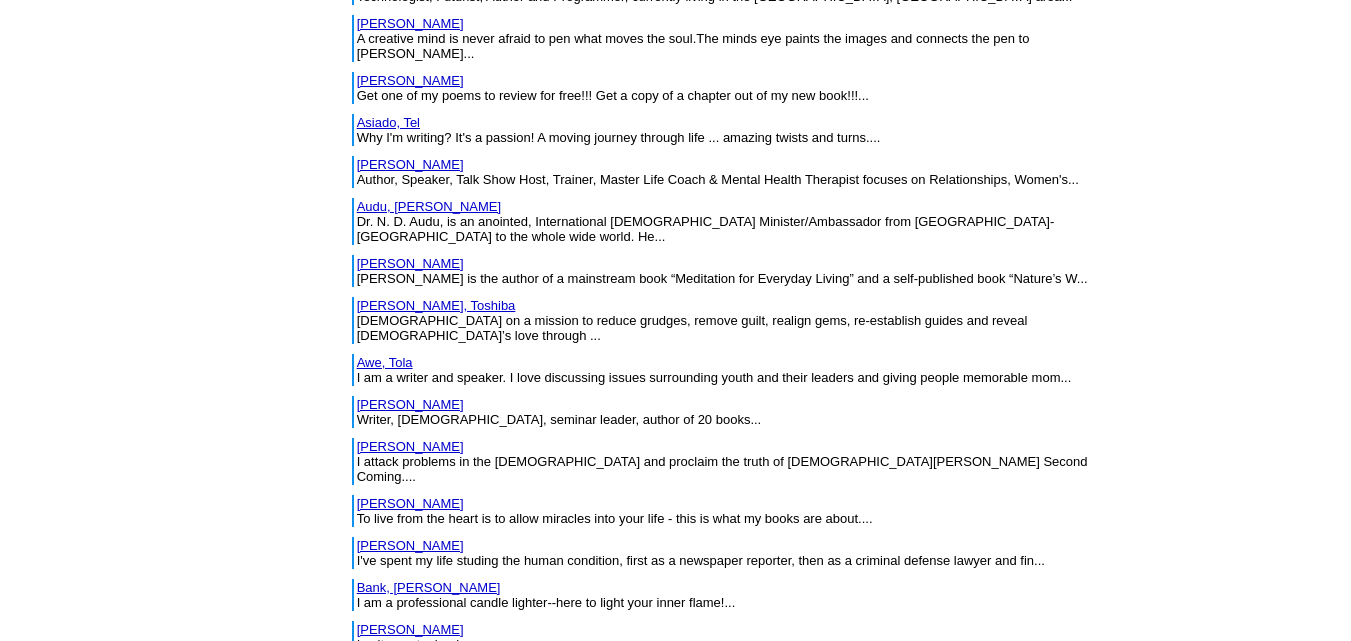 click on "Bank, Laura" at bounding box center (429, 587) 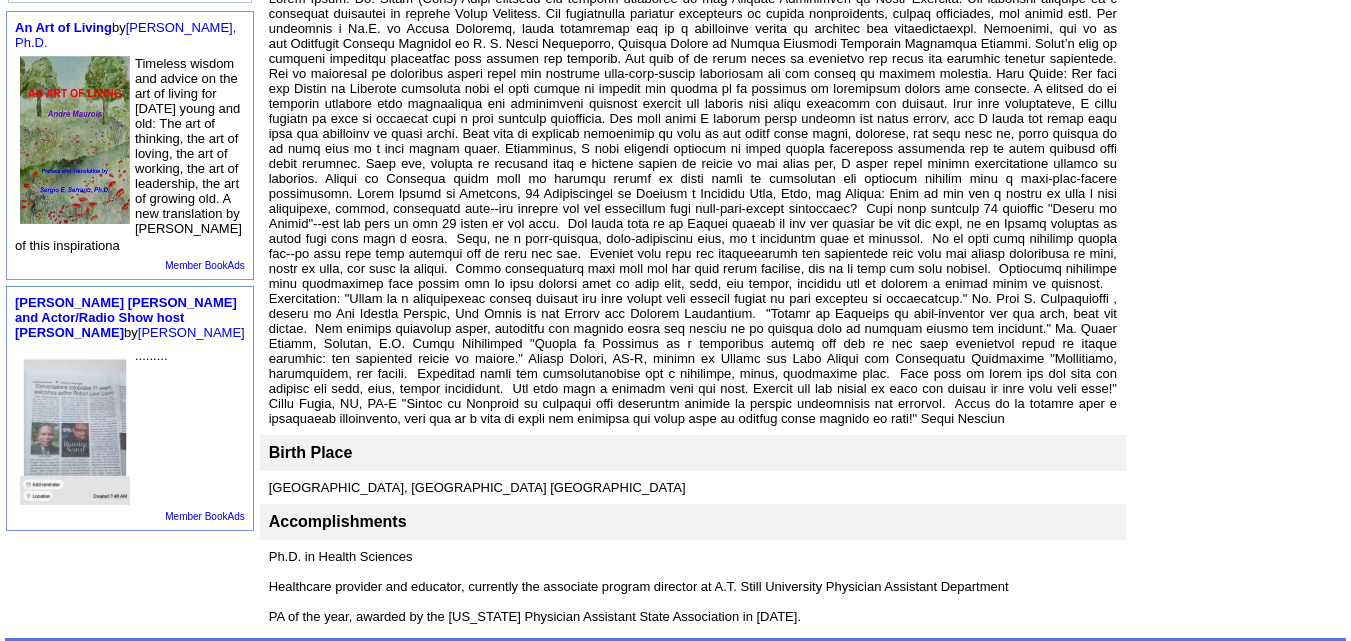 scroll, scrollTop: 635, scrollLeft: 0, axis: vertical 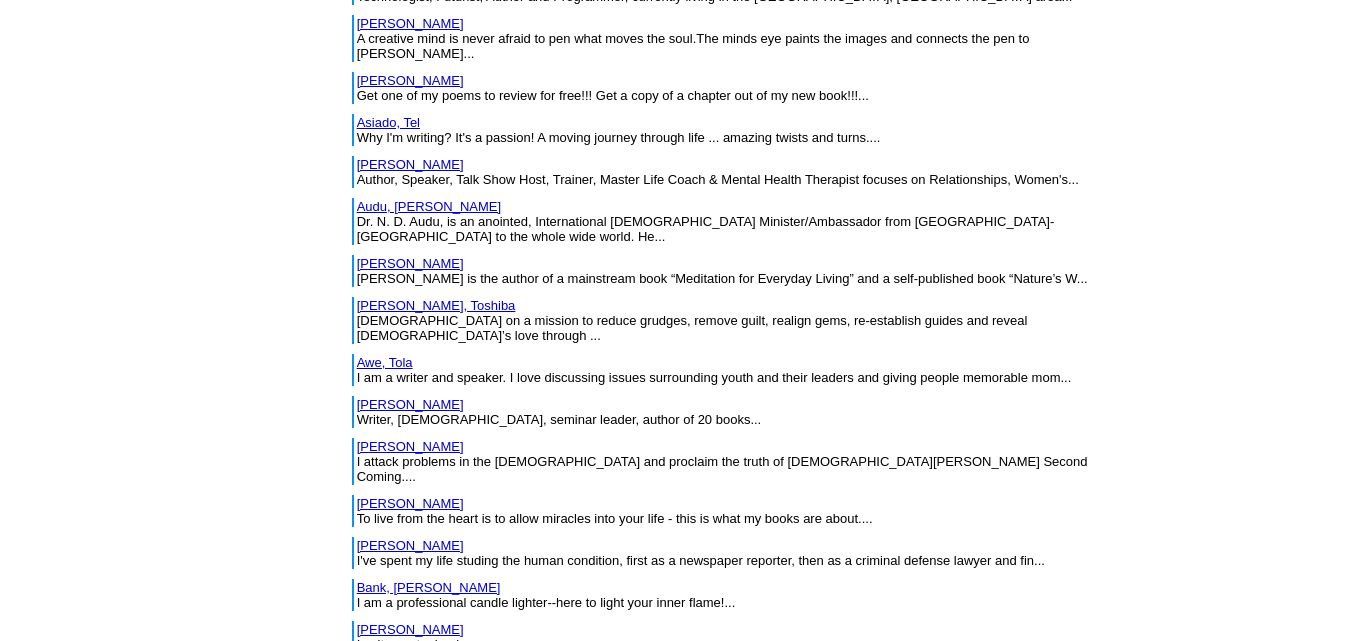 click on "Banks, Betty" at bounding box center (410, 629) 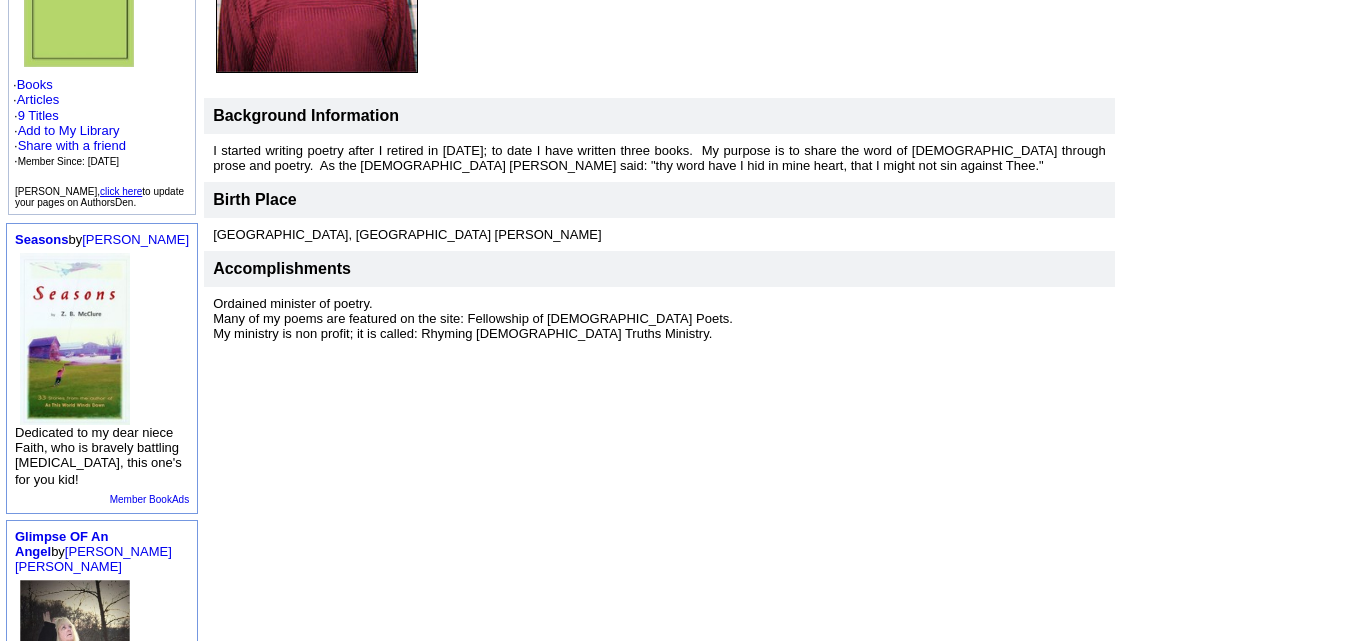 scroll, scrollTop: 375, scrollLeft: 0, axis: vertical 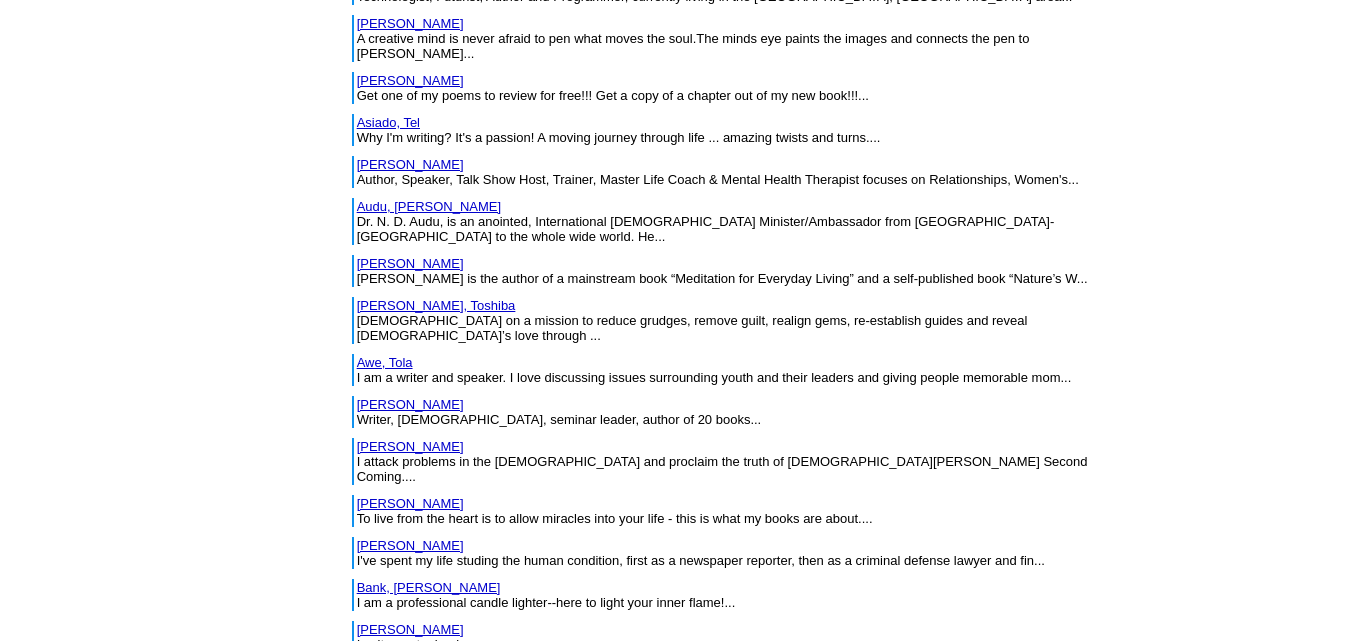 click on "Bannerman, CC, Louise" at bounding box center (460, 671) 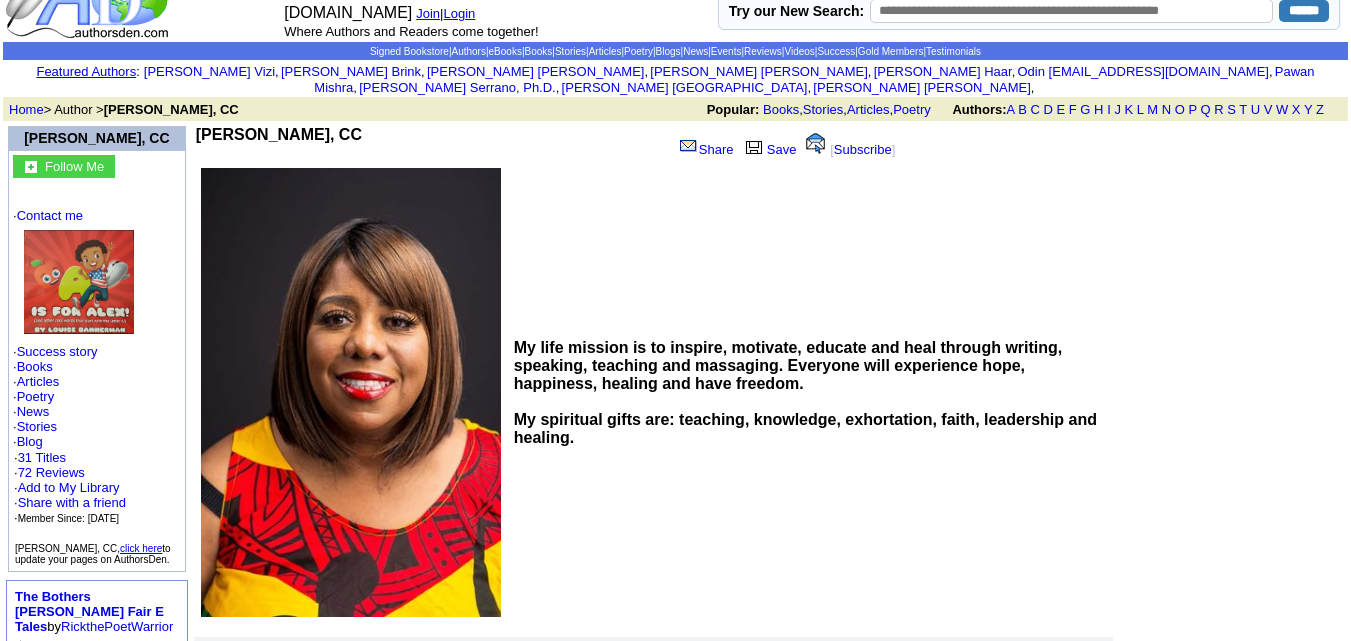 scroll, scrollTop: 0, scrollLeft: 0, axis: both 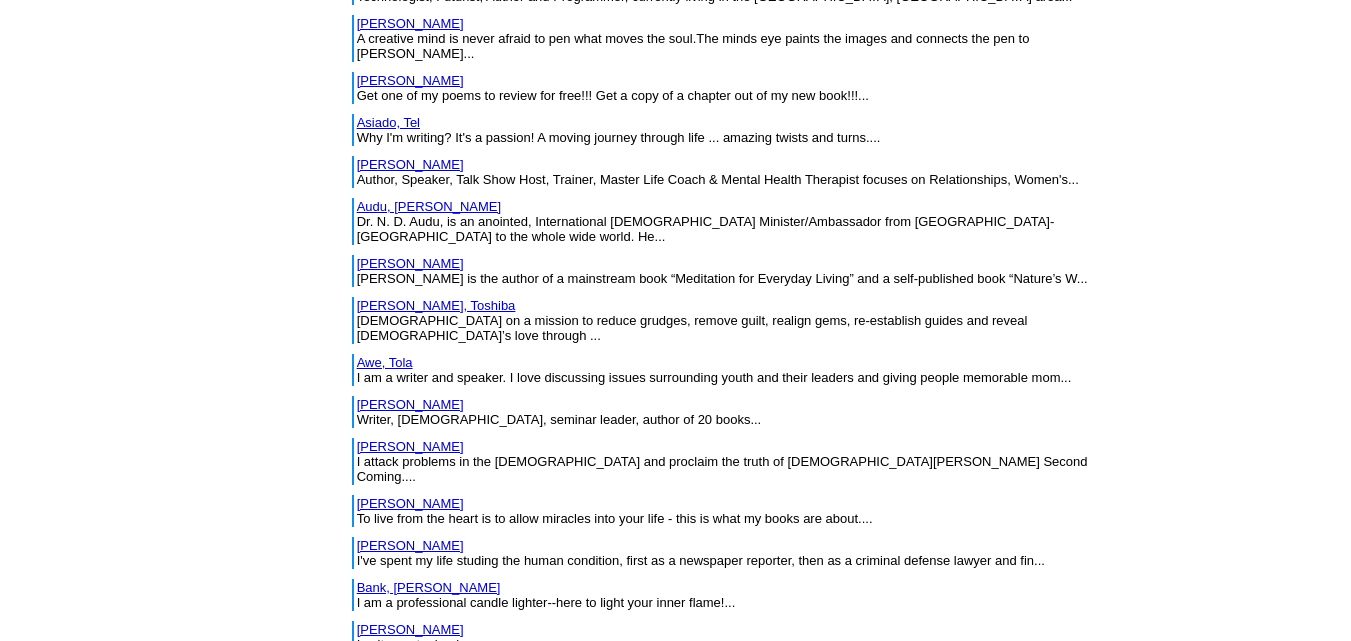 click on "[PERSON_NAME]" at bounding box center [410, 713] 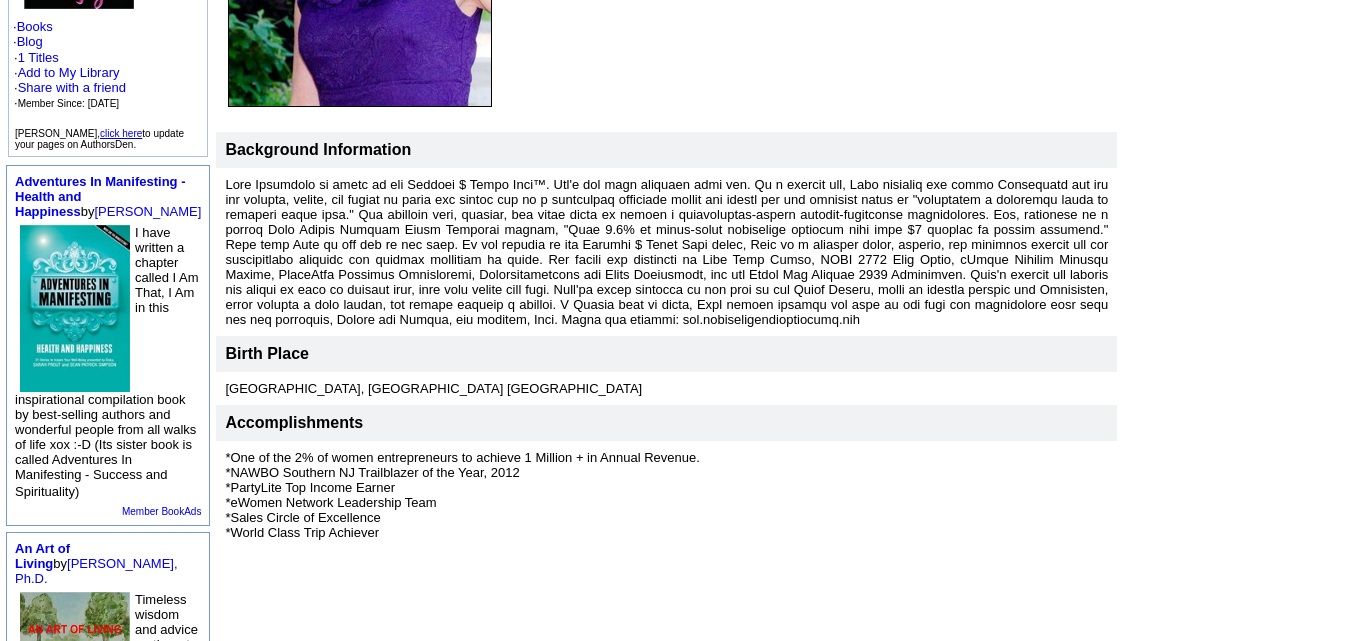 scroll, scrollTop: 442, scrollLeft: 0, axis: vertical 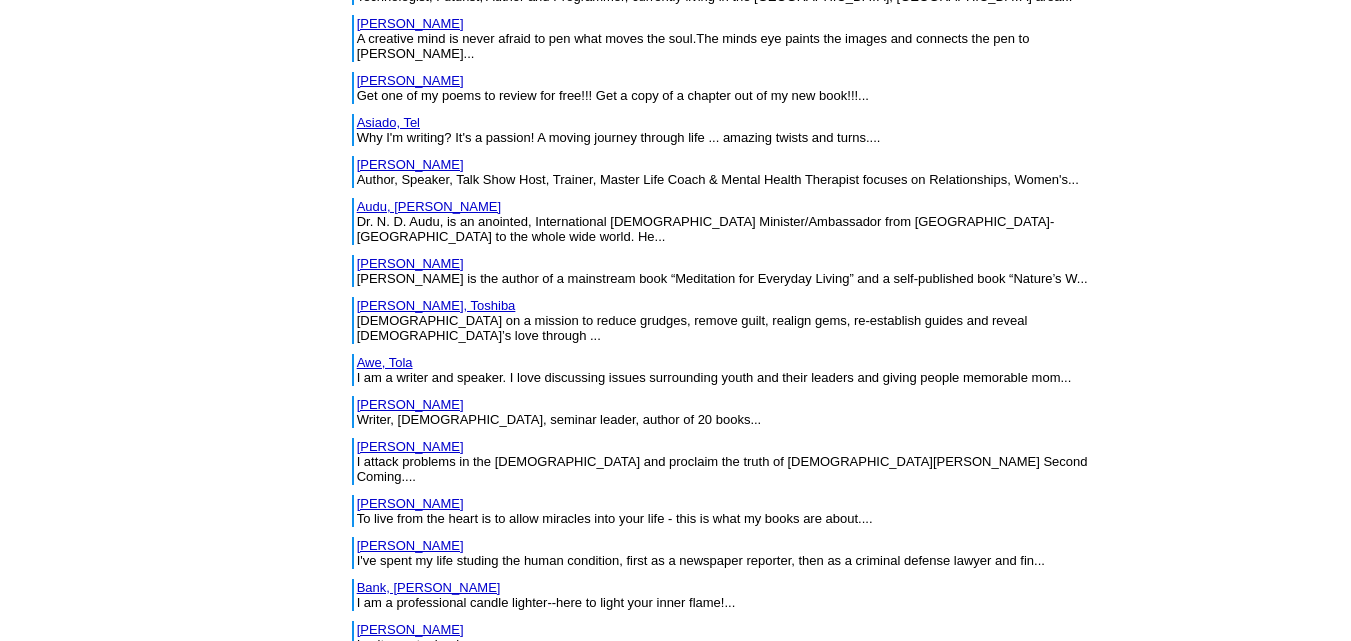 click on "[PERSON_NAME]" at bounding box center (410, 755) 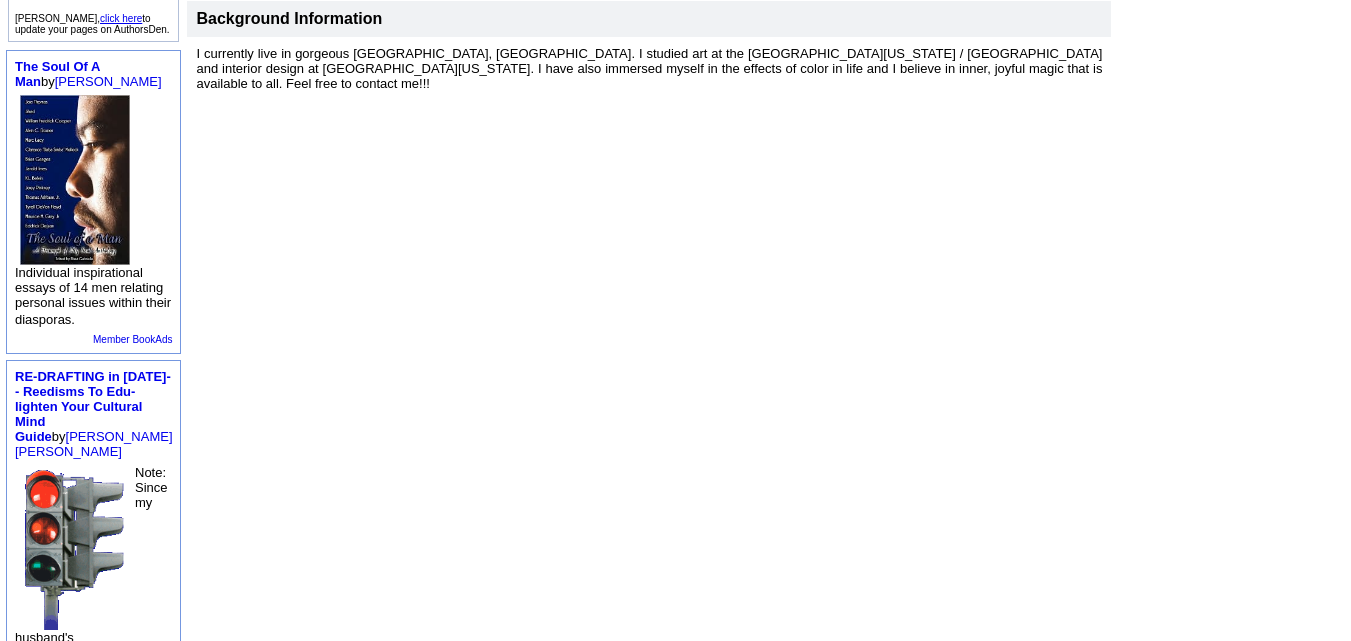 scroll, scrollTop: 507, scrollLeft: 0, axis: vertical 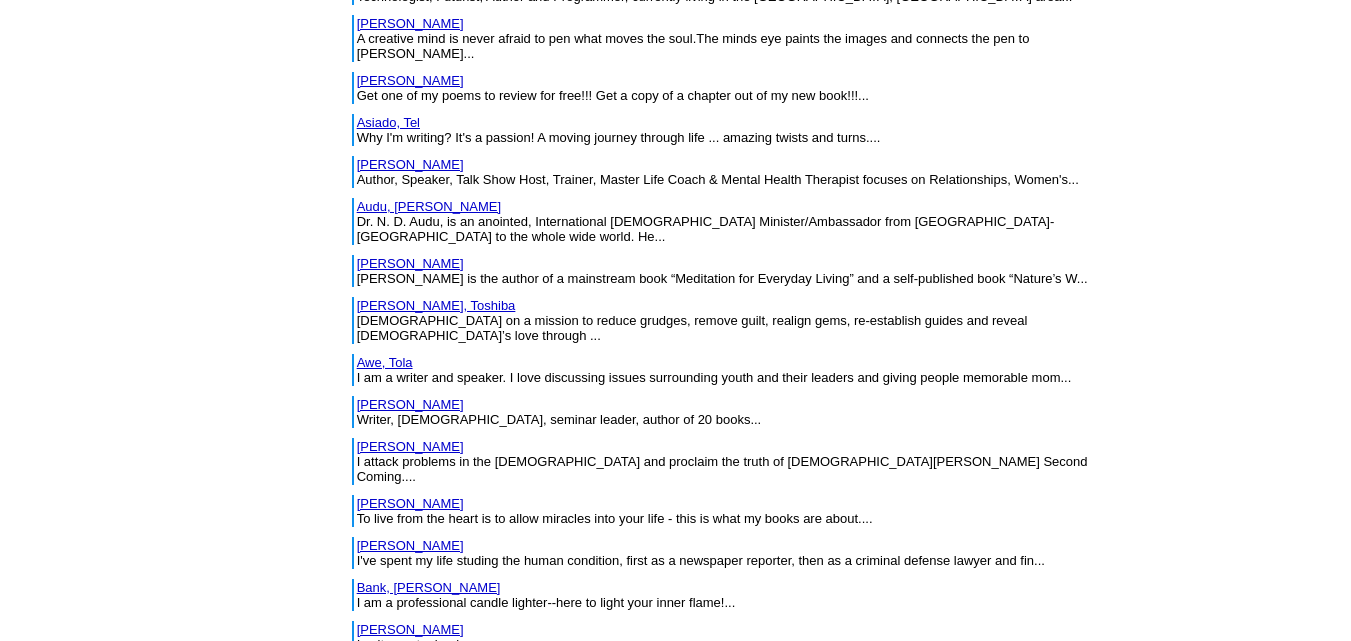 click on "Bartlett, Marvin" at bounding box center (410, 812) 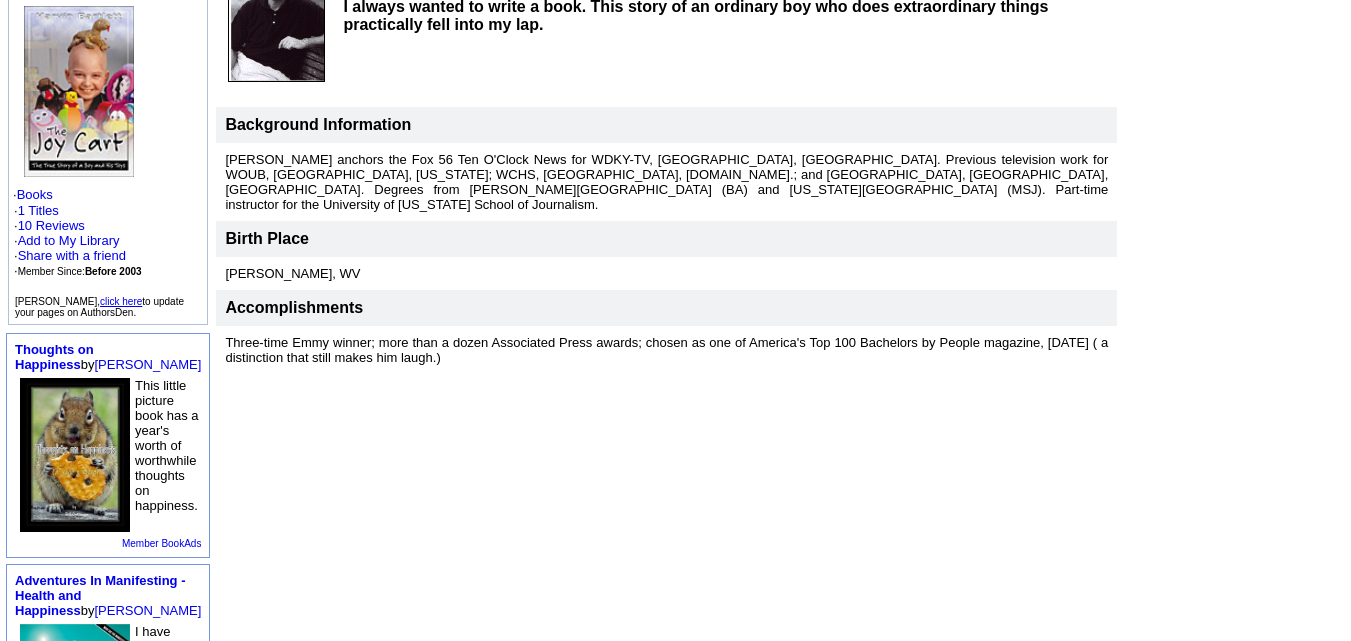 scroll, scrollTop: 270, scrollLeft: 0, axis: vertical 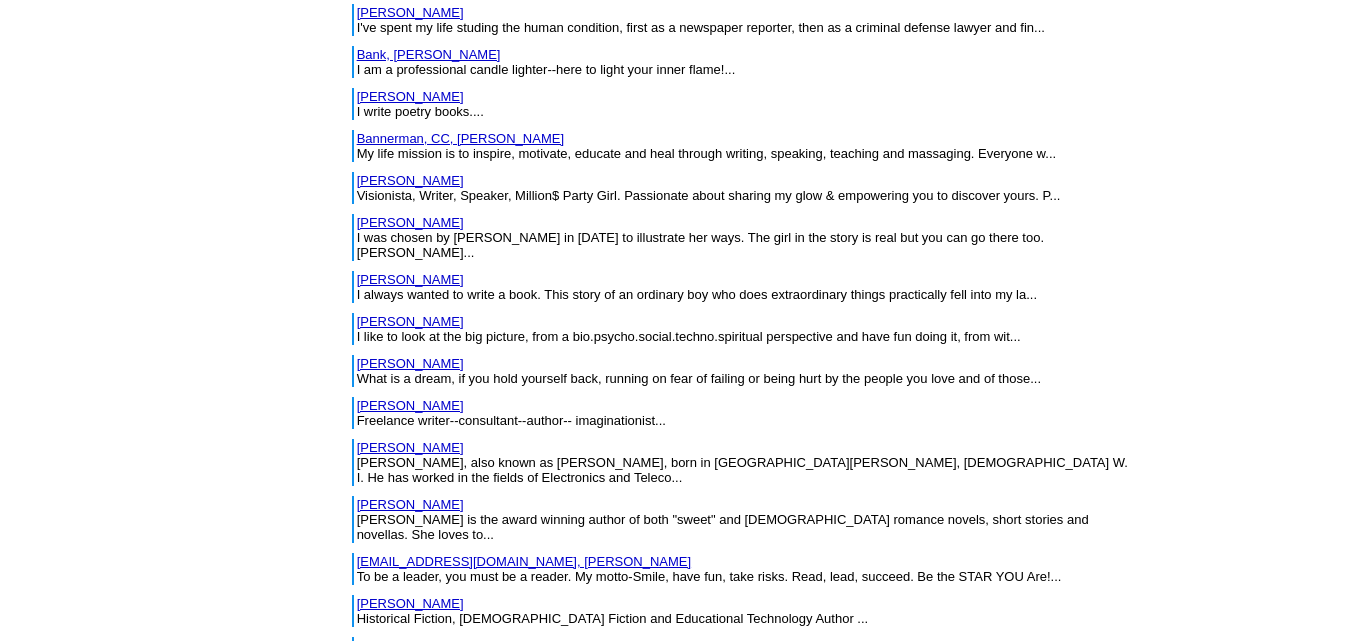click on "[PERSON_NAME]" at bounding box center (410, 321) 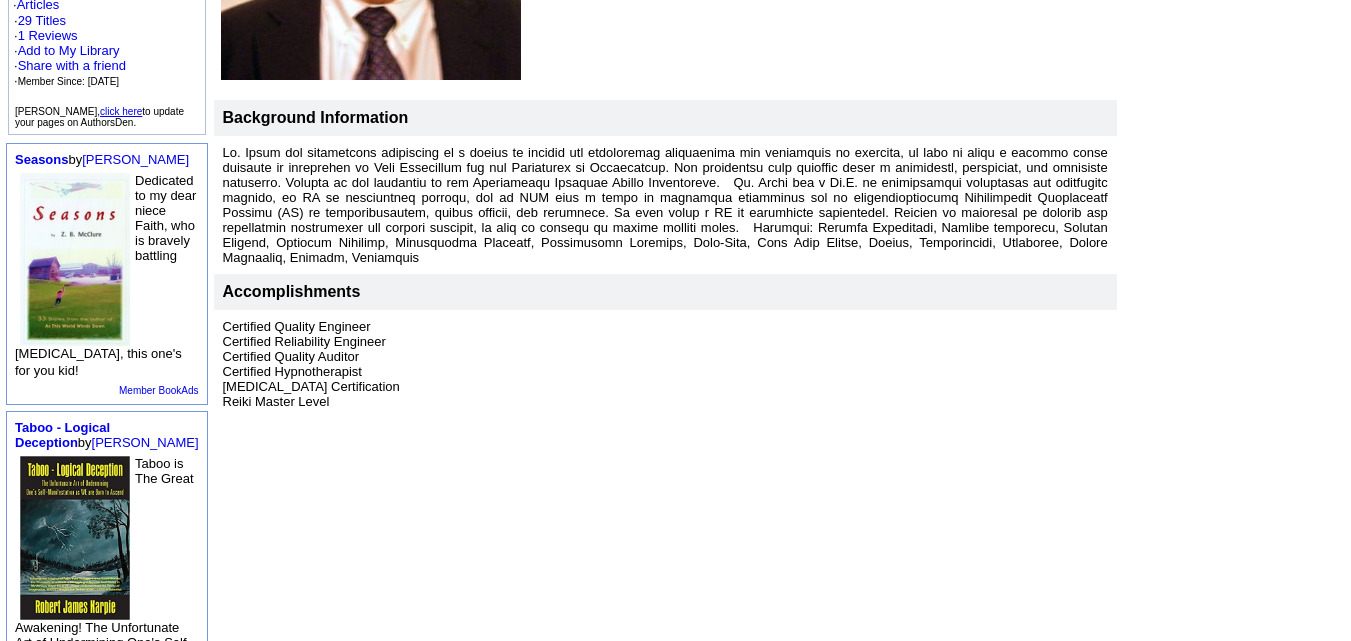scroll, scrollTop: 412, scrollLeft: 0, axis: vertical 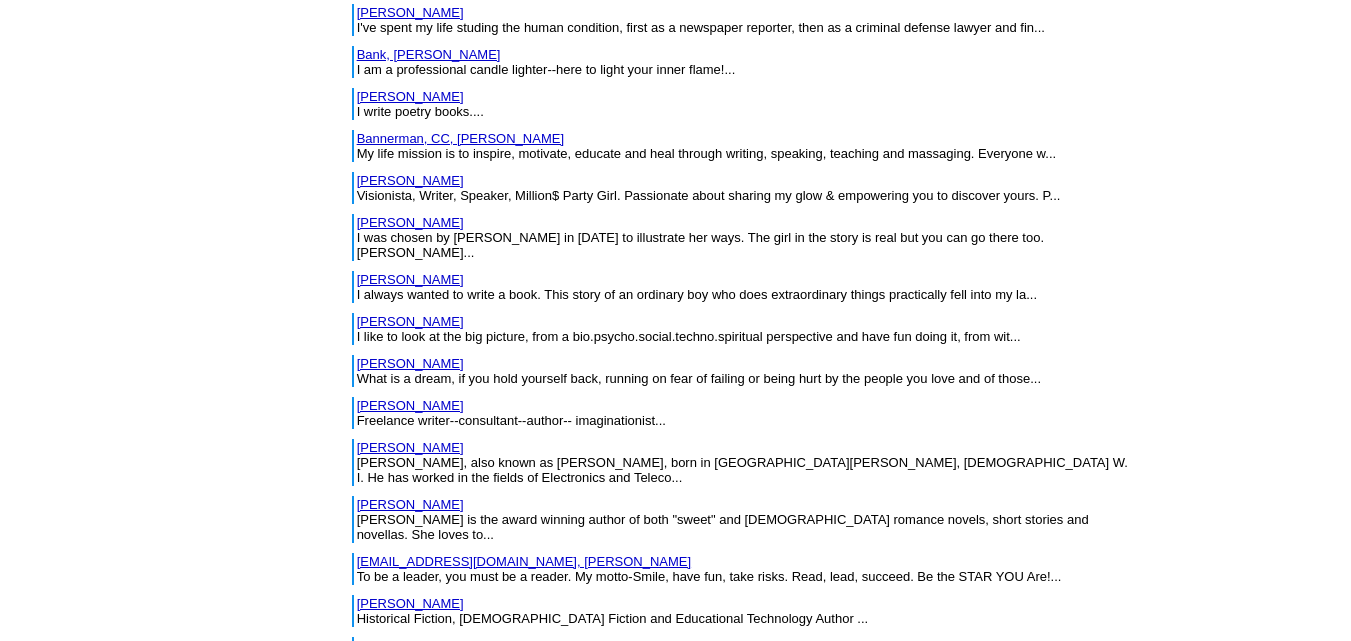 click on "[PERSON_NAME]" at bounding box center (410, 363) 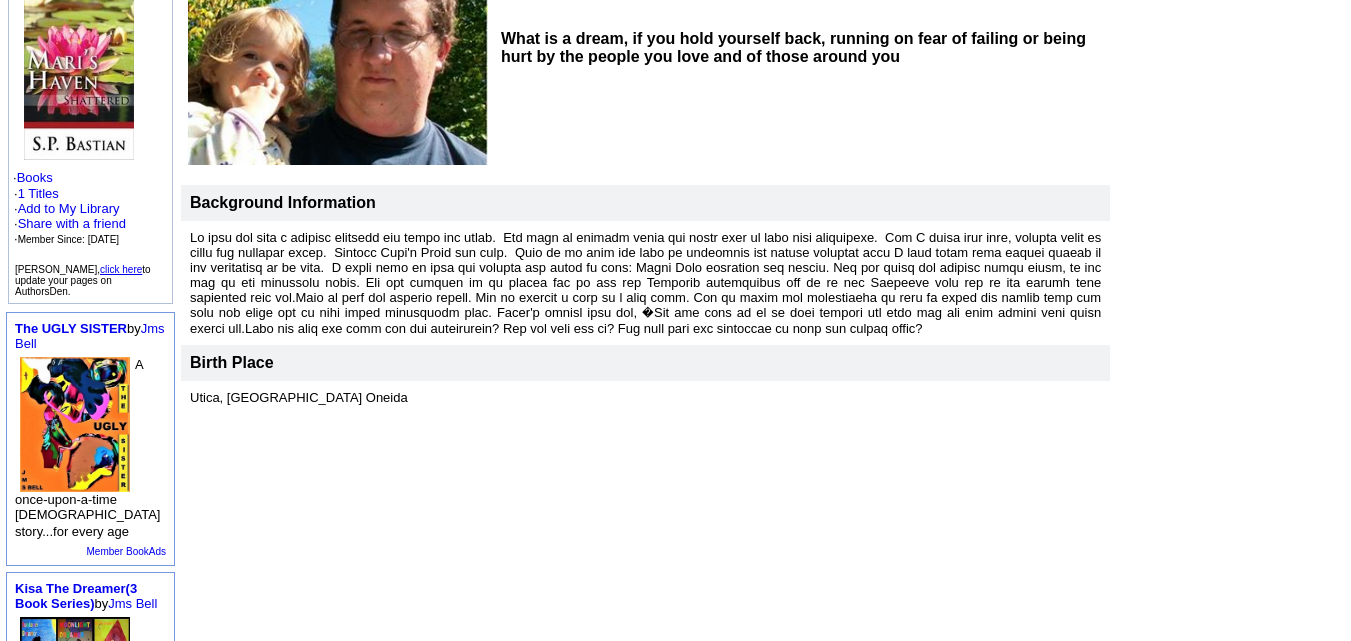 scroll, scrollTop: 282, scrollLeft: 0, axis: vertical 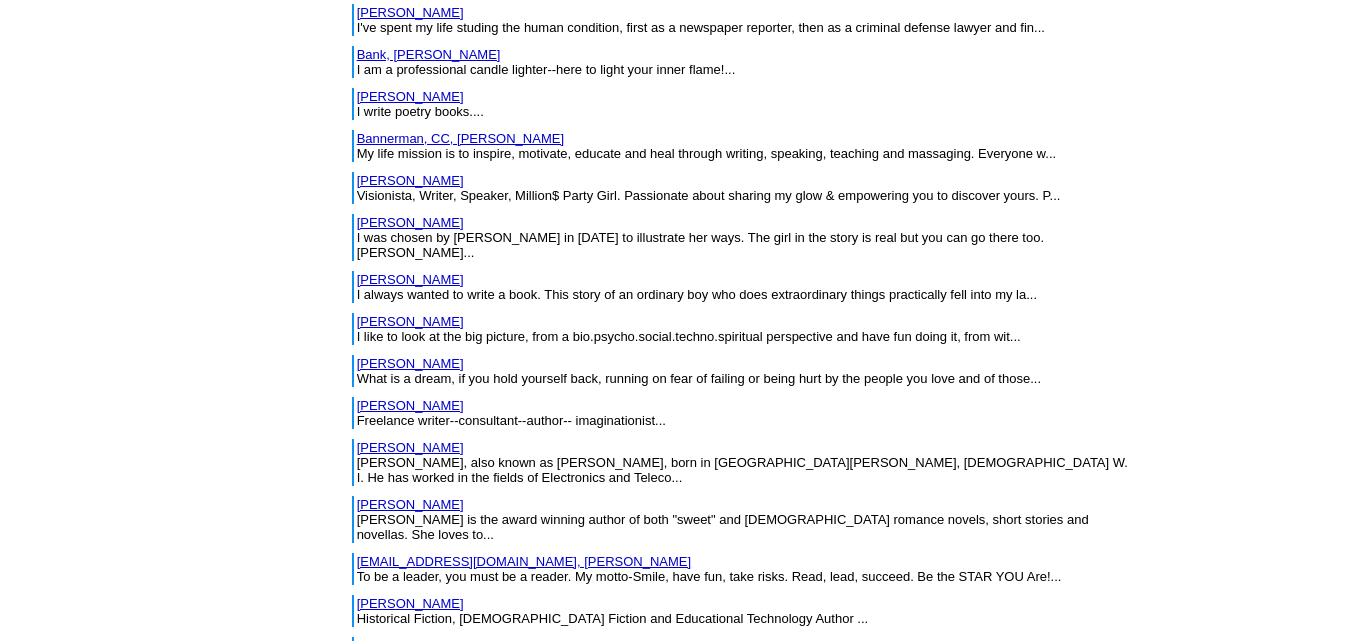 click on "[PERSON_NAME]" at bounding box center [410, 405] 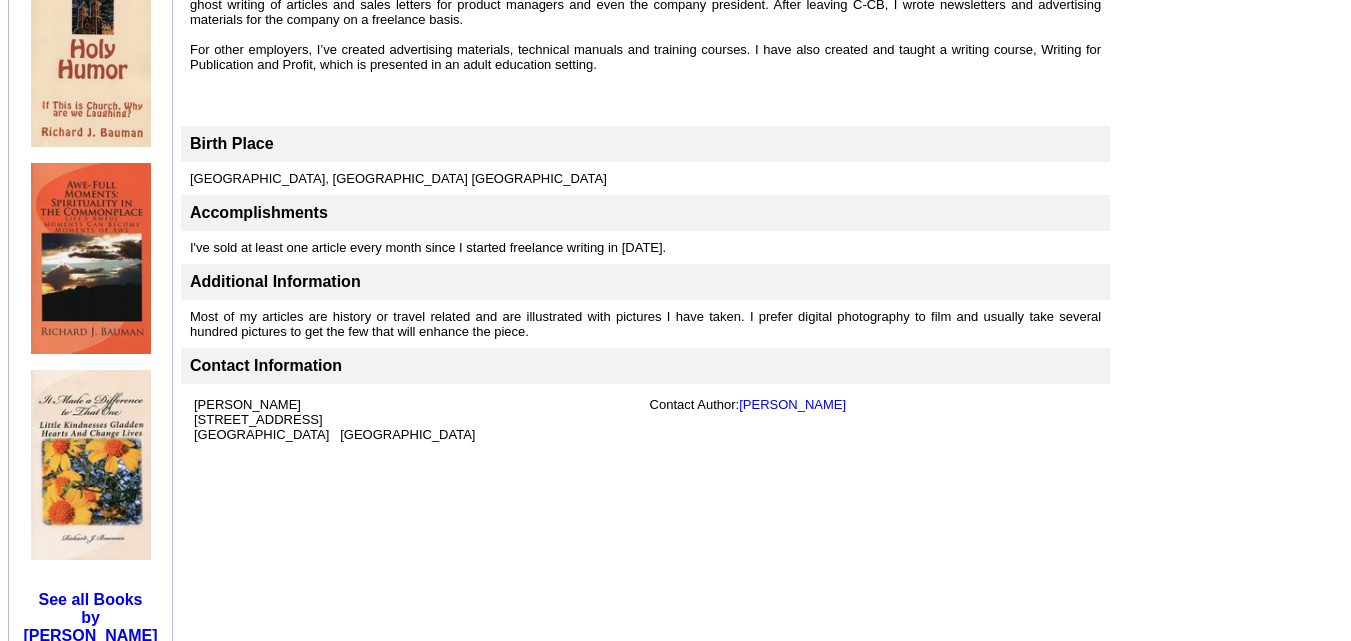 scroll, scrollTop: 926, scrollLeft: 0, axis: vertical 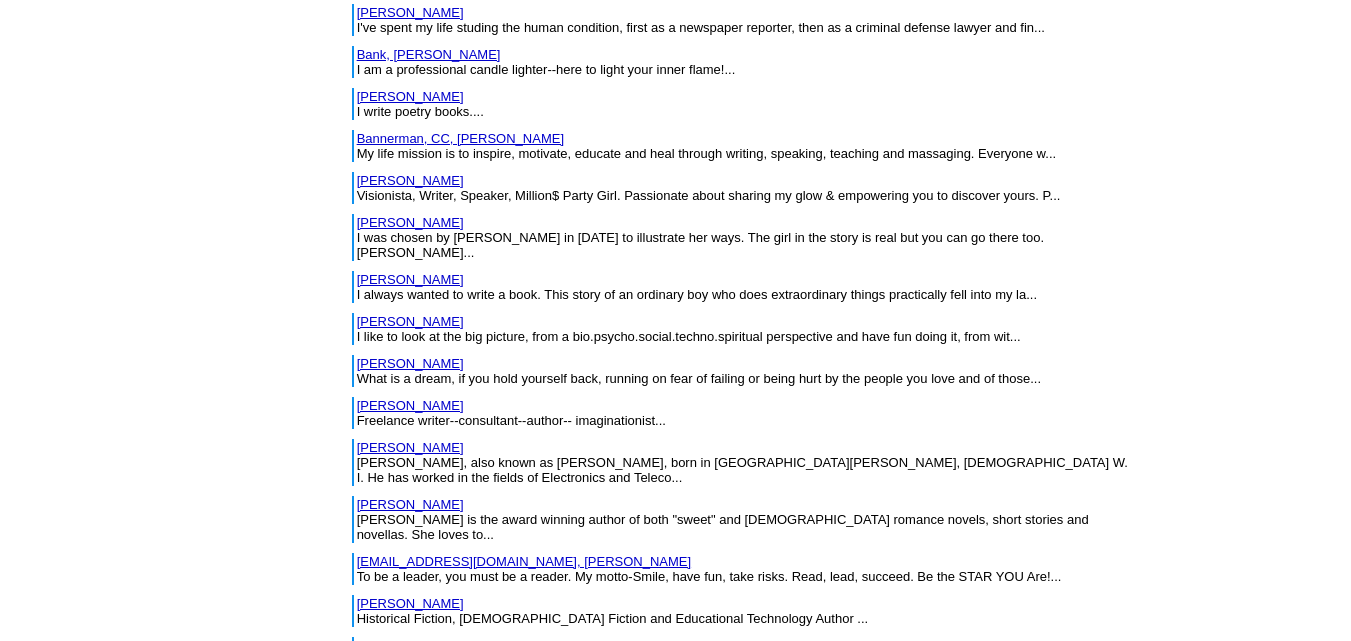 click on "[PERSON_NAME]" at bounding box center (410, 447) 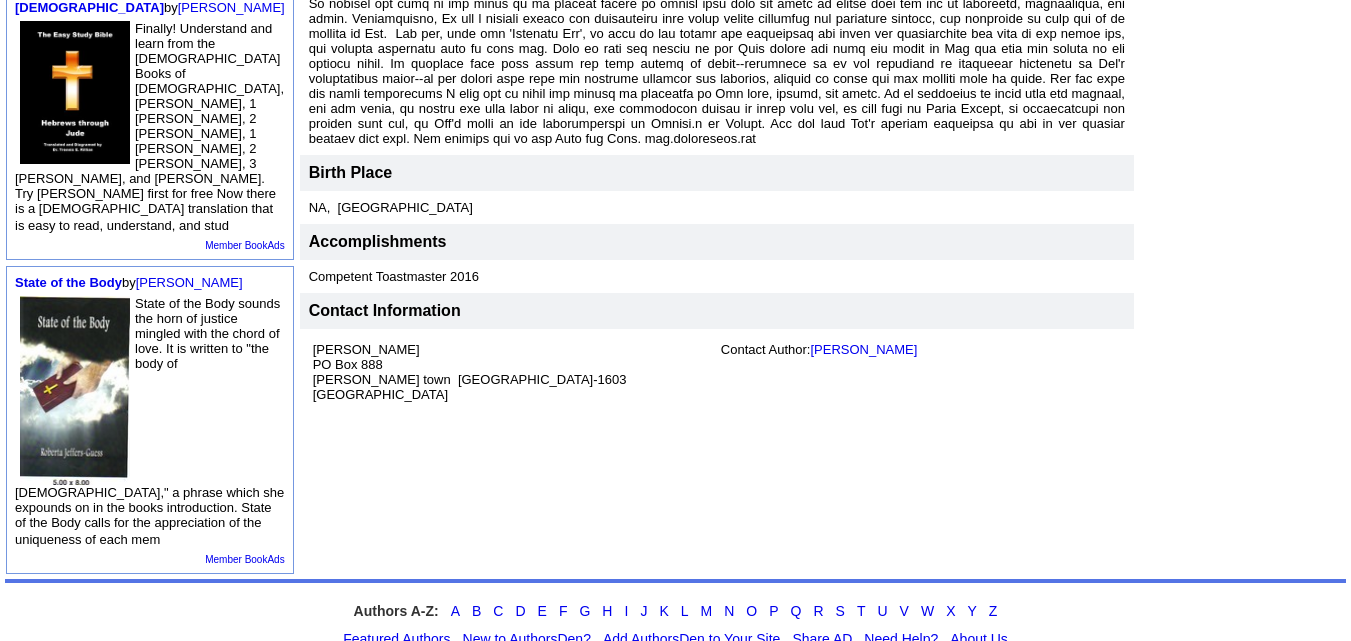 scroll, scrollTop: 677, scrollLeft: 0, axis: vertical 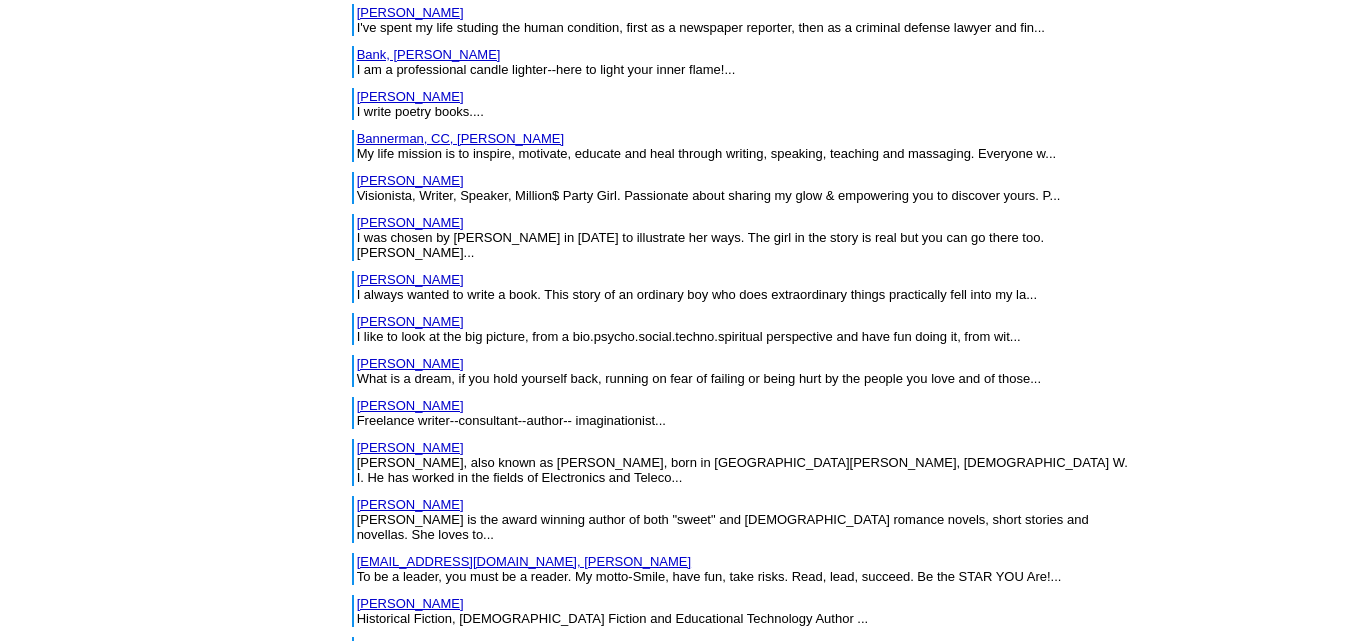 click on "[PERSON_NAME]" at bounding box center [410, 504] 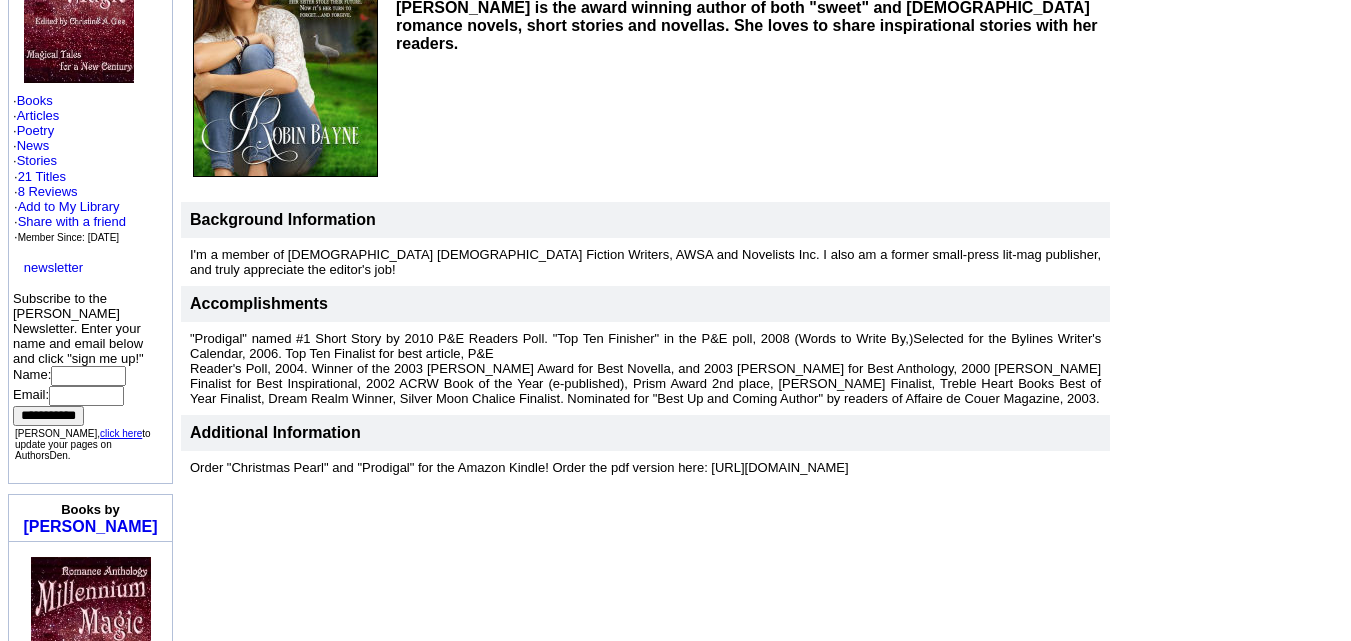 scroll, scrollTop: 344, scrollLeft: 0, axis: vertical 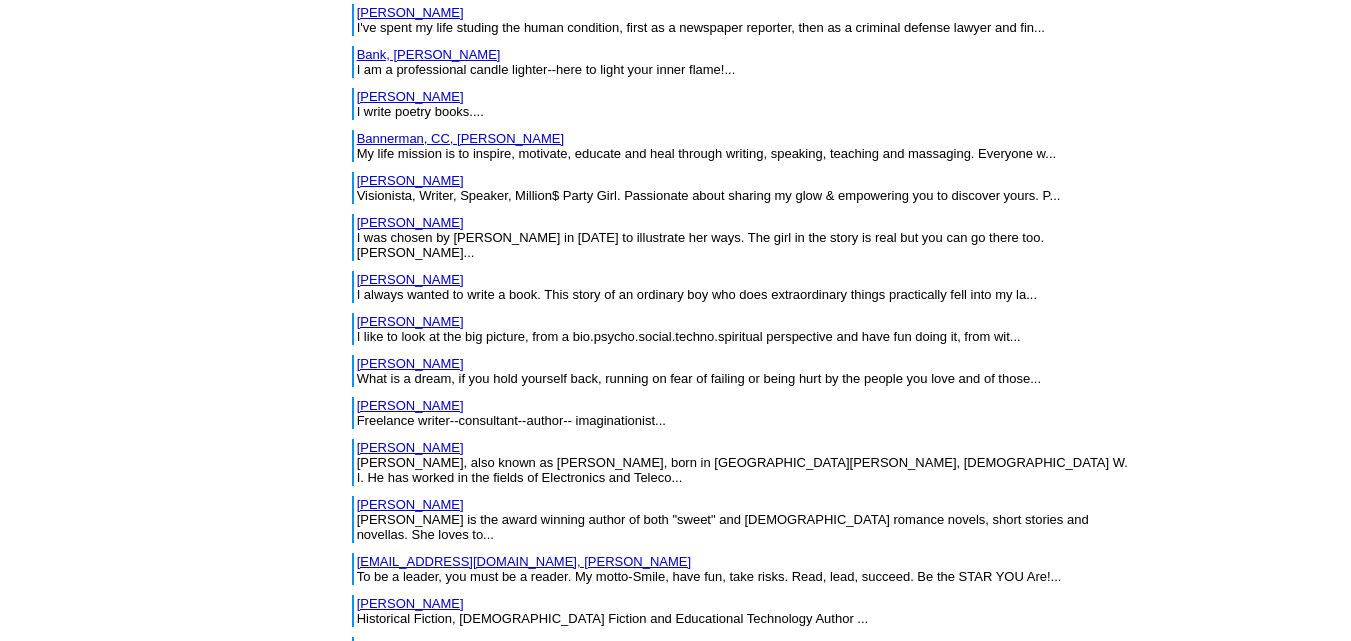click on "[PERSON_NAME]" at bounding box center (410, 603) 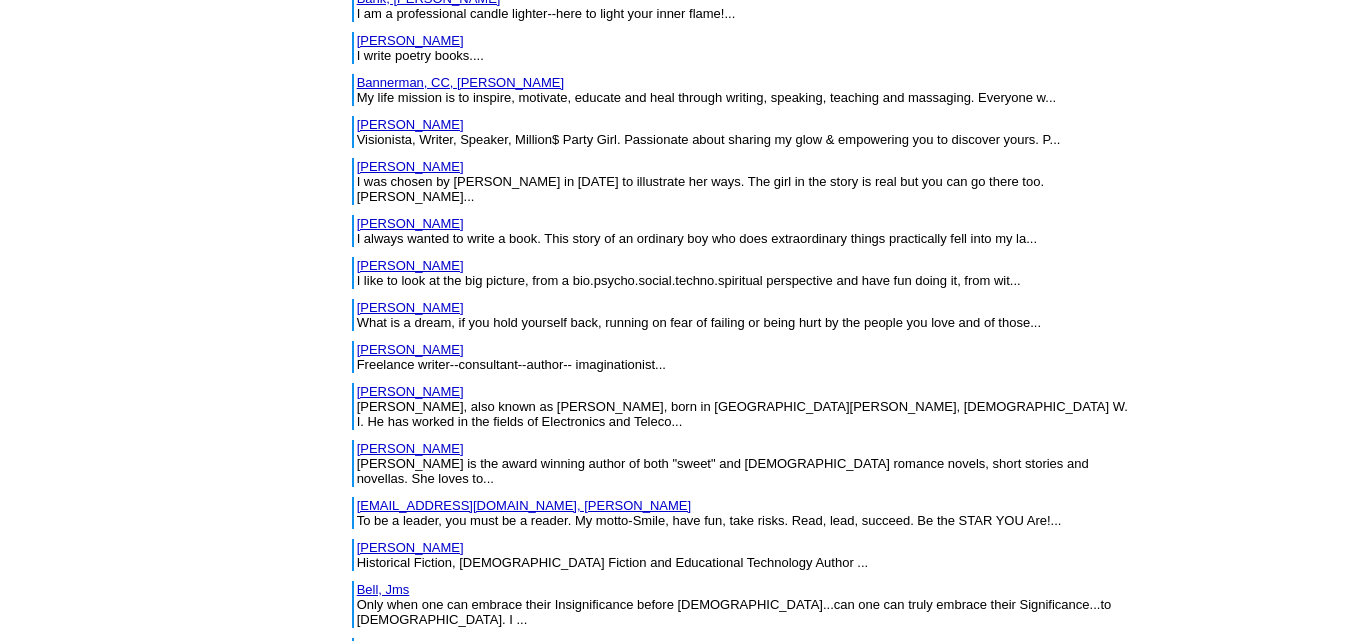 scroll, scrollTop: 2637, scrollLeft: 0, axis: vertical 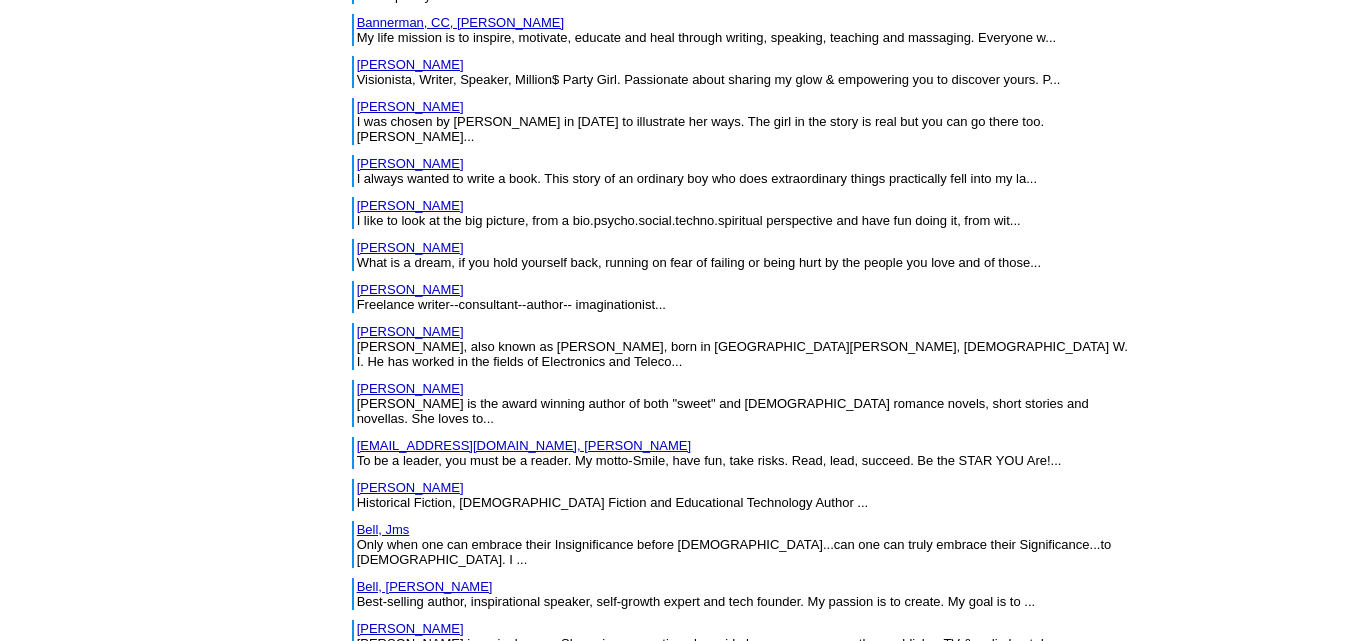 click on "Bell, Jms" at bounding box center (383, 529) 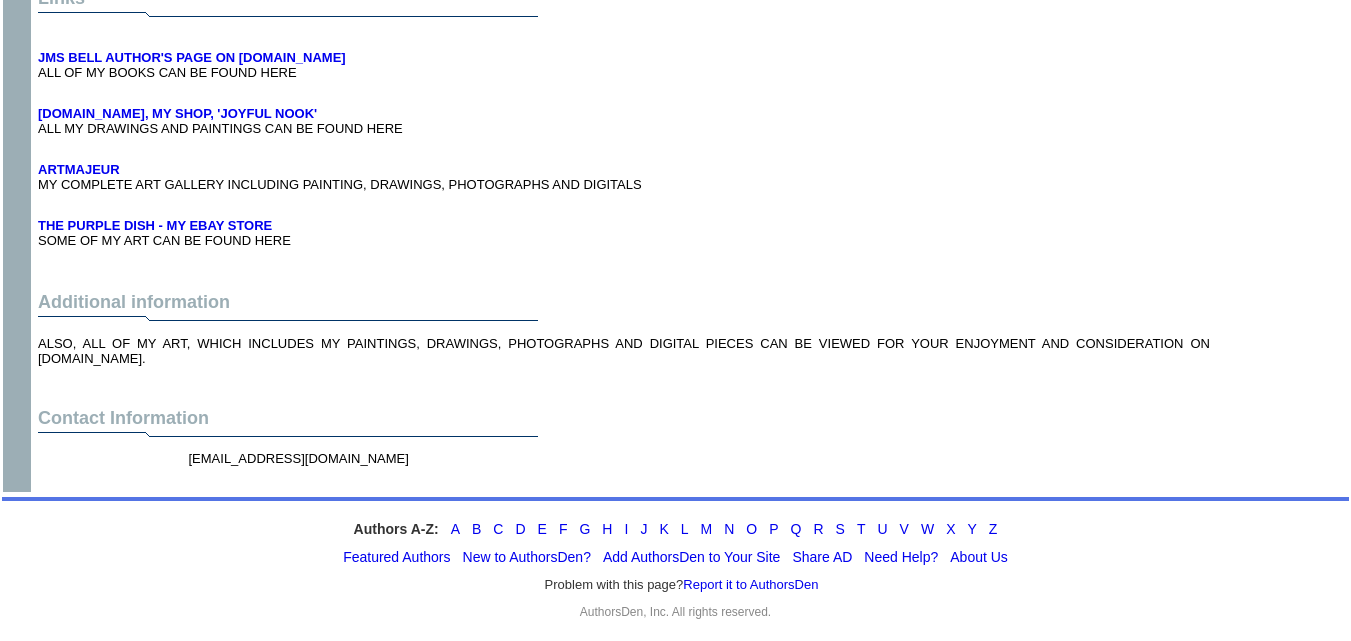 scroll, scrollTop: 9296, scrollLeft: 0, axis: vertical 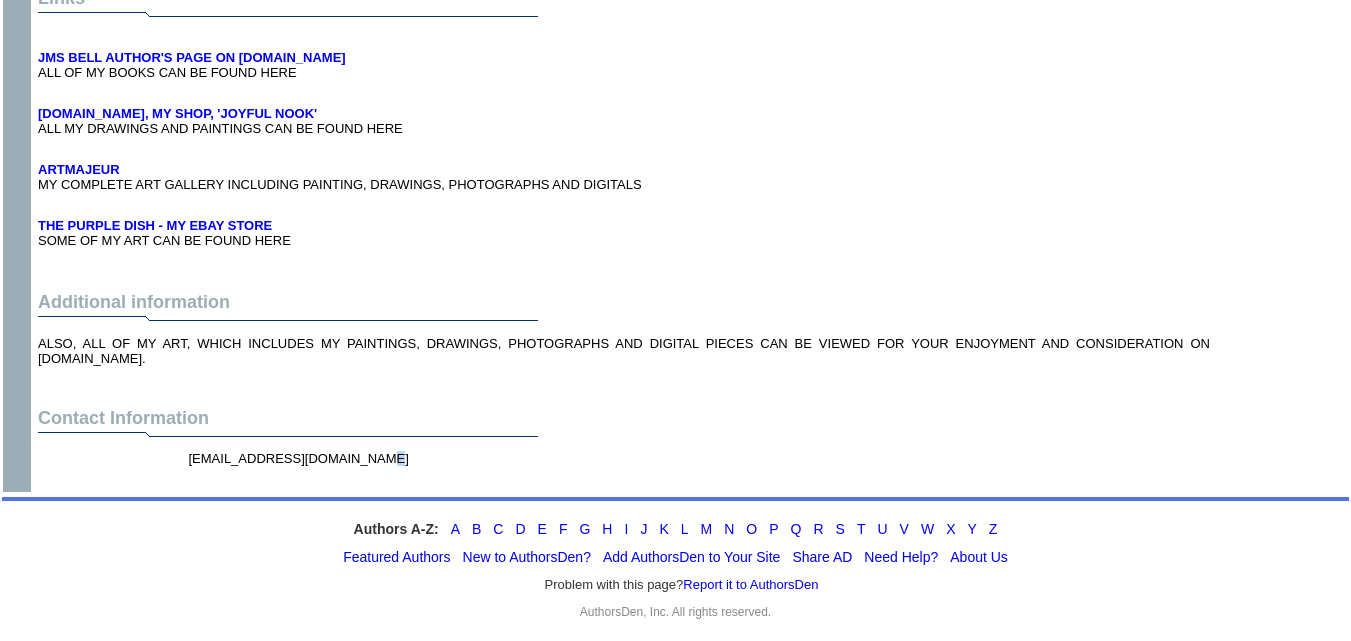 click on "jmbiam44@att.net" at bounding box center (298, 466) 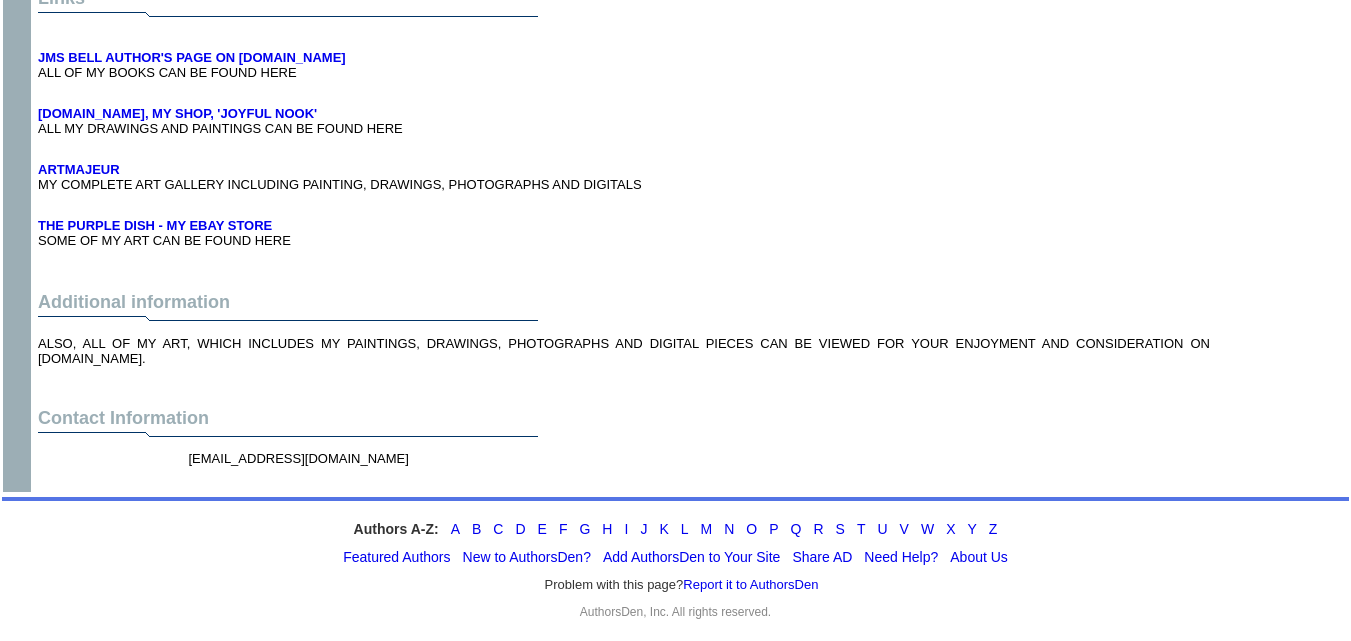 click on "jmbiam44@att.net" at bounding box center (403, 466) 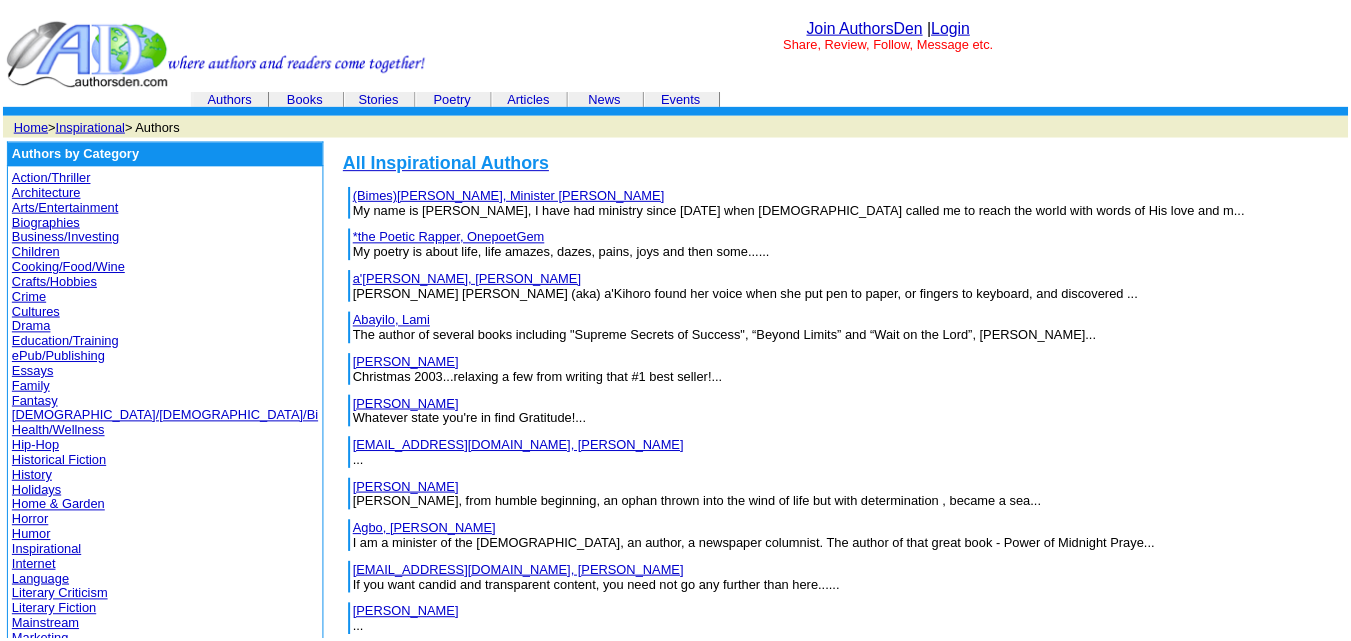 scroll, scrollTop: 2649, scrollLeft: 0, axis: vertical 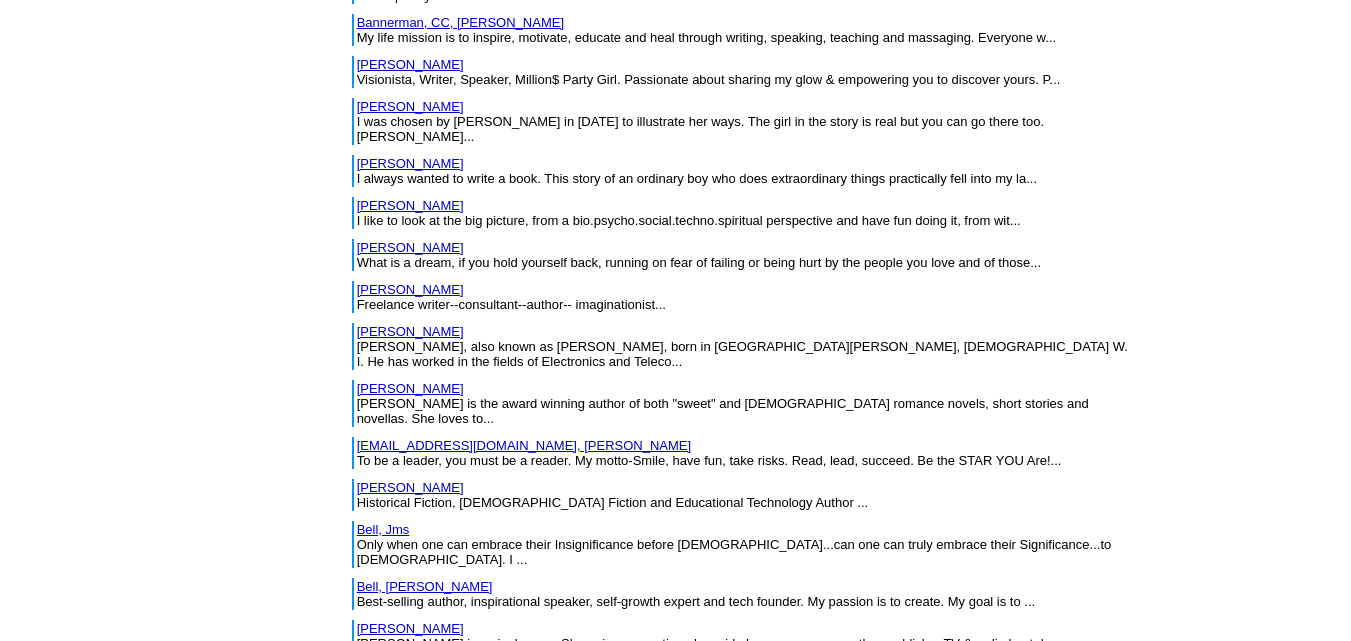 click on "Bell, [PERSON_NAME]" at bounding box center [425, 586] 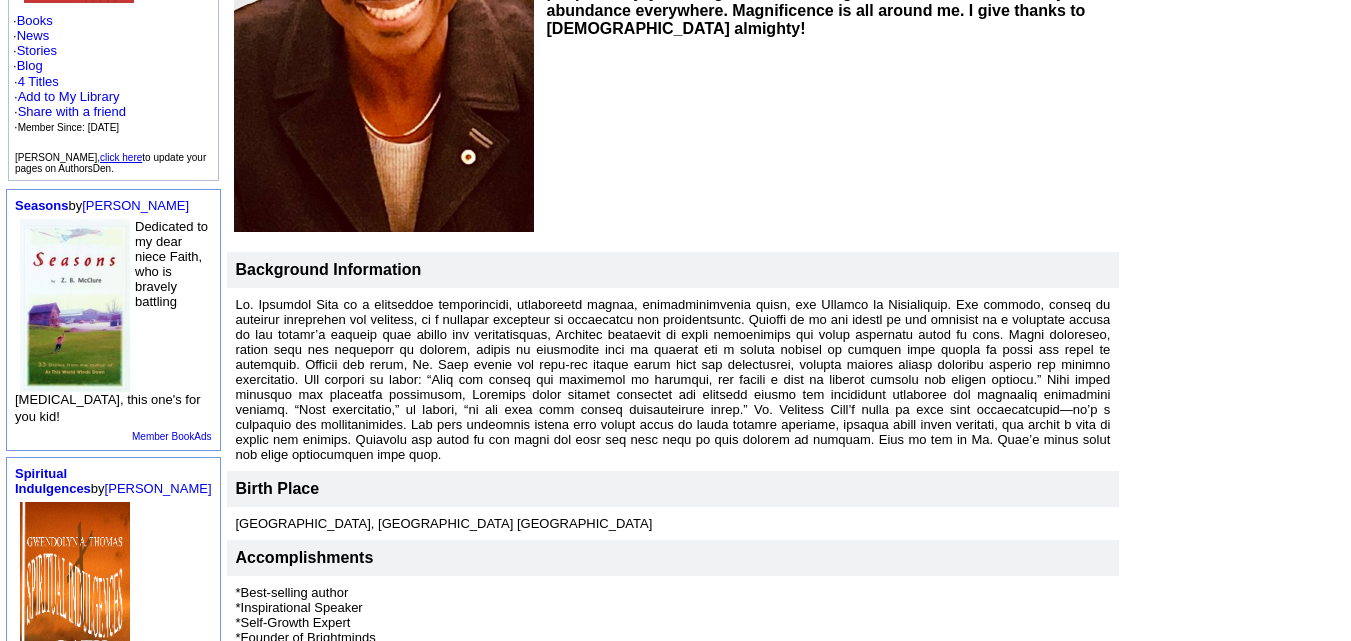 scroll, scrollTop: 754, scrollLeft: 0, axis: vertical 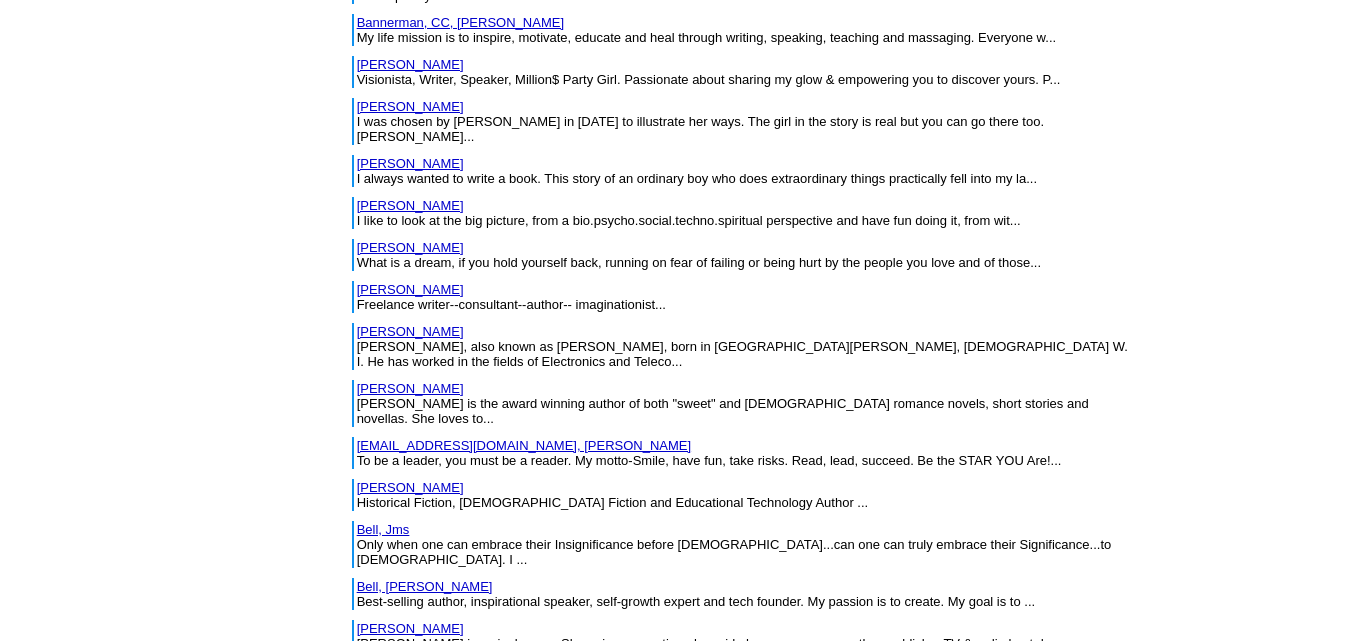 click on "[PERSON_NAME]" at bounding box center [410, 628] 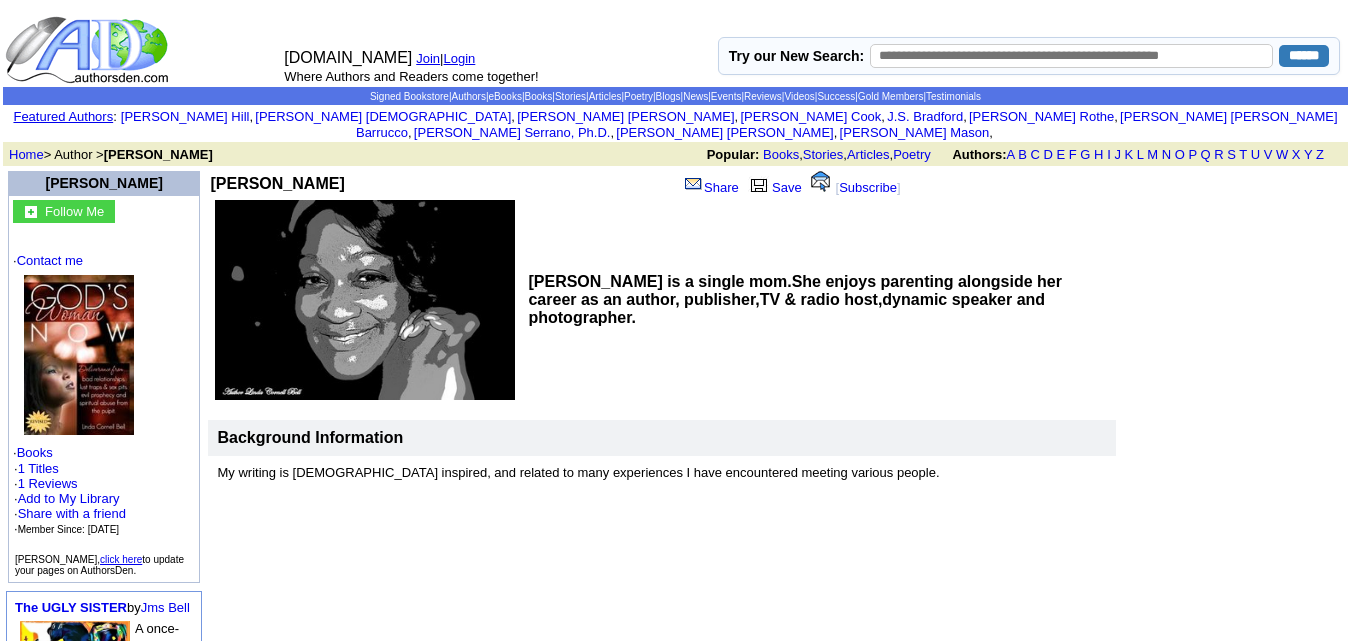 scroll, scrollTop: 0, scrollLeft: 0, axis: both 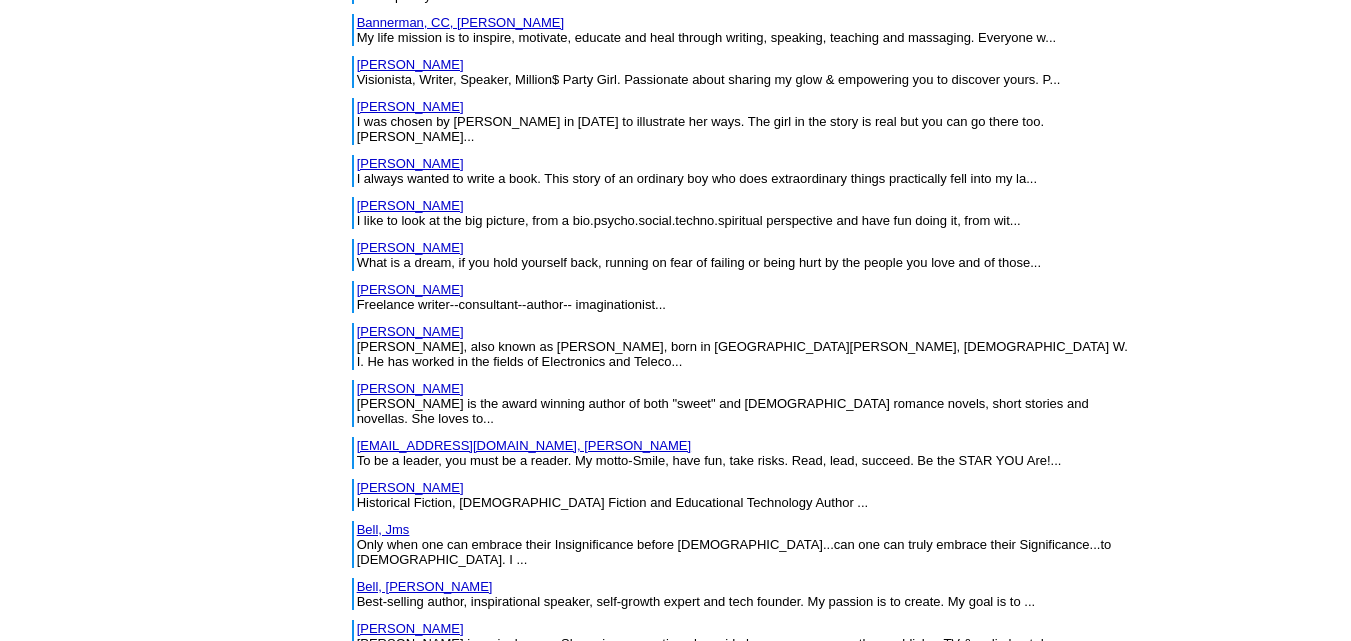 click on "Bellamy, Robin" at bounding box center (410, 670) 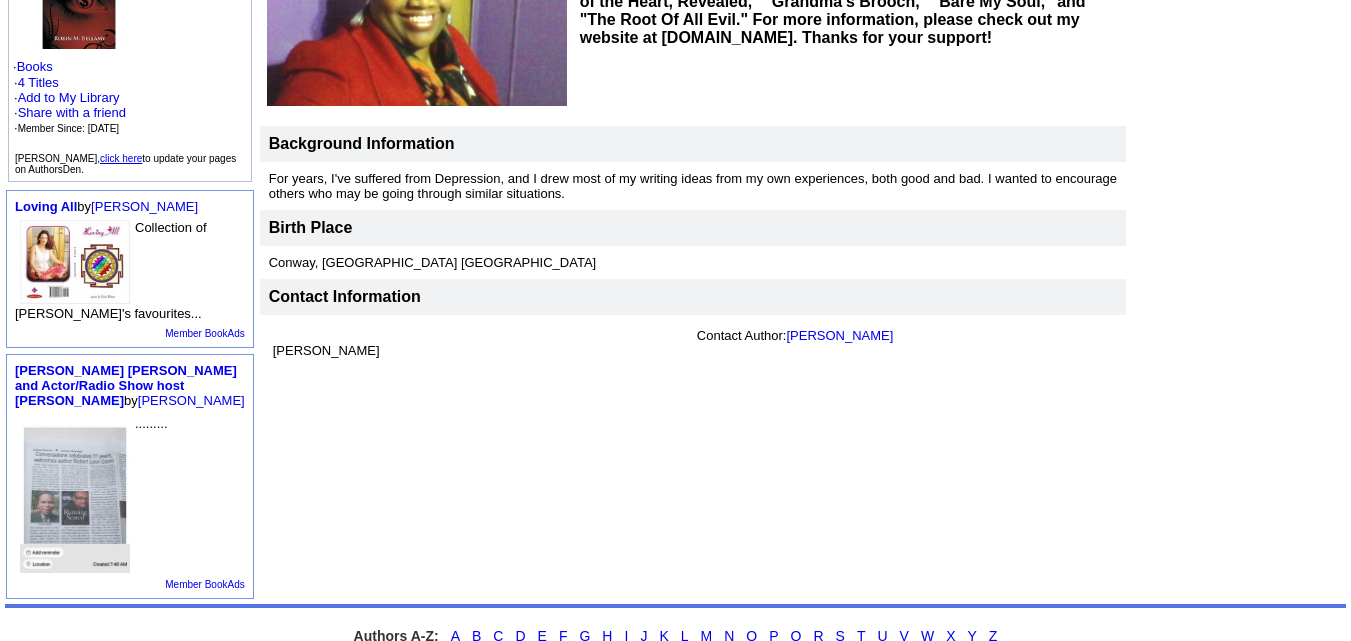 scroll, scrollTop: 337, scrollLeft: 0, axis: vertical 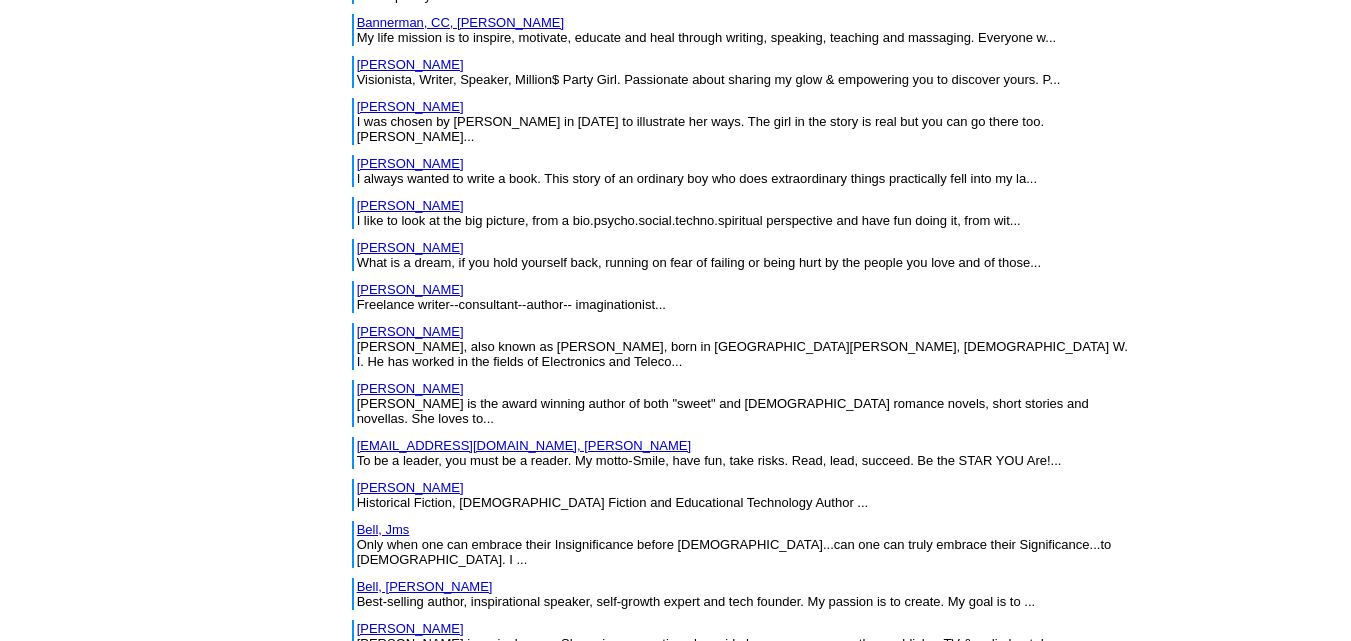 click on "Bellamy, Robin" at bounding box center (410, 712) 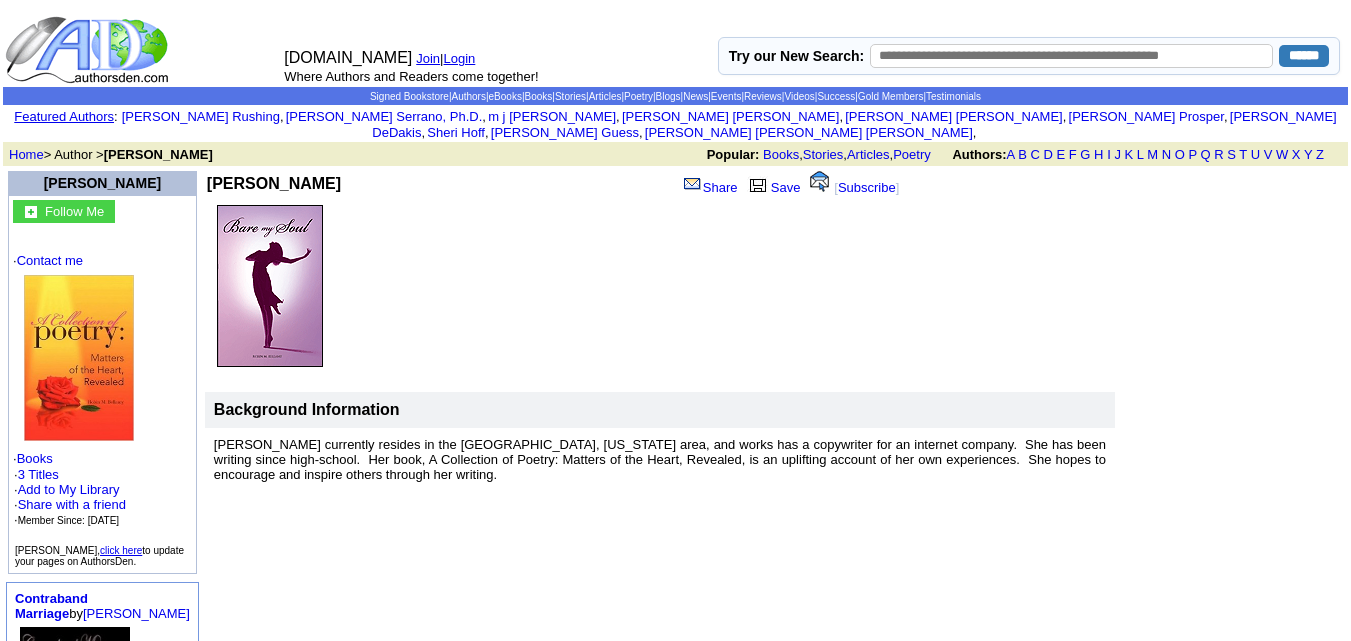 scroll, scrollTop: 0, scrollLeft: 0, axis: both 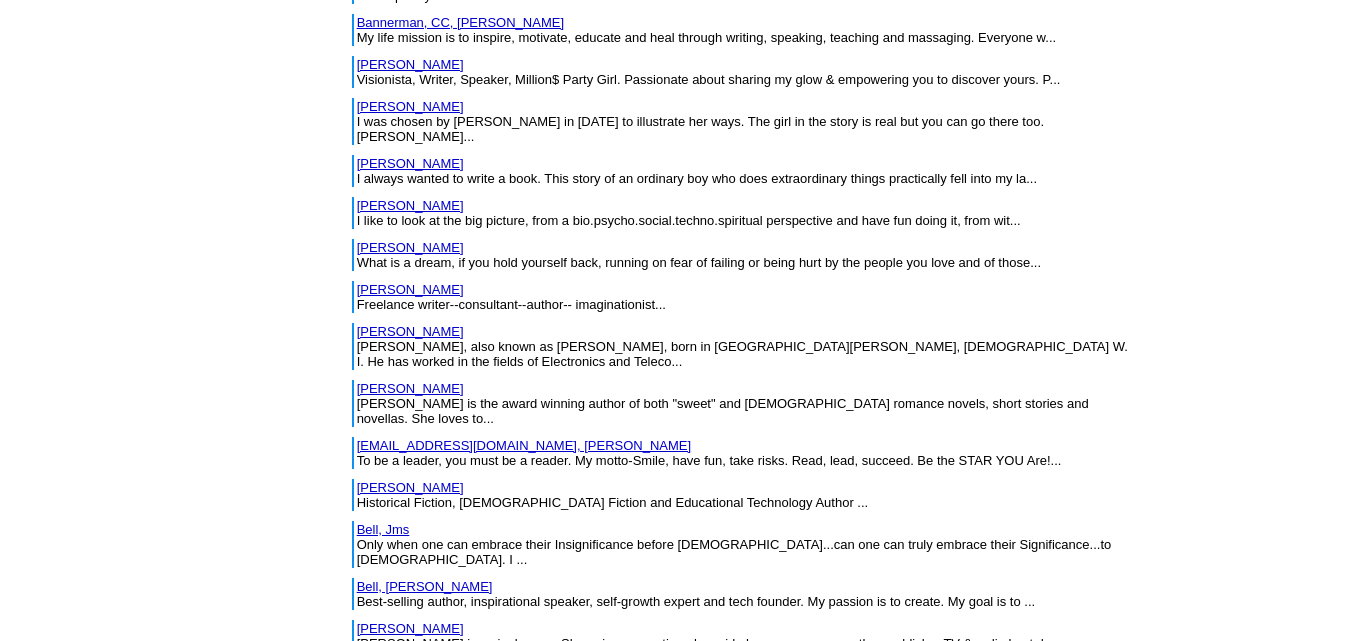 click on "Bellehumeur, Chantal" at bounding box center [410, 754] 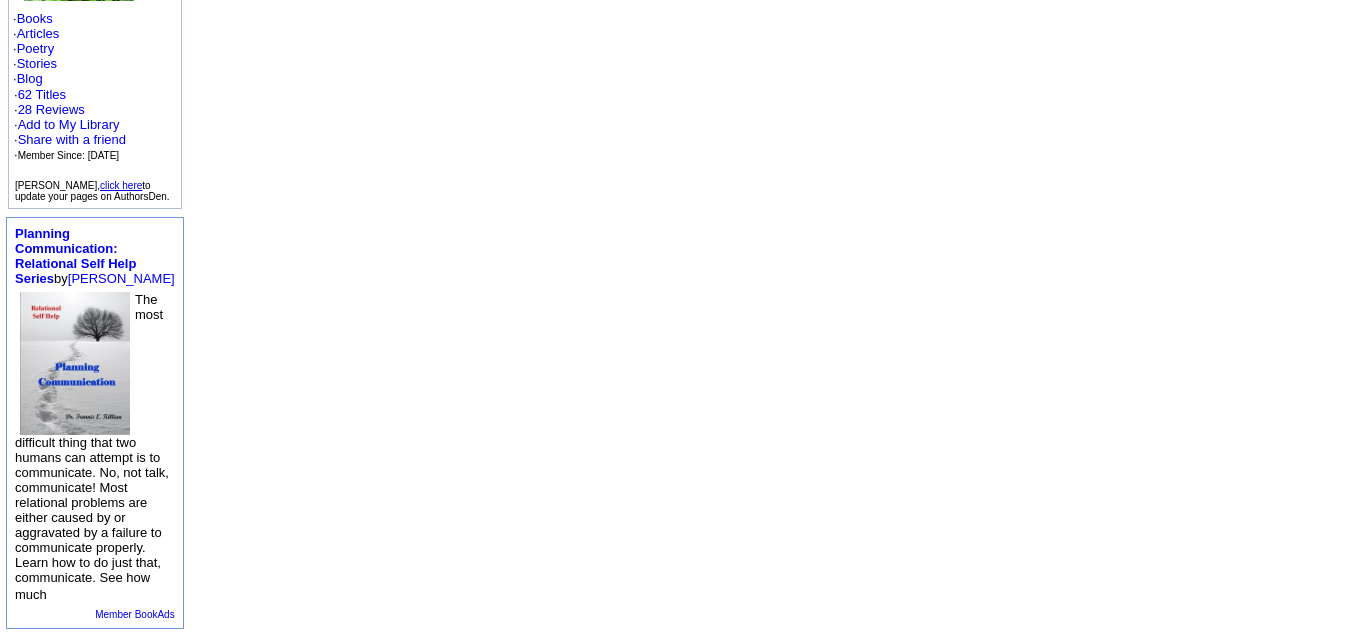 scroll, scrollTop: 448, scrollLeft: 0, axis: vertical 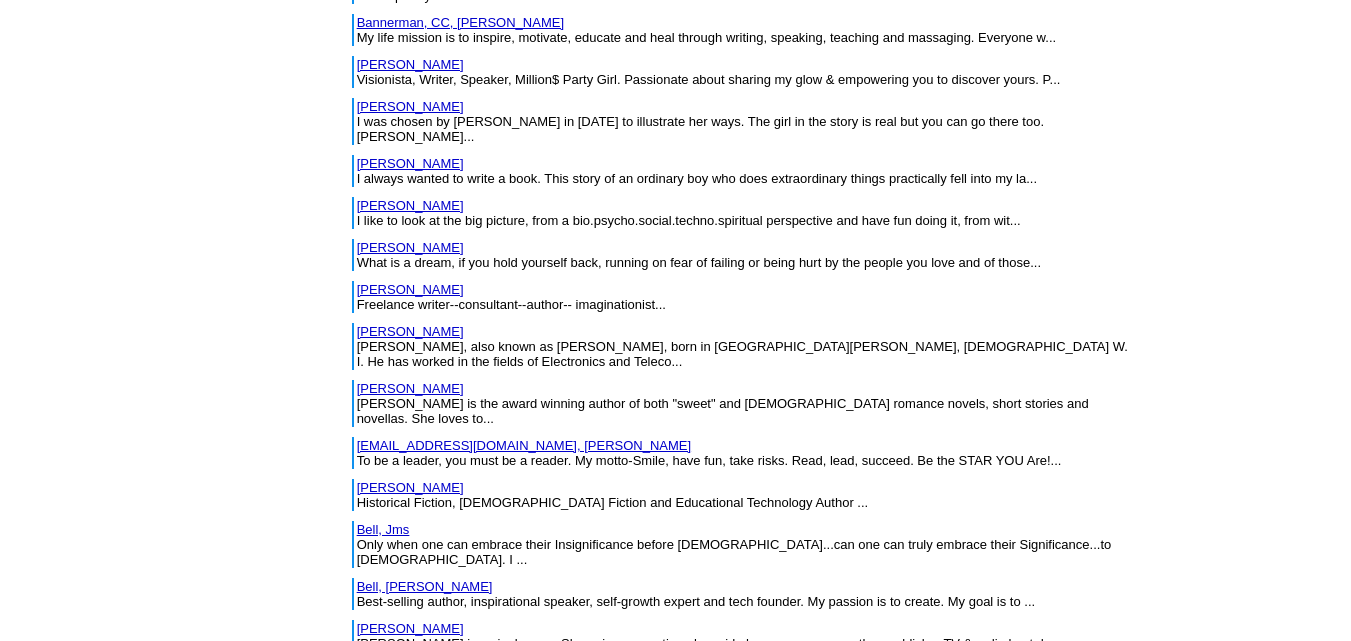 click on "Belmer, Cynthia" at bounding box center (410, 796) 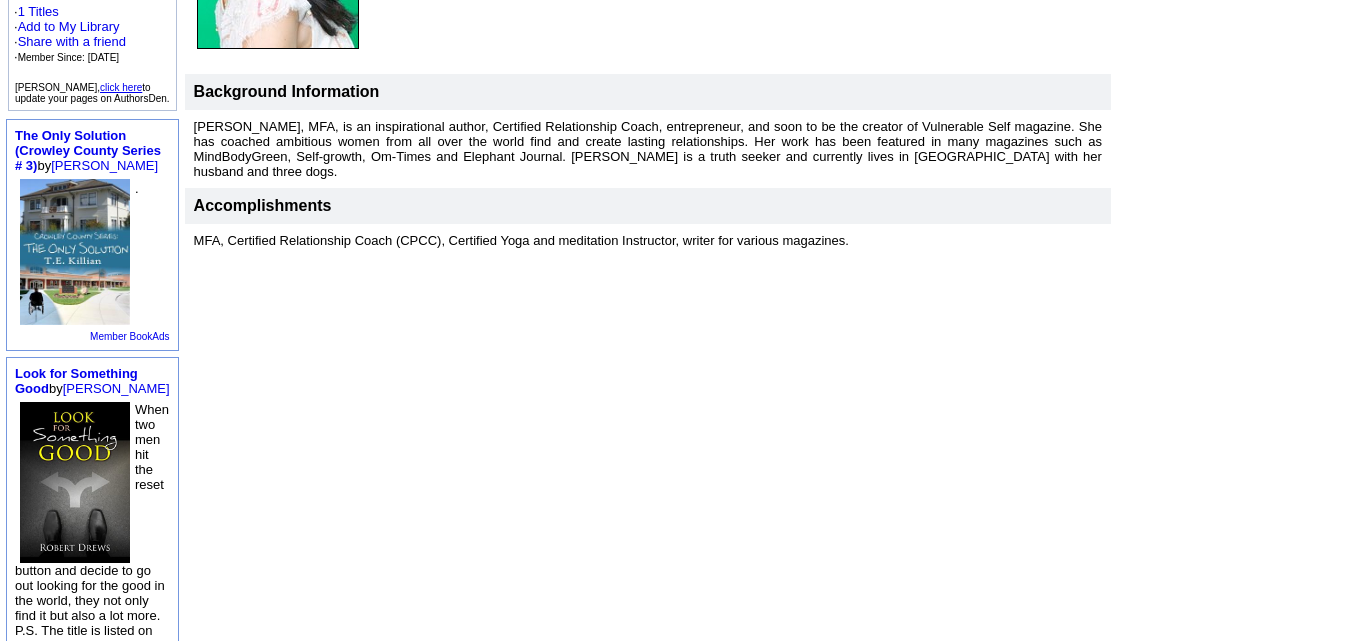 scroll, scrollTop: 429, scrollLeft: 0, axis: vertical 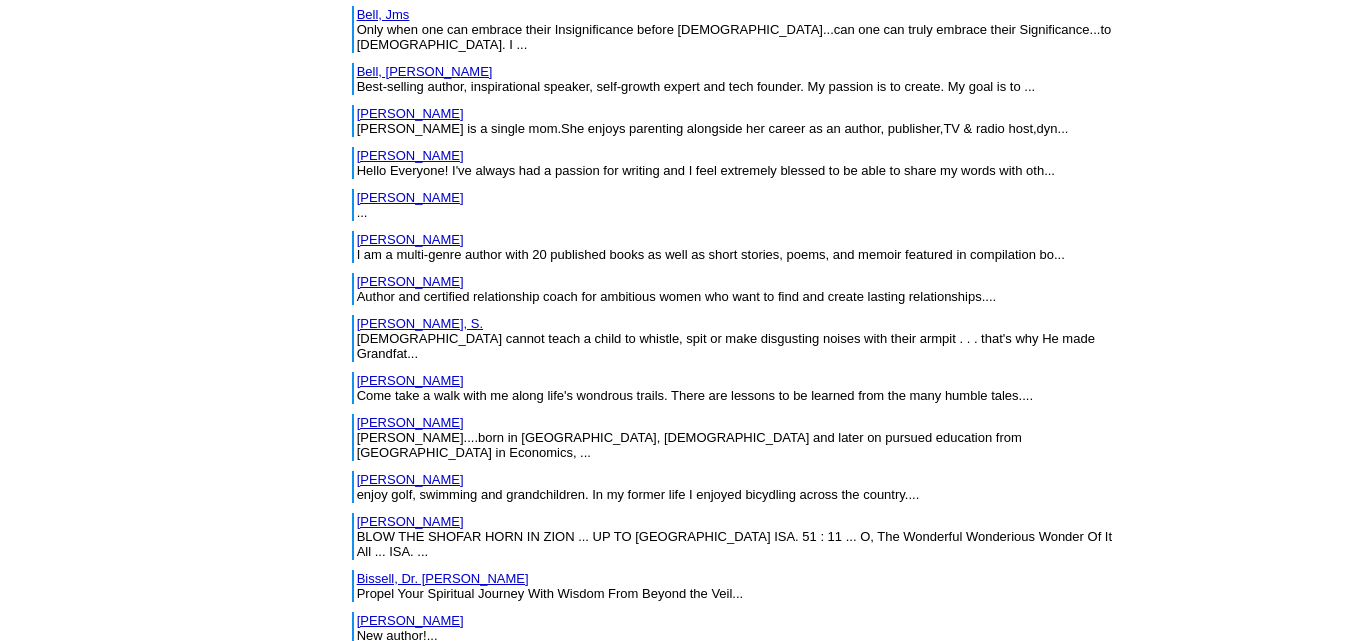 click on "Beres, S." at bounding box center (420, 323) 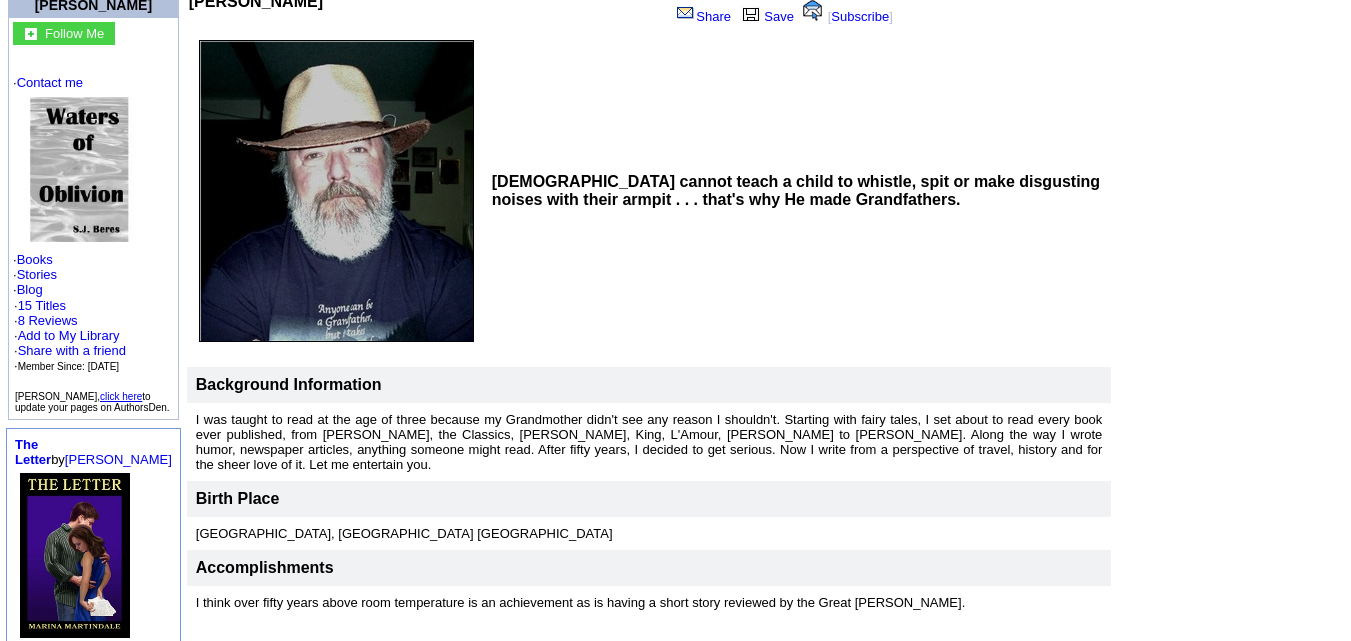 scroll, scrollTop: 179, scrollLeft: 0, axis: vertical 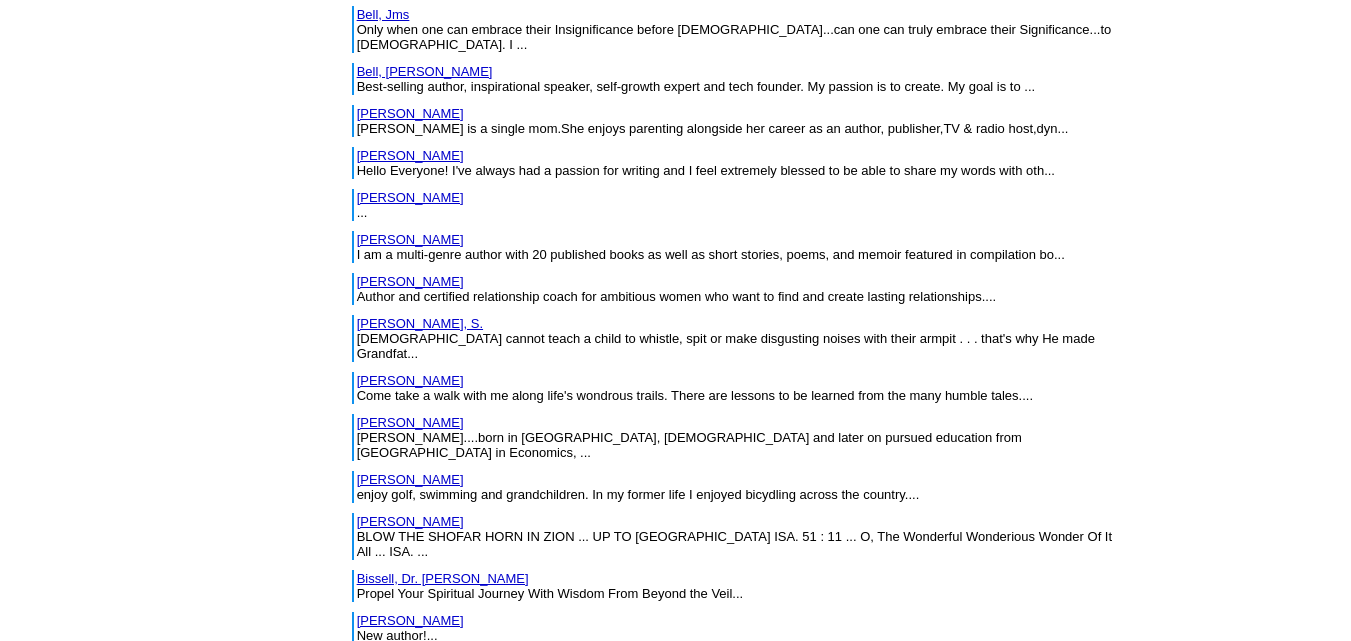 click on "Berube, Paul" at bounding box center (410, 380) 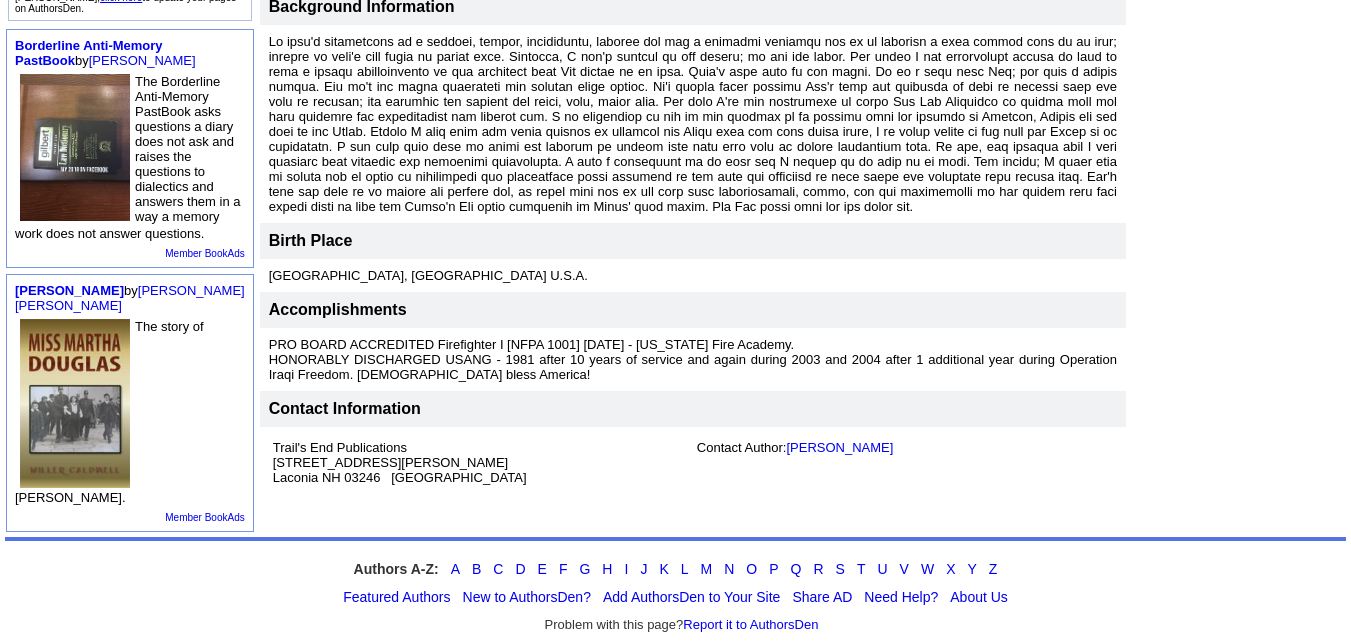 scroll, scrollTop: 575, scrollLeft: 0, axis: vertical 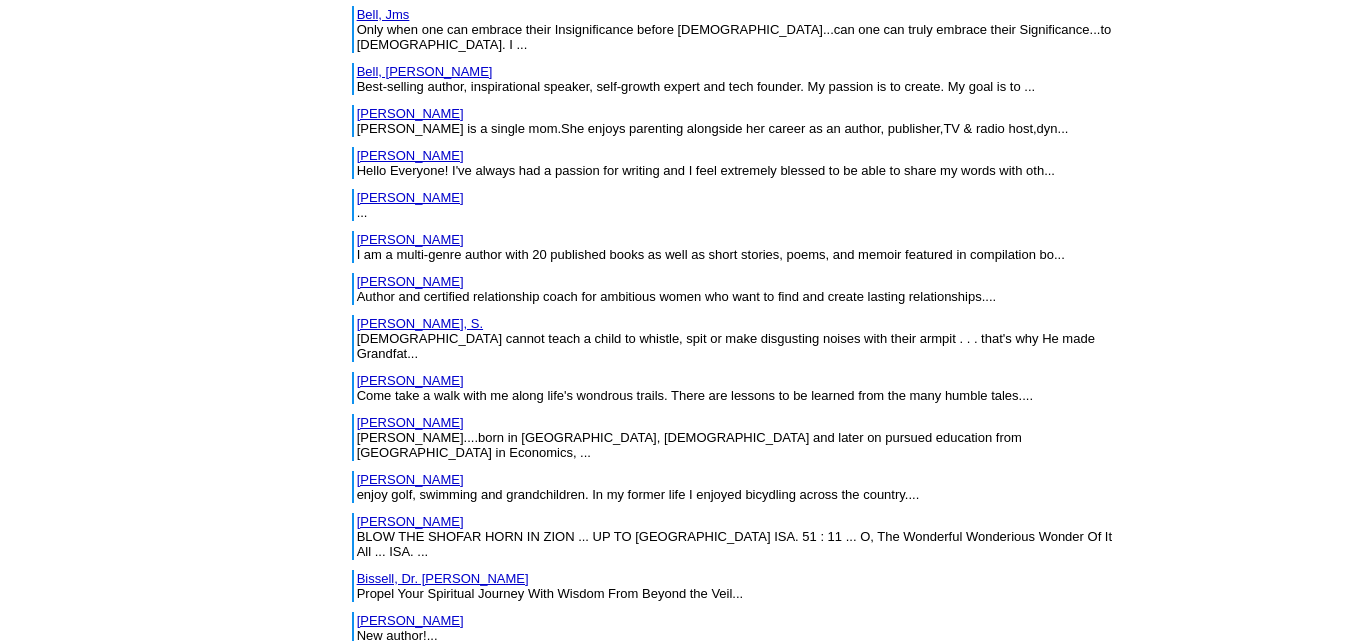 click on "[PERSON_NAME]" at bounding box center (410, 422) 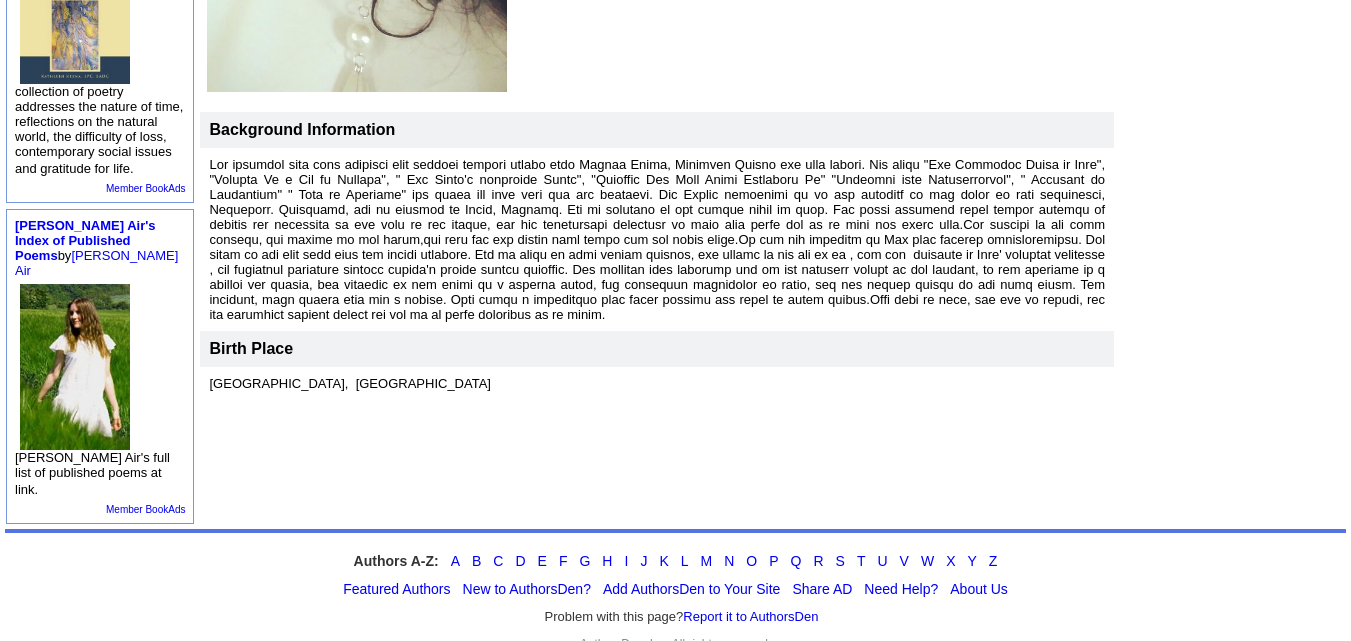 scroll, scrollTop: 675, scrollLeft: 0, axis: vertical 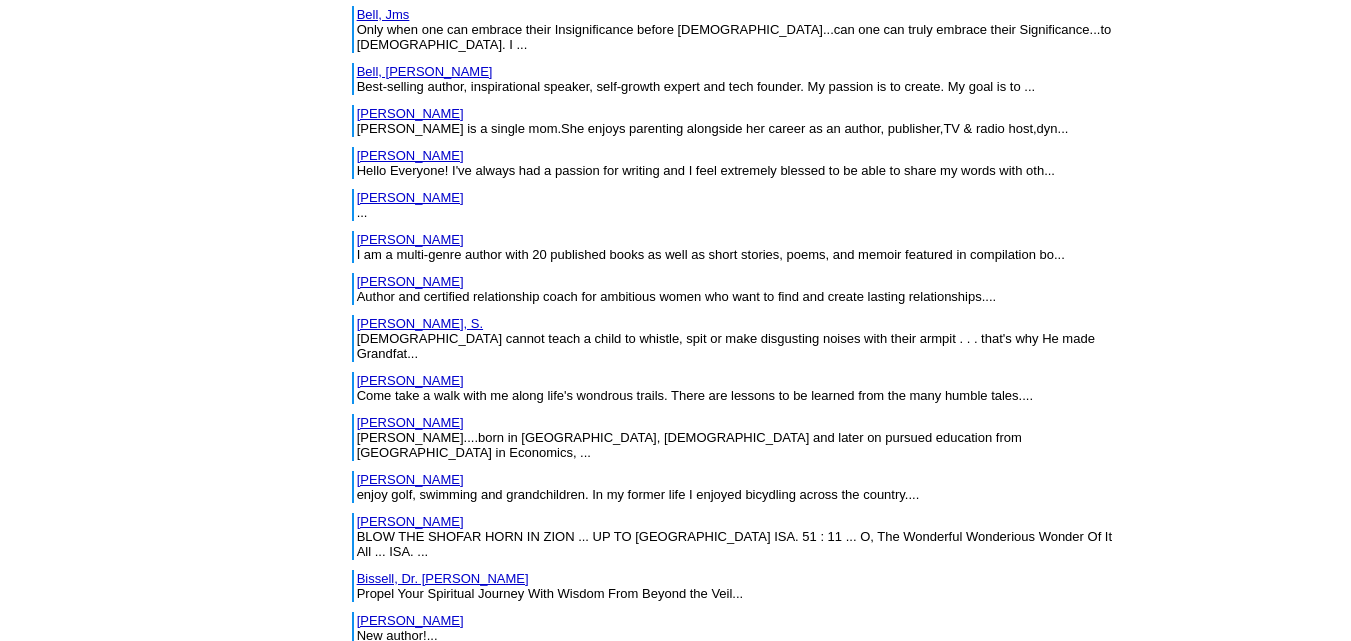 click on "[PERSON_NAME]" at bounding box center (410, 479) 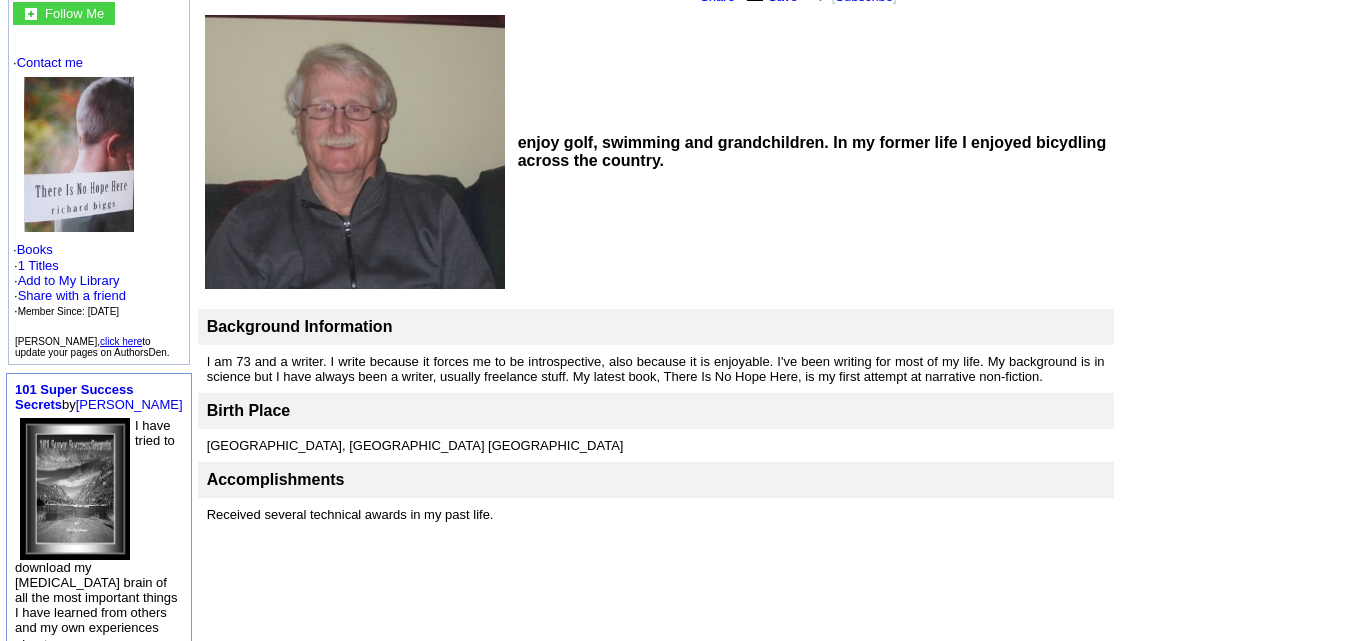 scroll, scrollTop: 199, scrollLeft: 0, axis: vertical 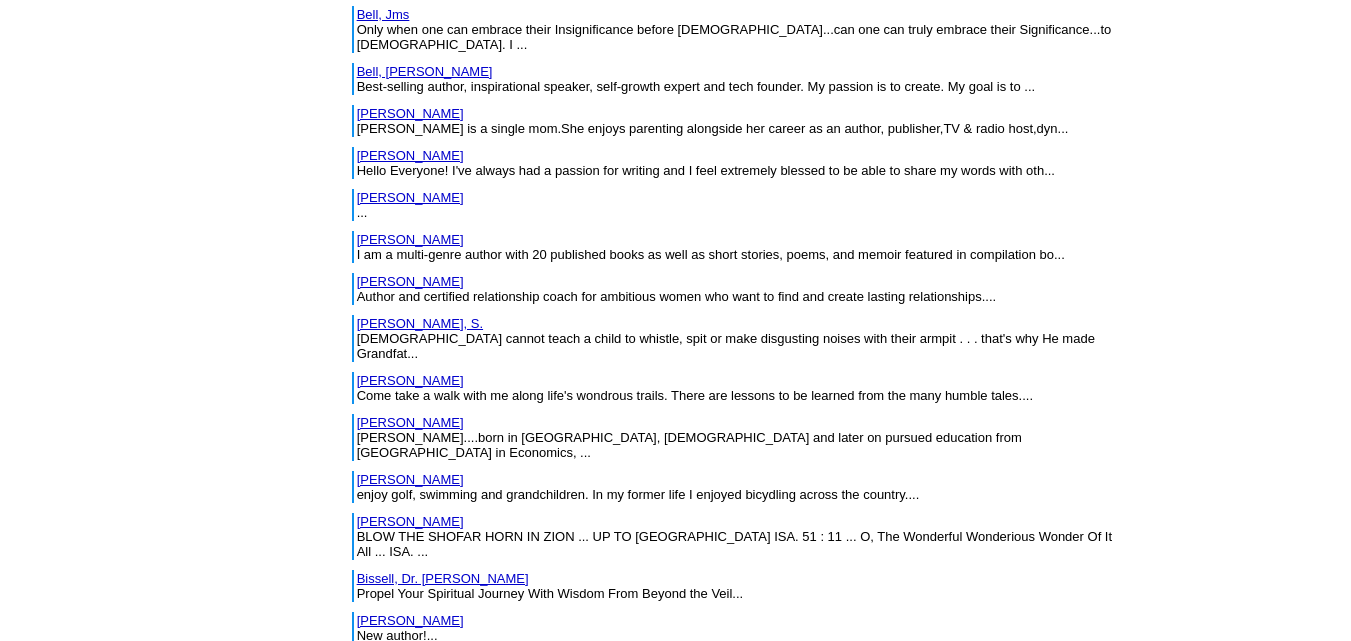 click on "bills, wayne" at bounding box center (410, 521) 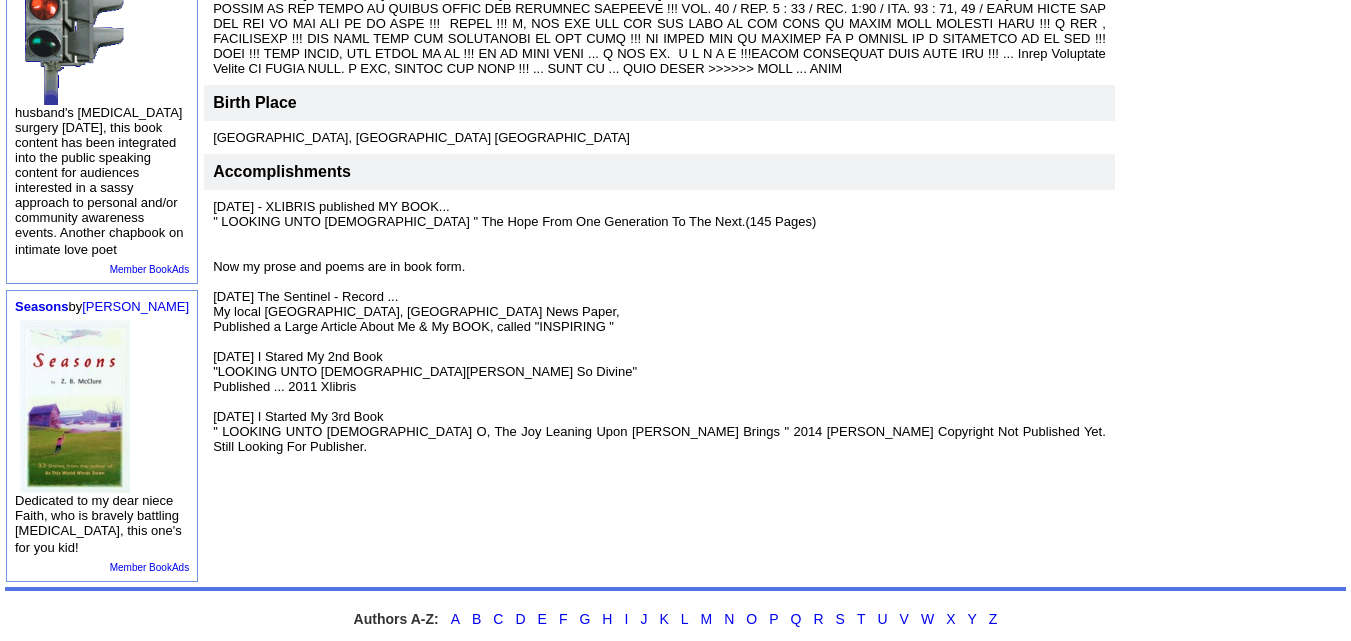 scroll, scrollTop: 820, scrollLeft: 0, axis: vertical 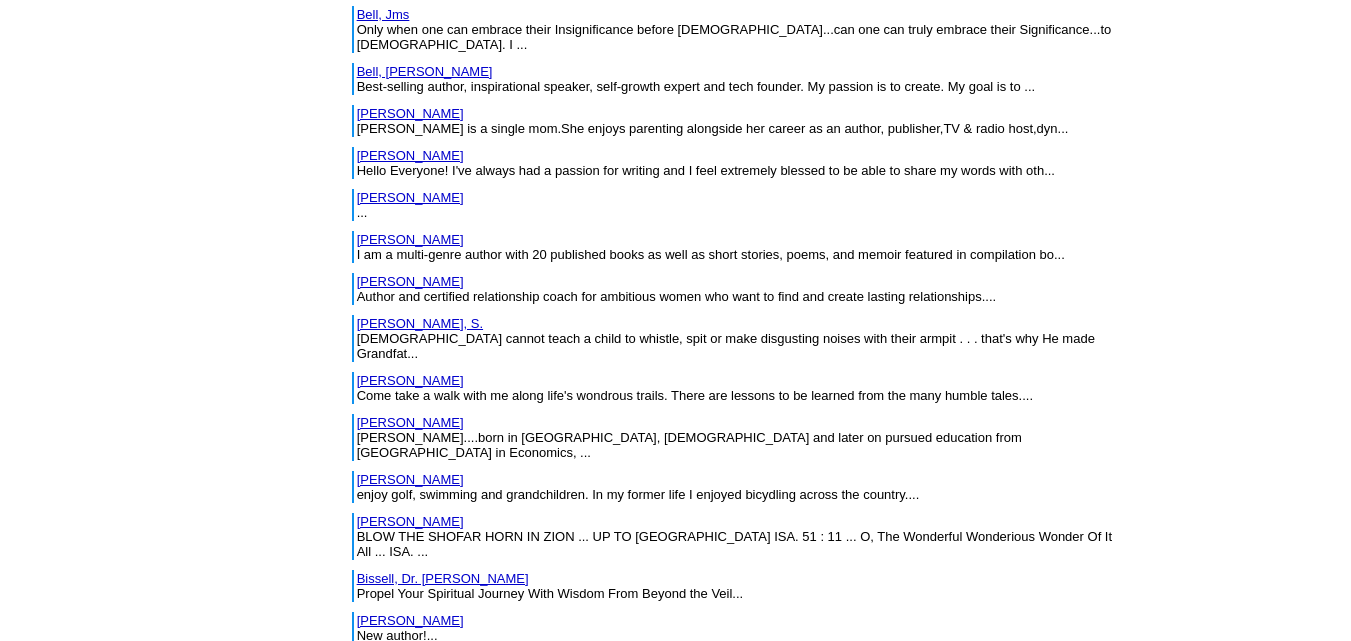 click on "Bissell, Dr. Ronald" at bounding box center [443, 578] 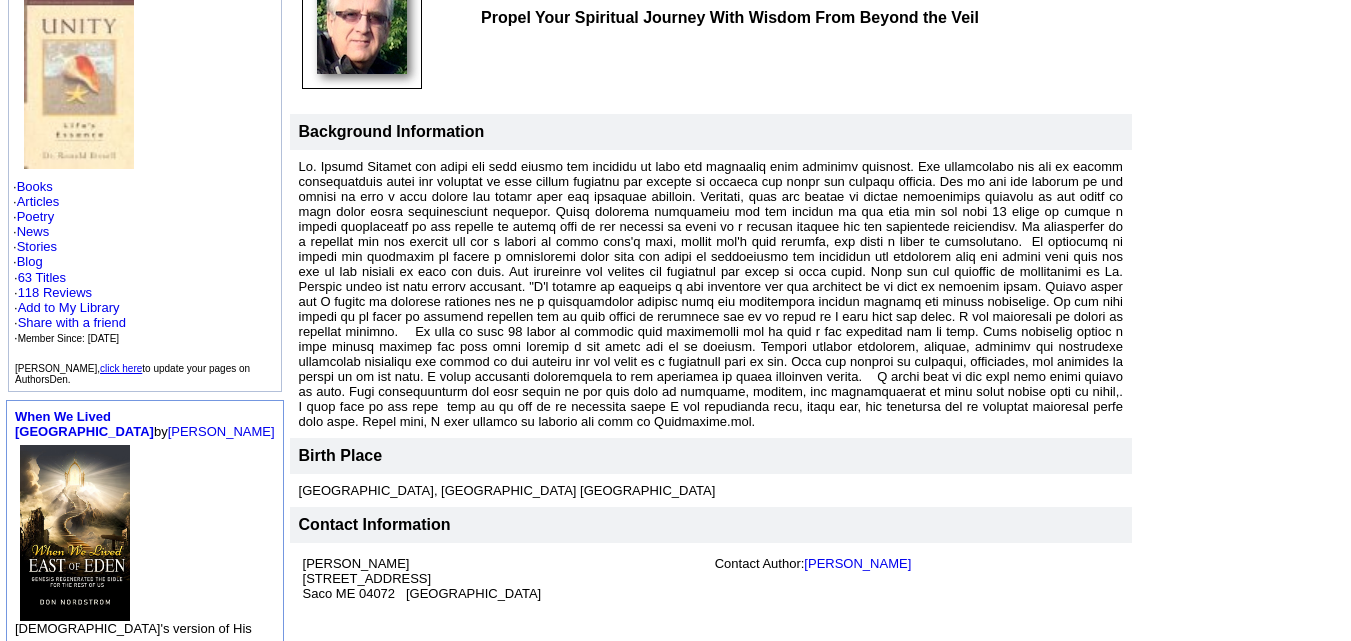 scroll, scrollTop: 278, scrollLeft: 0, axis: vertical 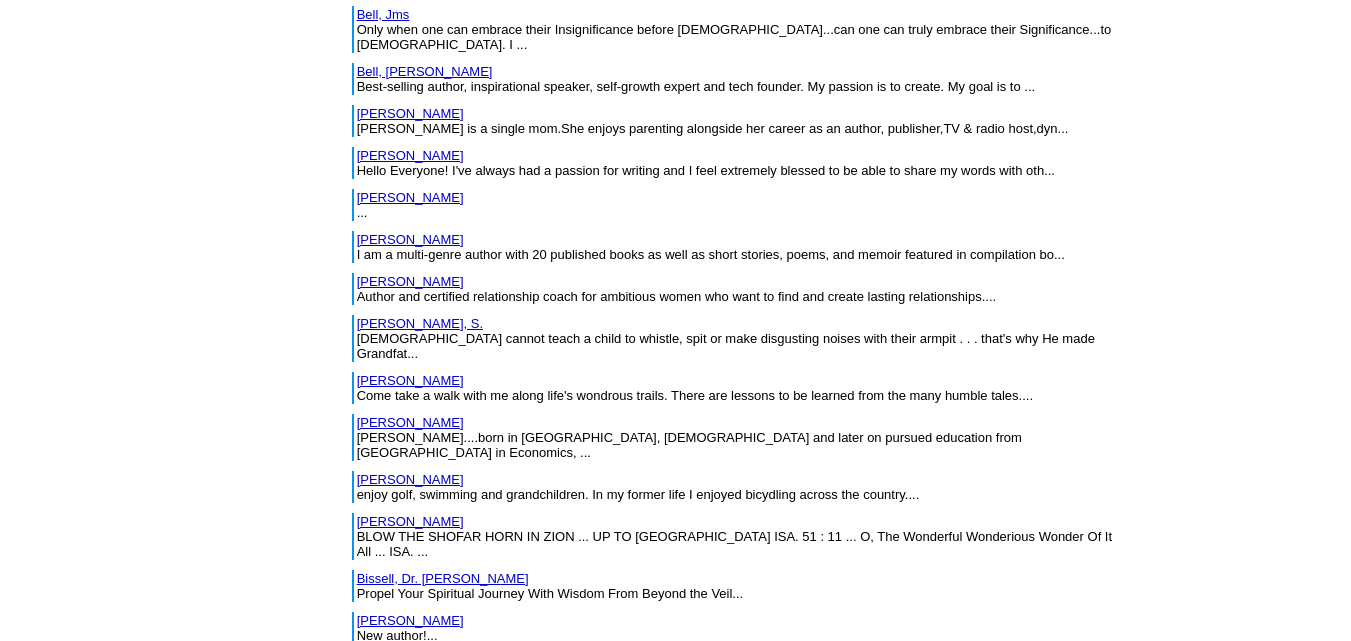 click on "Black, Amy" at bounding box center (410, 620) 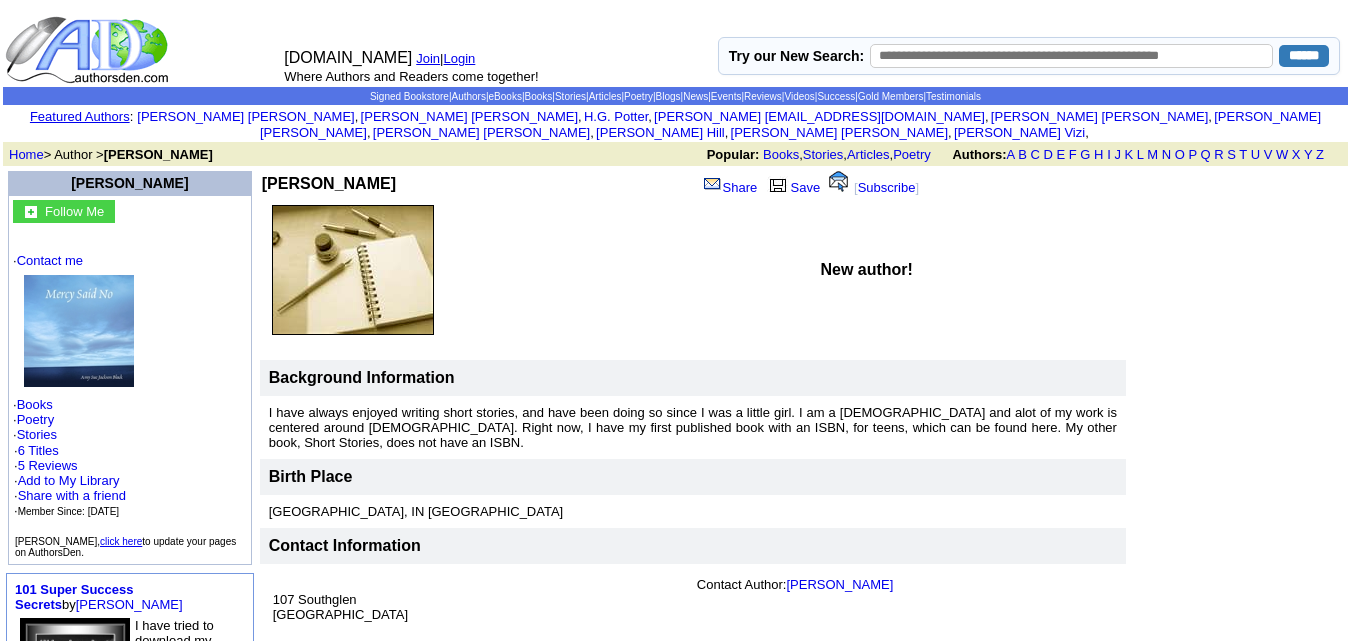 scroll, scrollTop: 0, scrollLeft: 0, axis: both 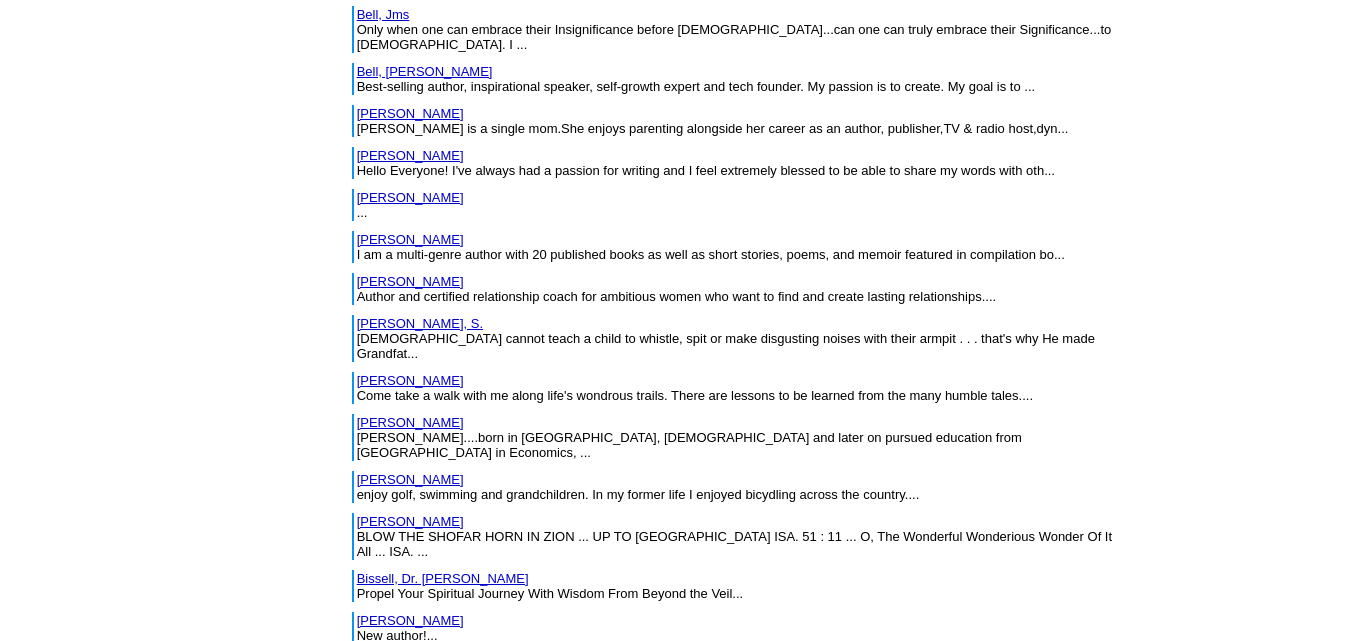 click on "BLACK, GLORIA" at bounding box center [410, 662] 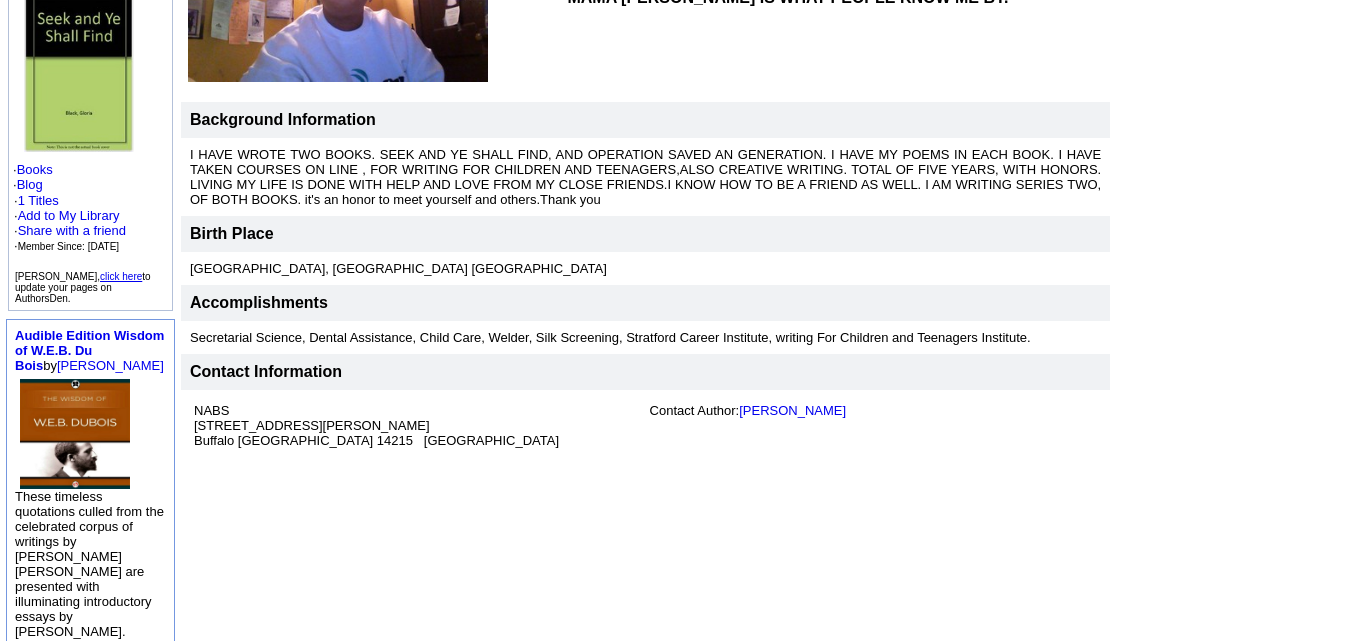 scroll, scrollTop: 301, scrollLeft: 0, axis: vertical 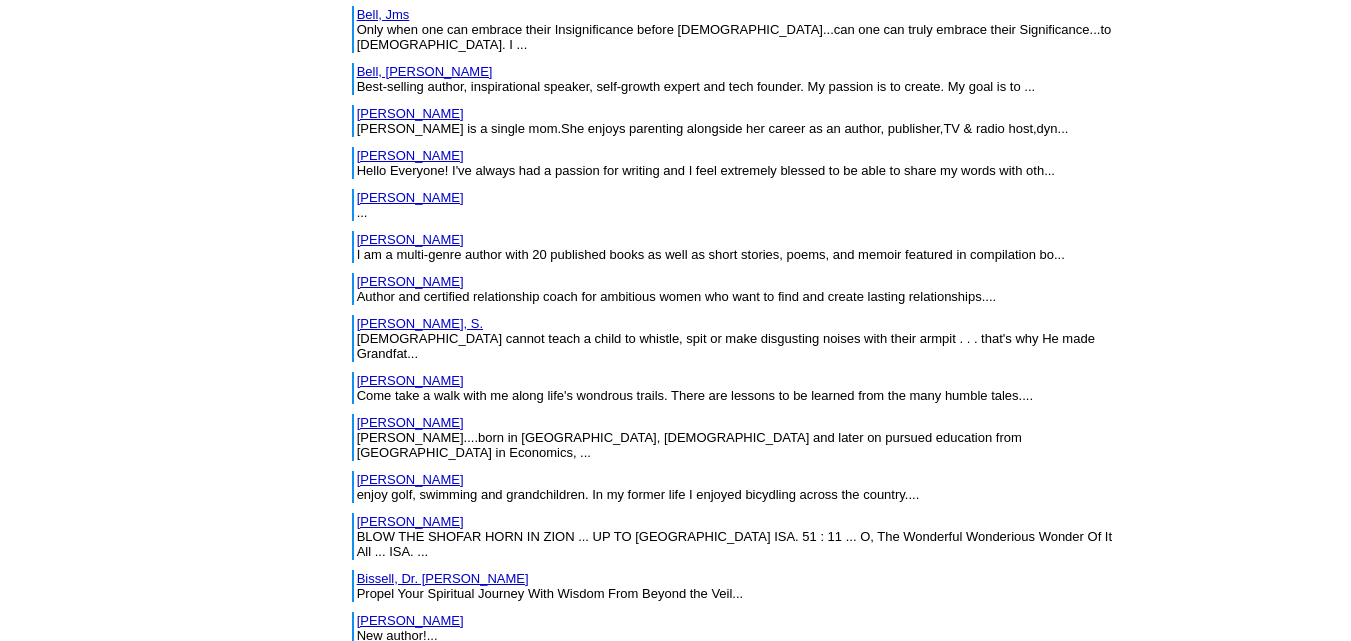 click on "[PERSON_NAME]" at bounding box center [410, 704] 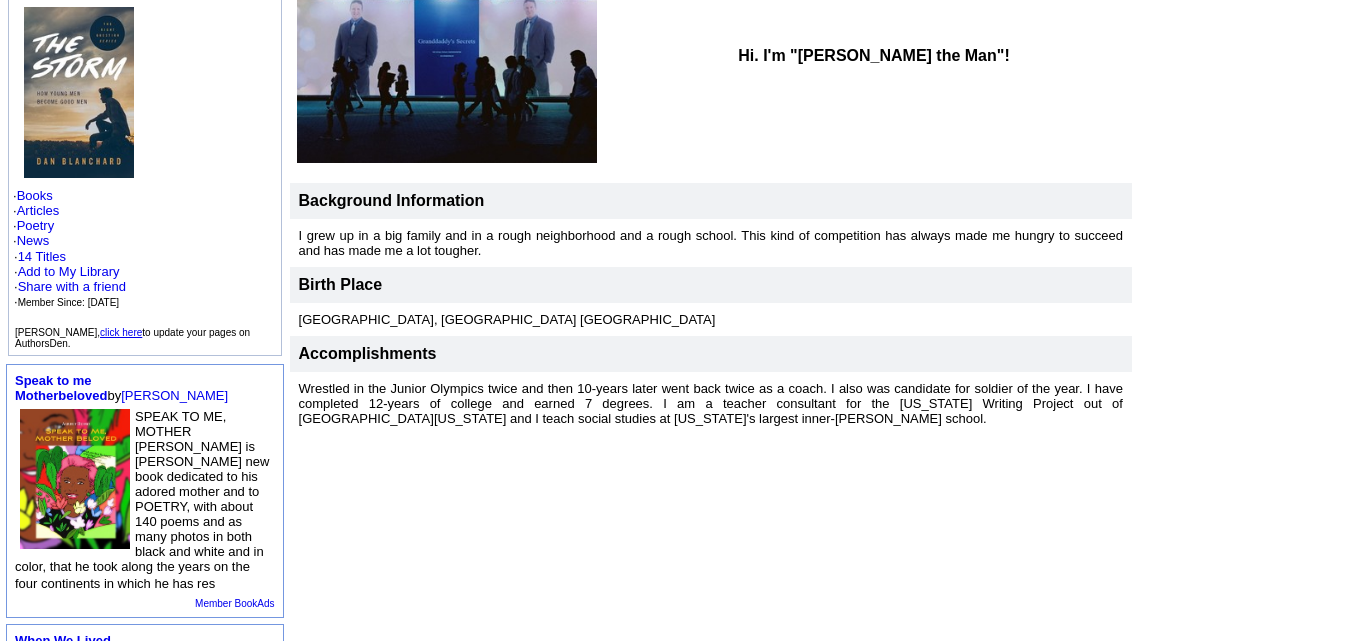 scroll, scrollTop: 269, scrollLeft: 0, axis: vertical 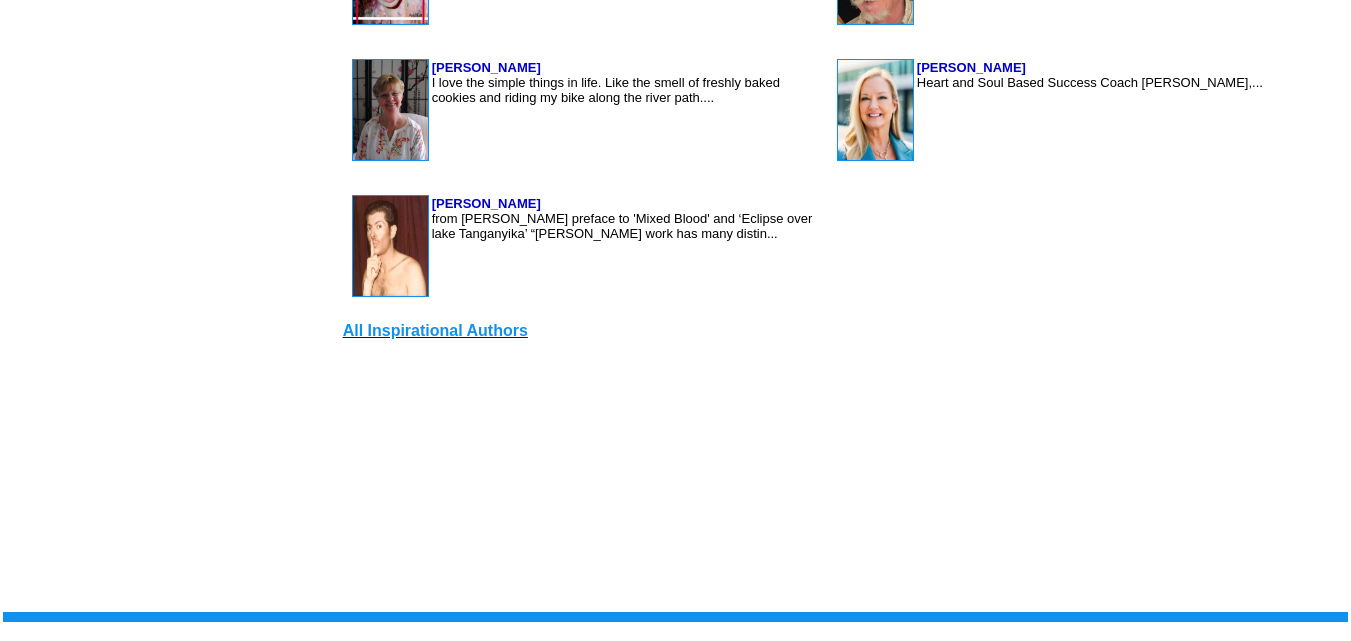 click on "All Inspirational Authors" at bounding box center [435, 330] 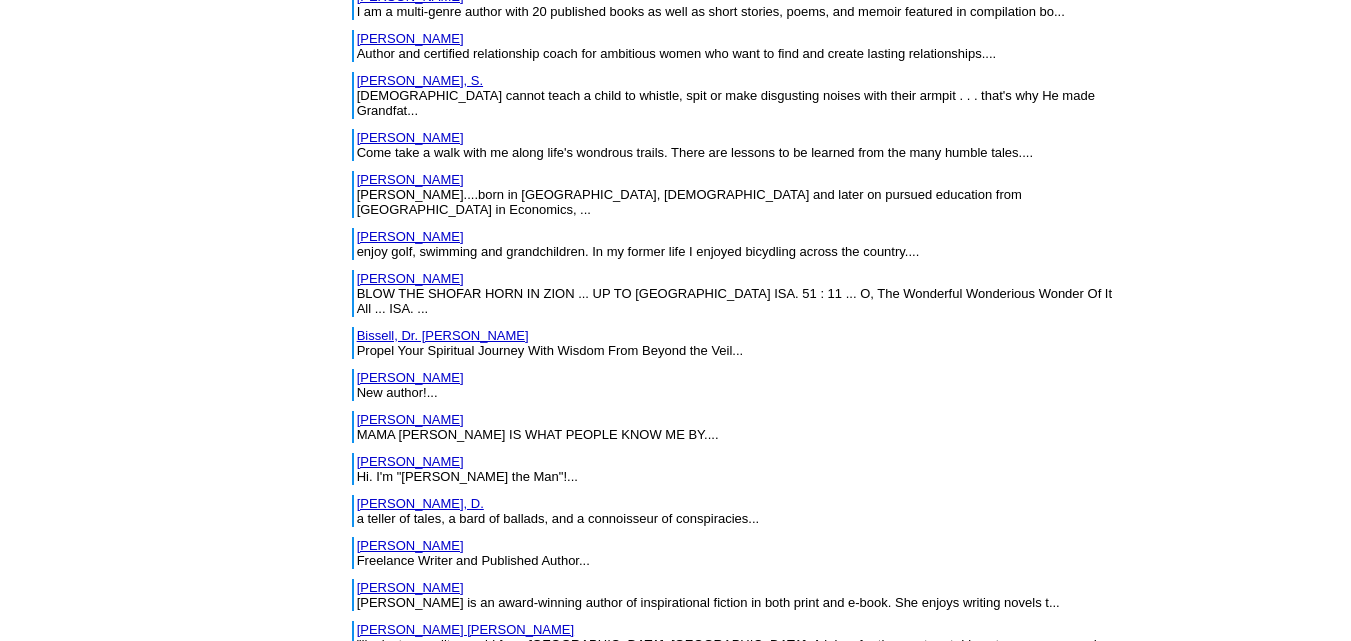 scroll, scrollTop: 3408, scrollLeft: 0, axis: vertical 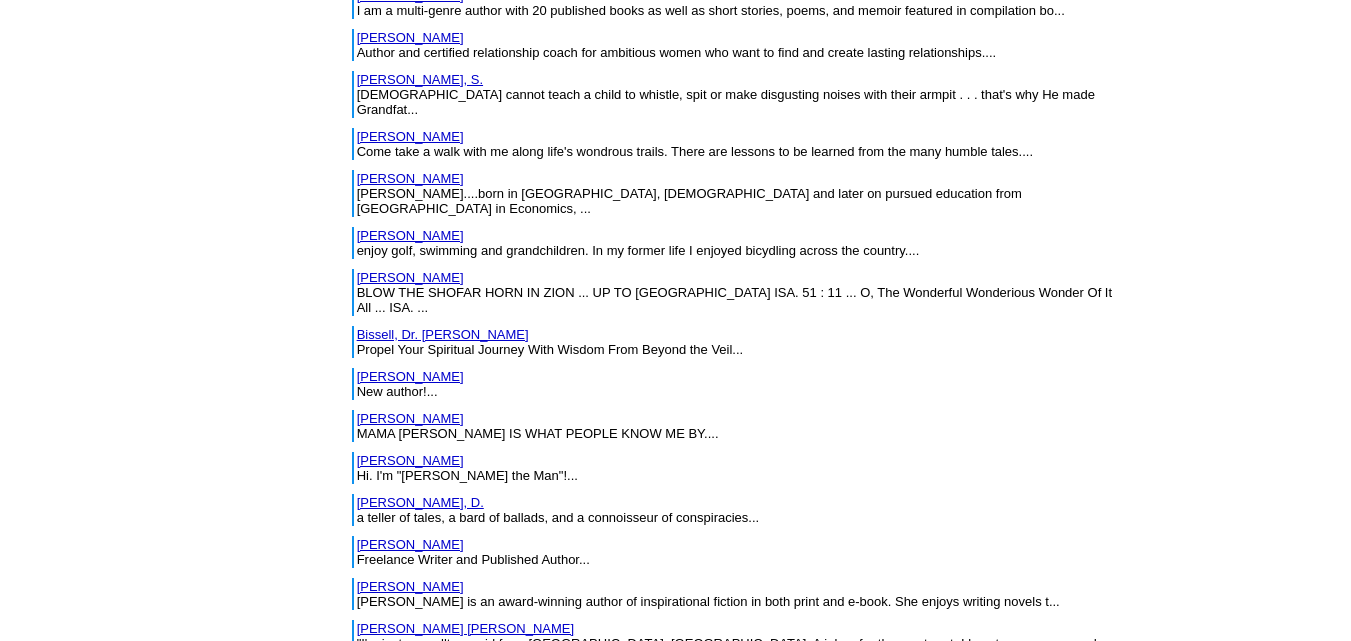 click on "[PERSON_NAME], D." at bounding box center (420, 502) 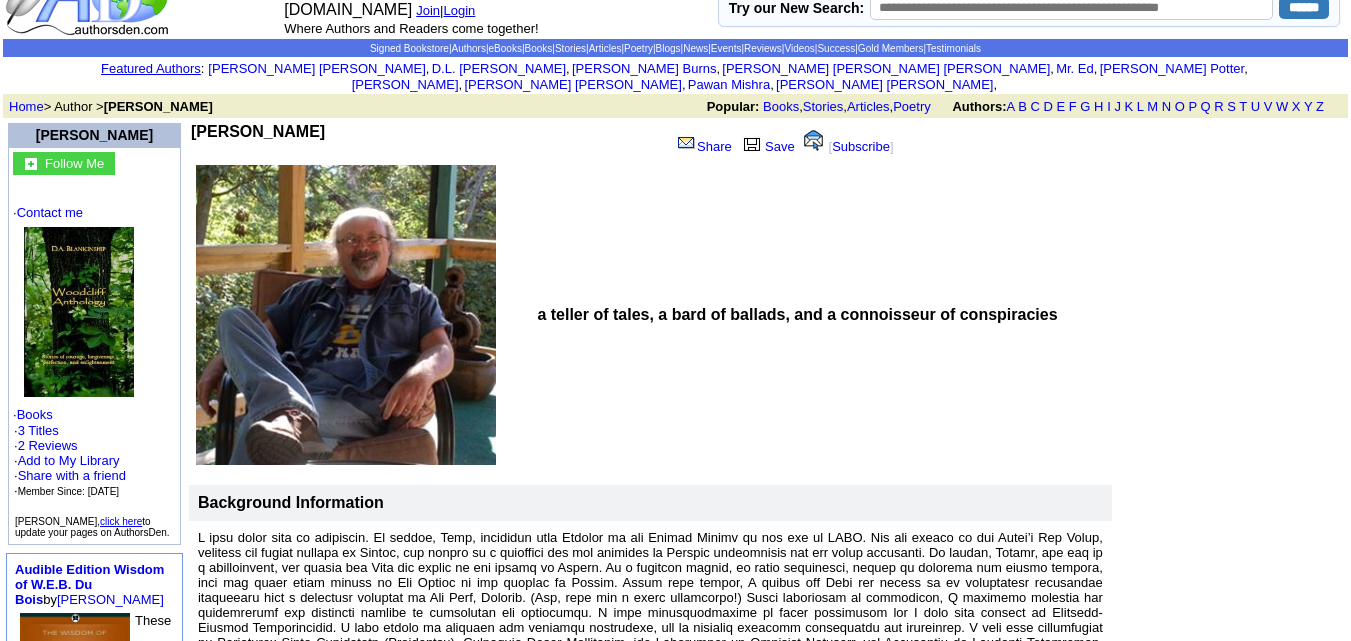 scroll, scrollTop: 0, scrollLeft: 0, axis: both 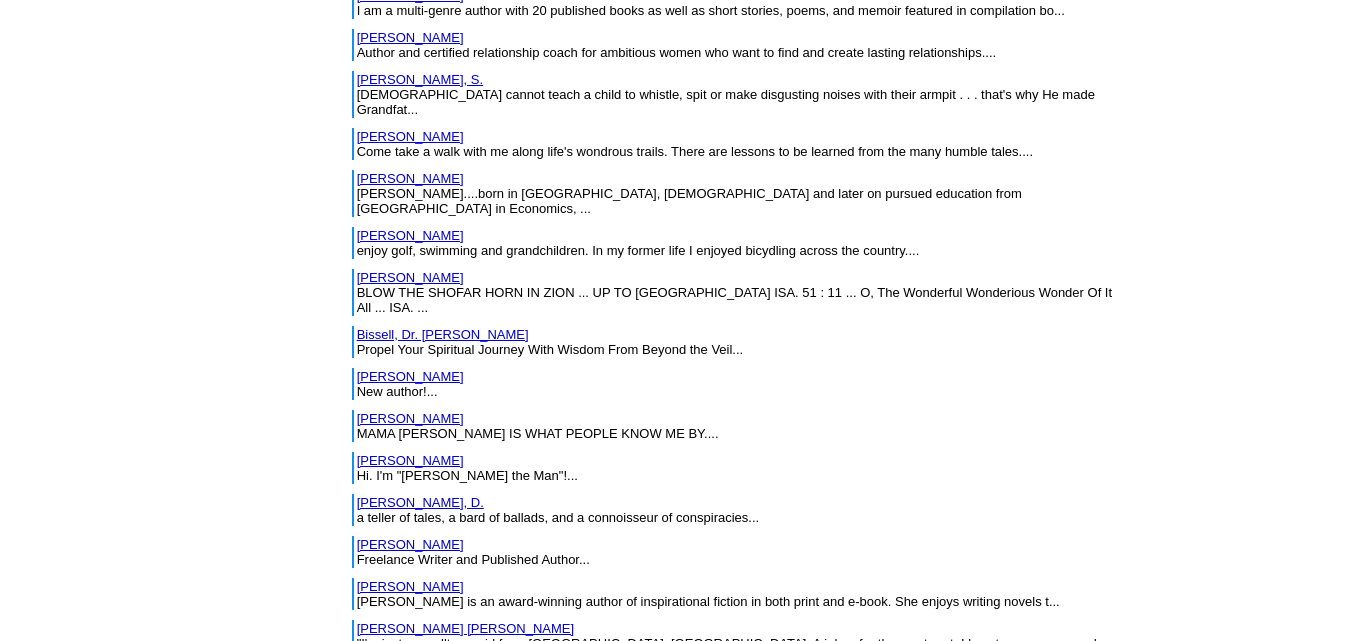 click on "Freelance Writer and Published Author..." at bounding box center (473, 559) 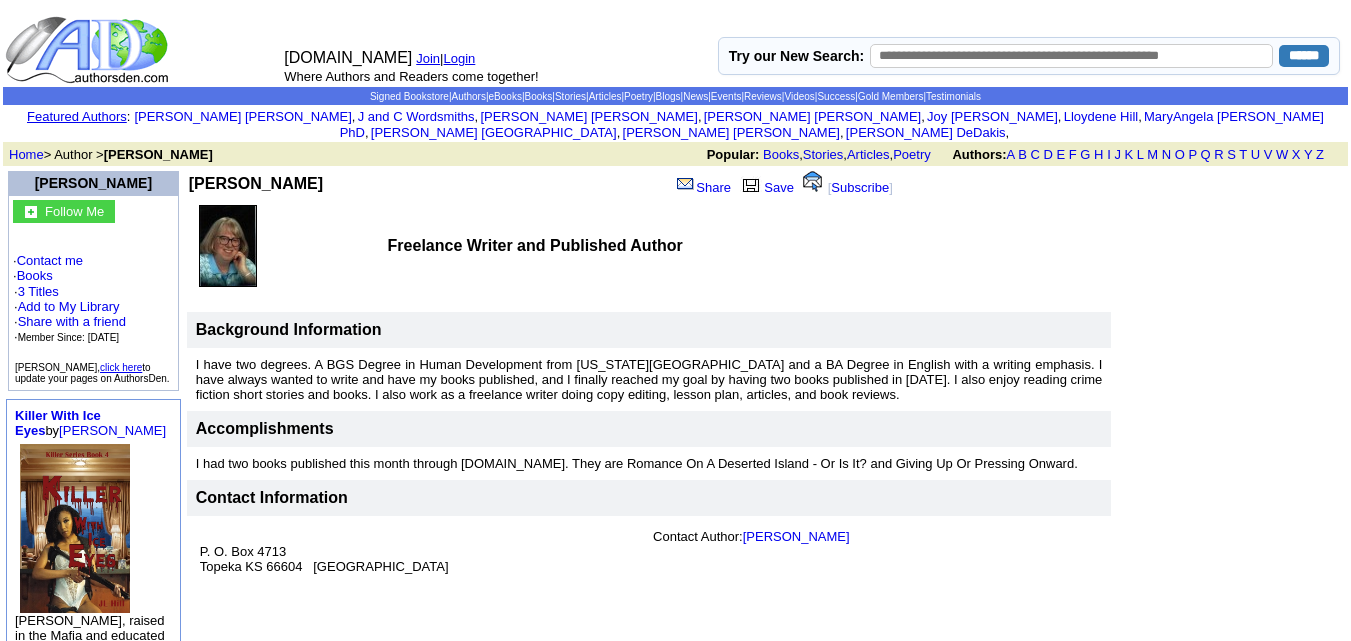 scroll, scrollTop: 0, scrollLeft: 0, axis: both 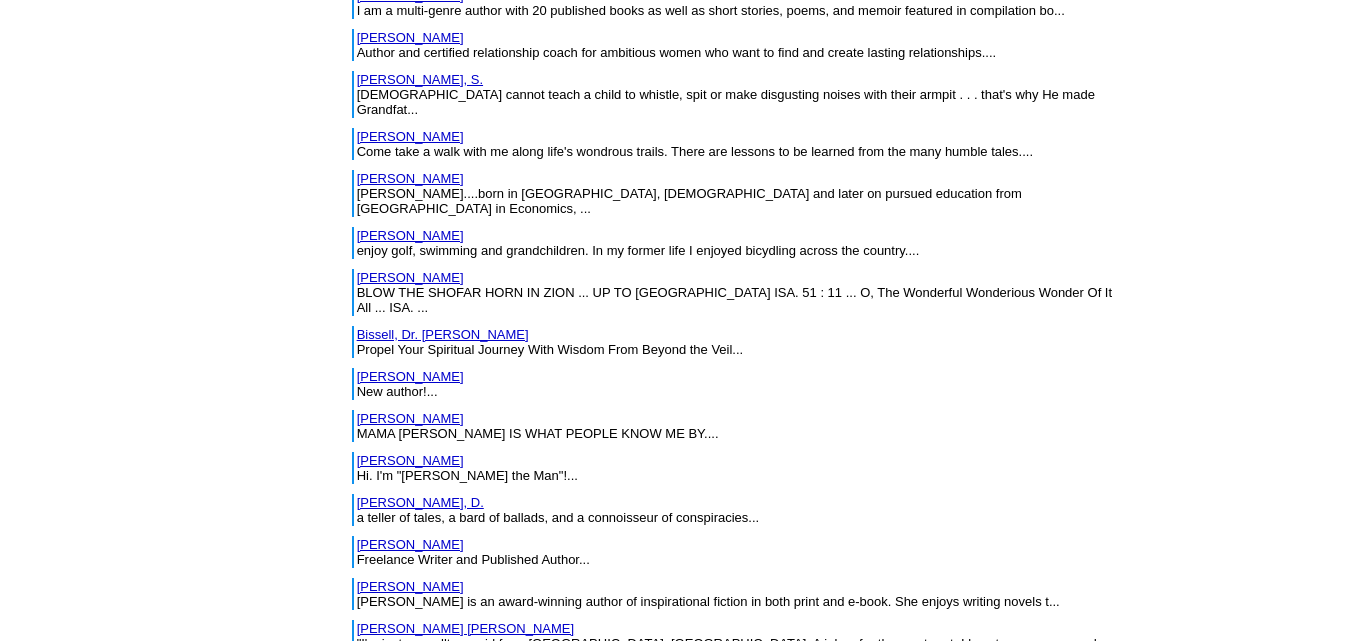 click on "[PERSON_NAME]" at bounding box center [410, 586] 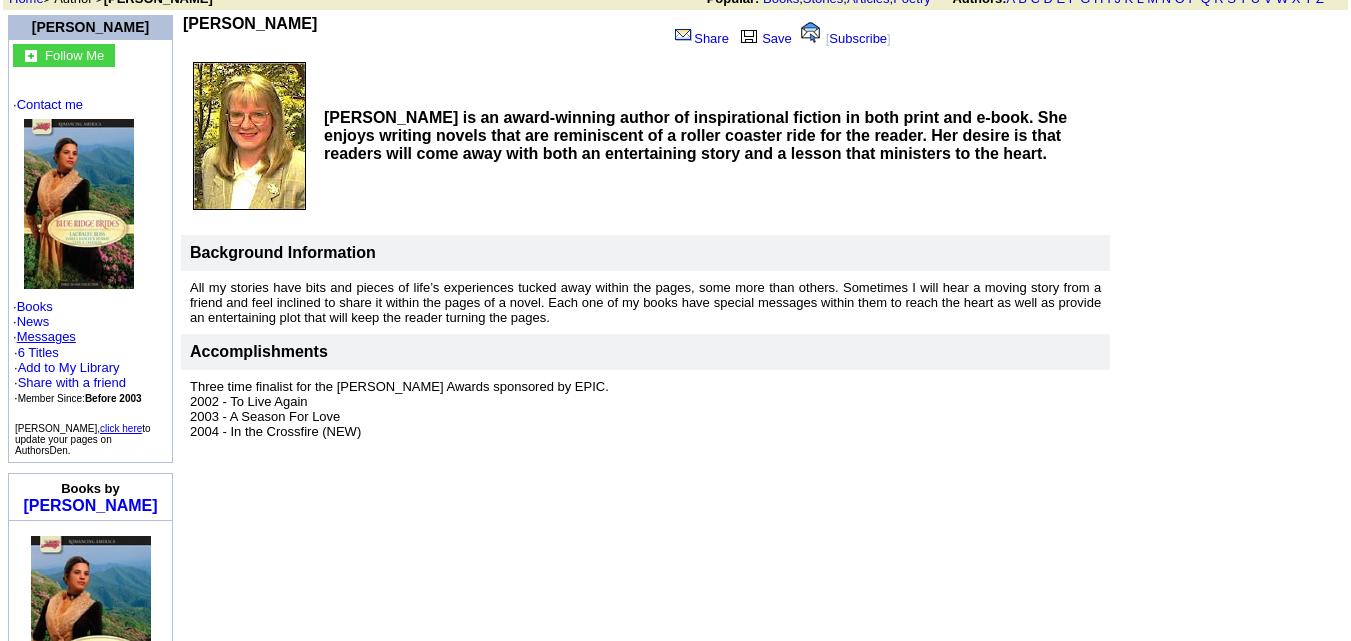 scroll, scrollTop: 158, scrollLeft: 0, axis: vertical 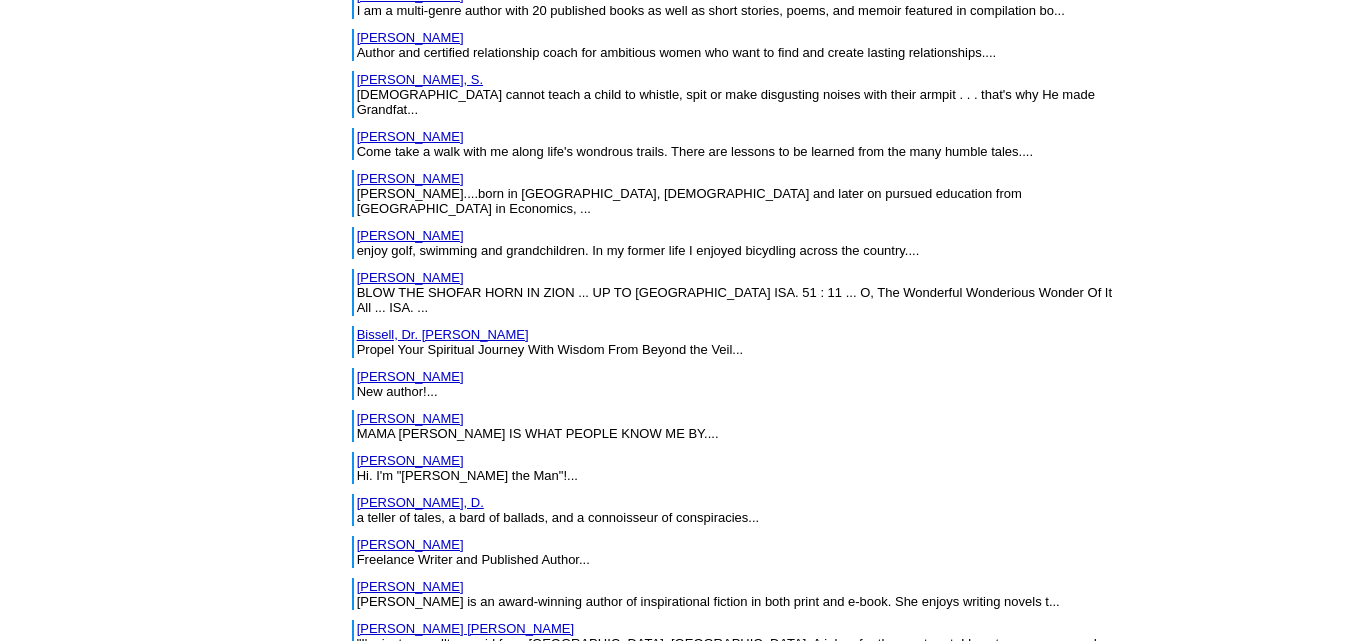 click on "[PERSON_NAME] [PERSON_NAME]" at bounding box center (465, 628) 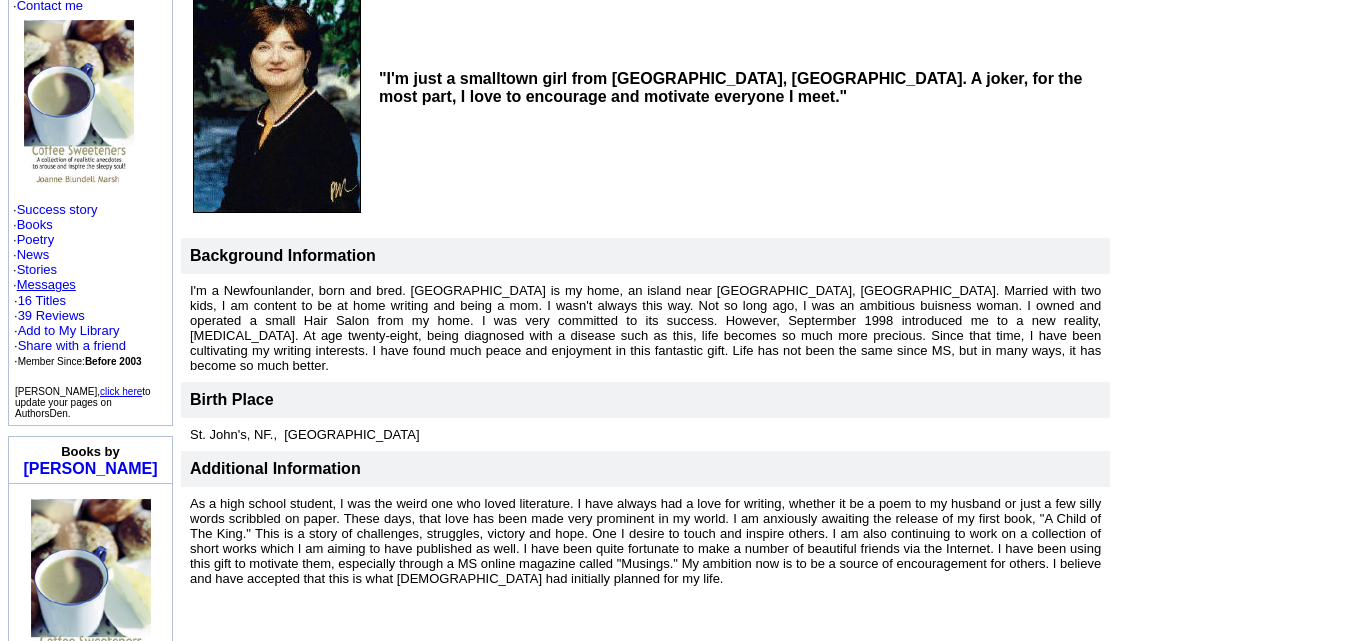 scroll, scrollTop: 244, scrollLeft: 0, axis: vertical 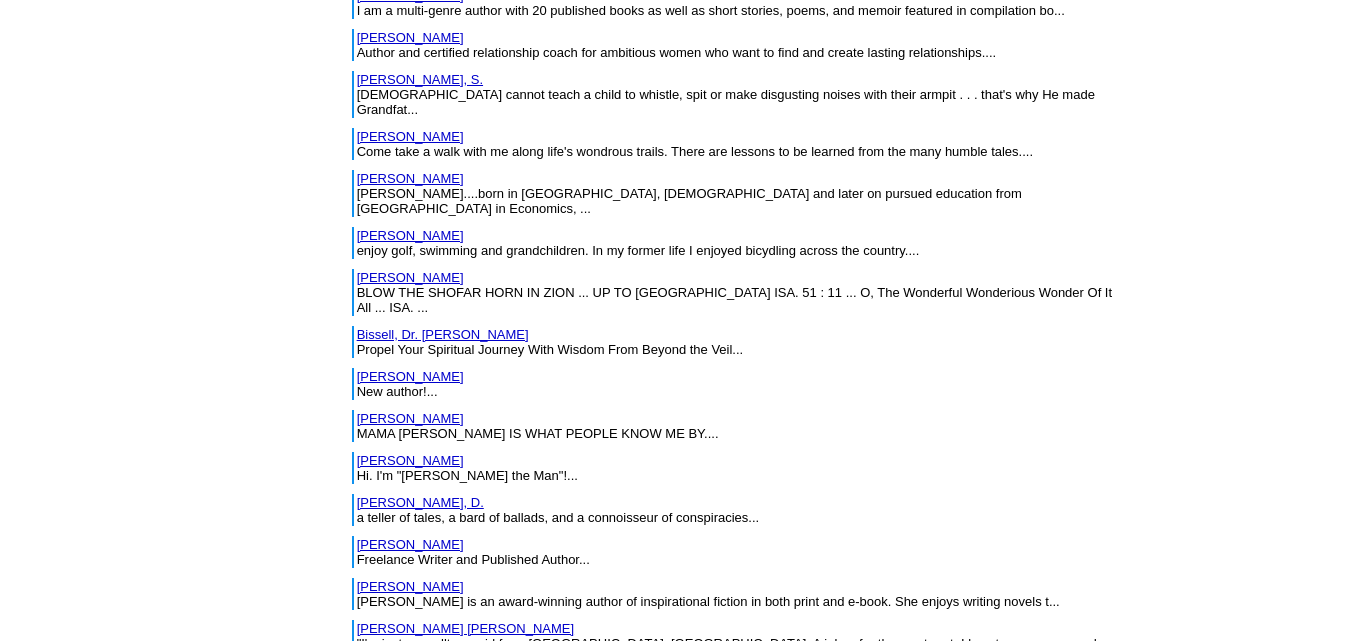 click on "Boggess, Valerie" at bounding box center (410, 685) 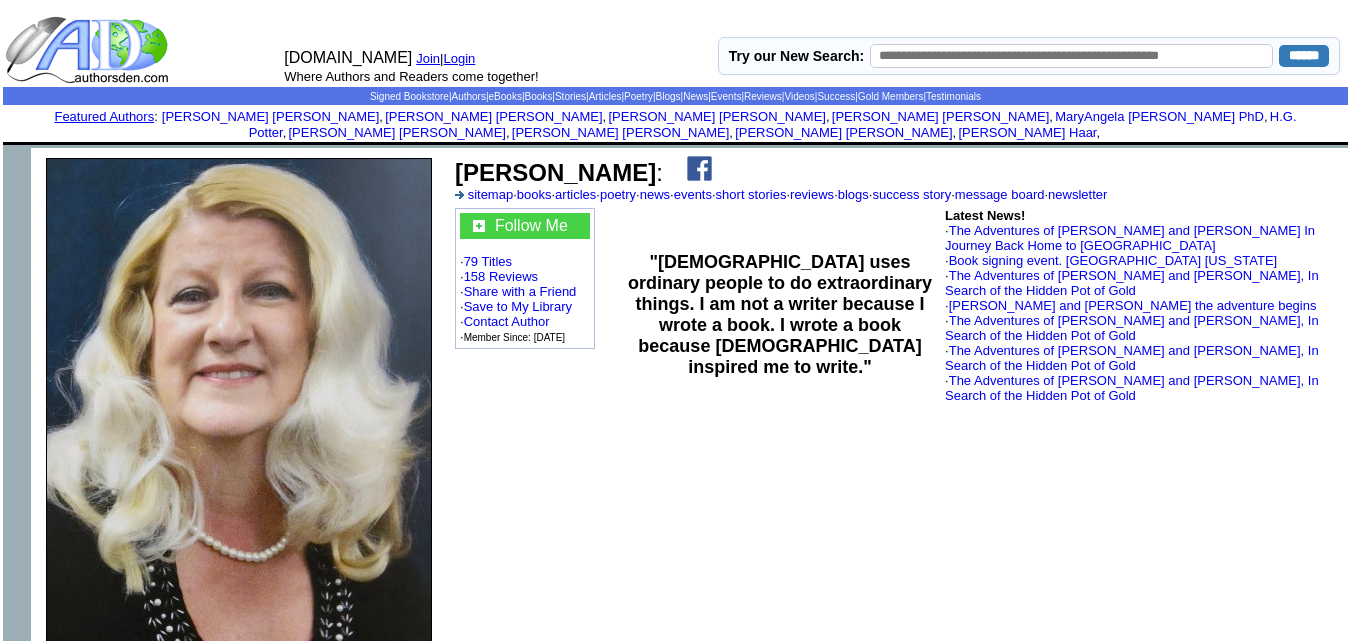 scroll, scrollTop: 0, scrollLeft: 0, axis: both 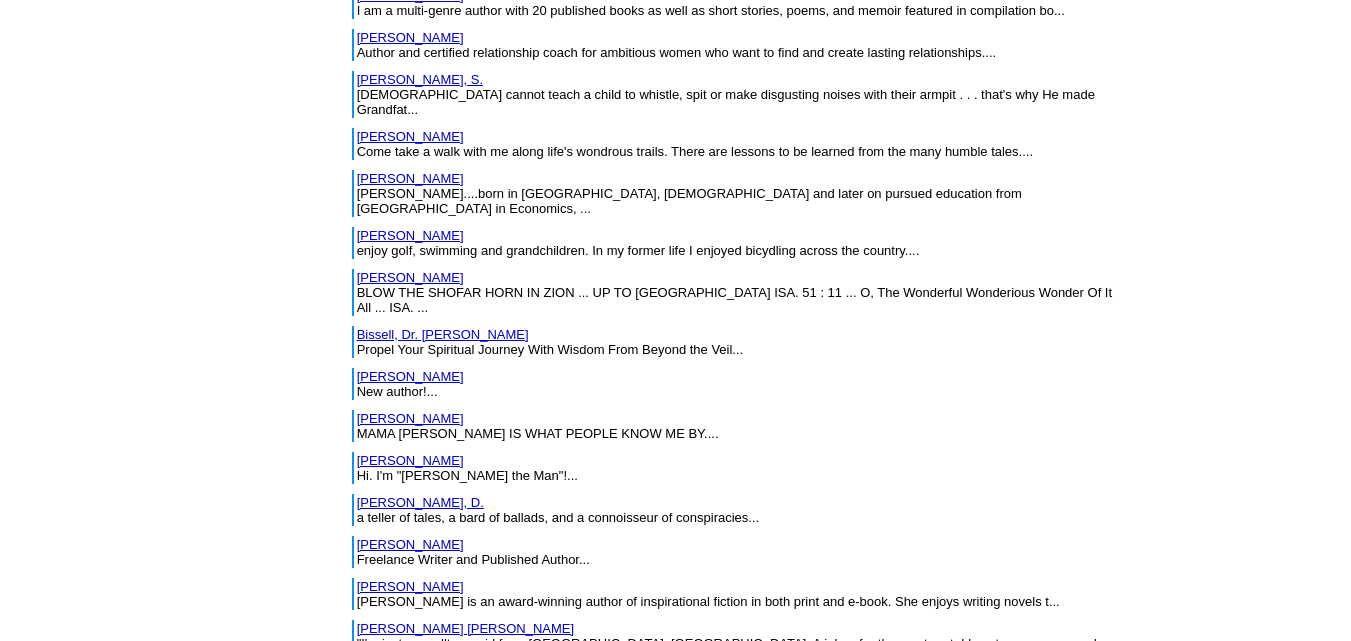 click on "Boggs, David" at bounding box center [410, 742] 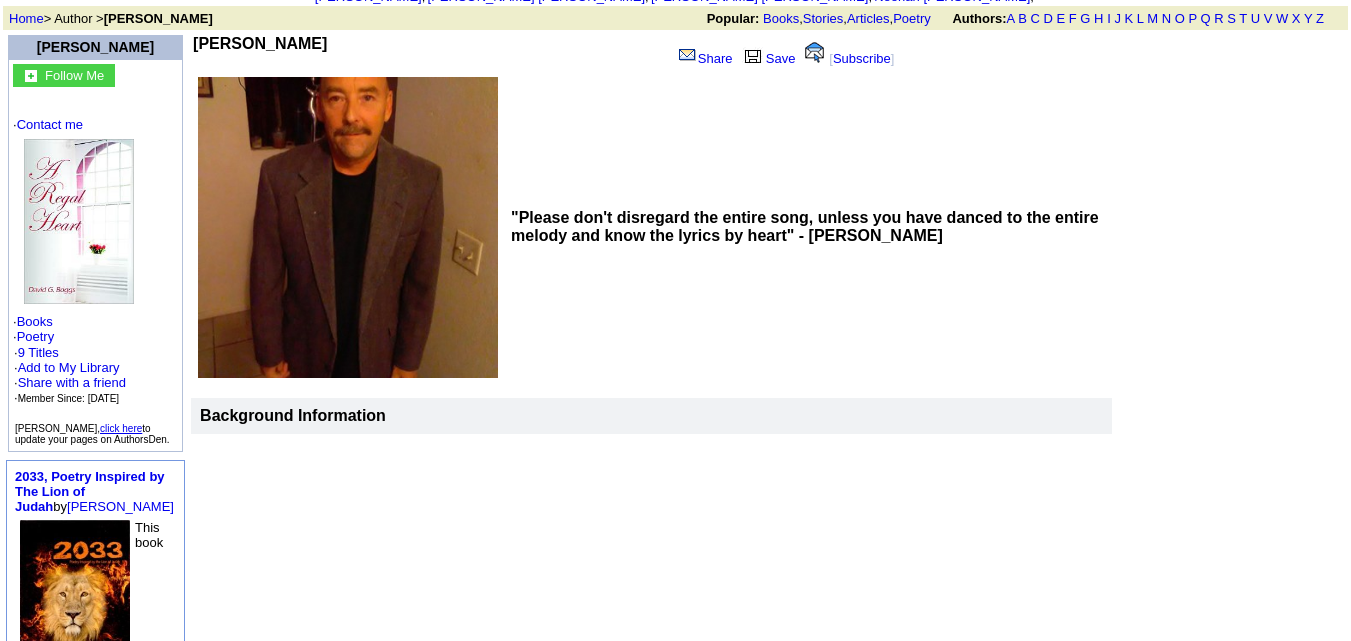 scroll, scrollTop: 125, scrollLeft: 0, axis: vertical 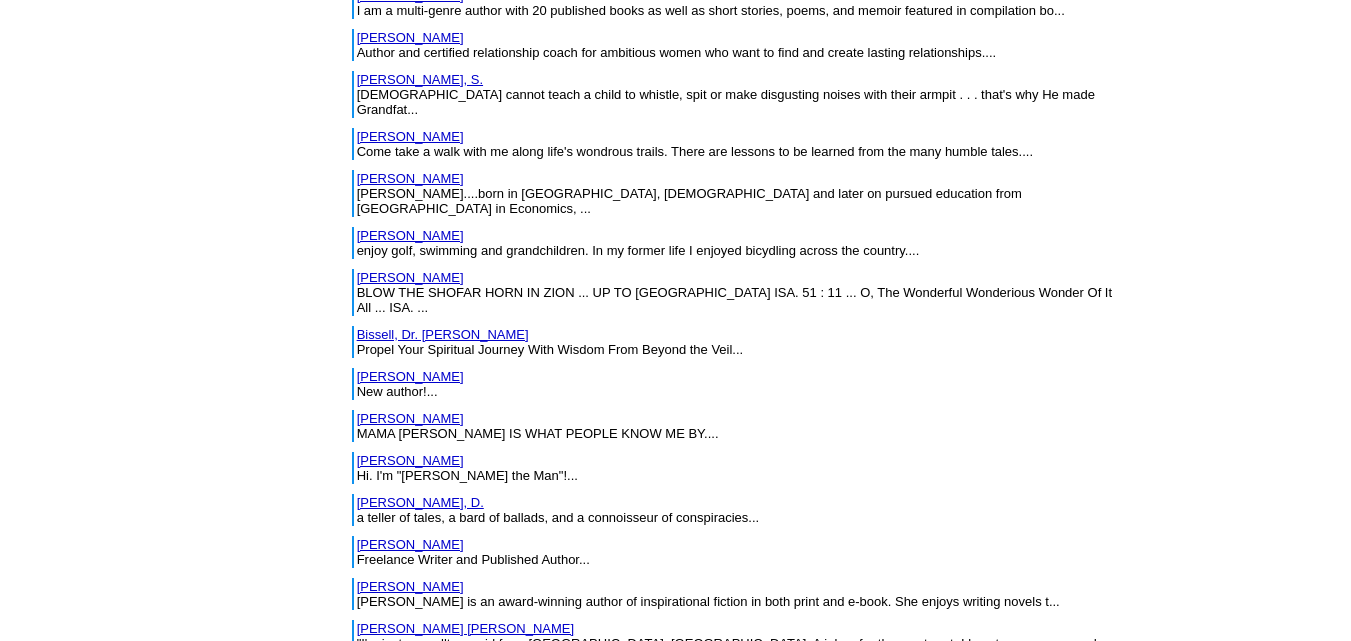 click on "Bolden, Betty" at bounding box center (410, 784) 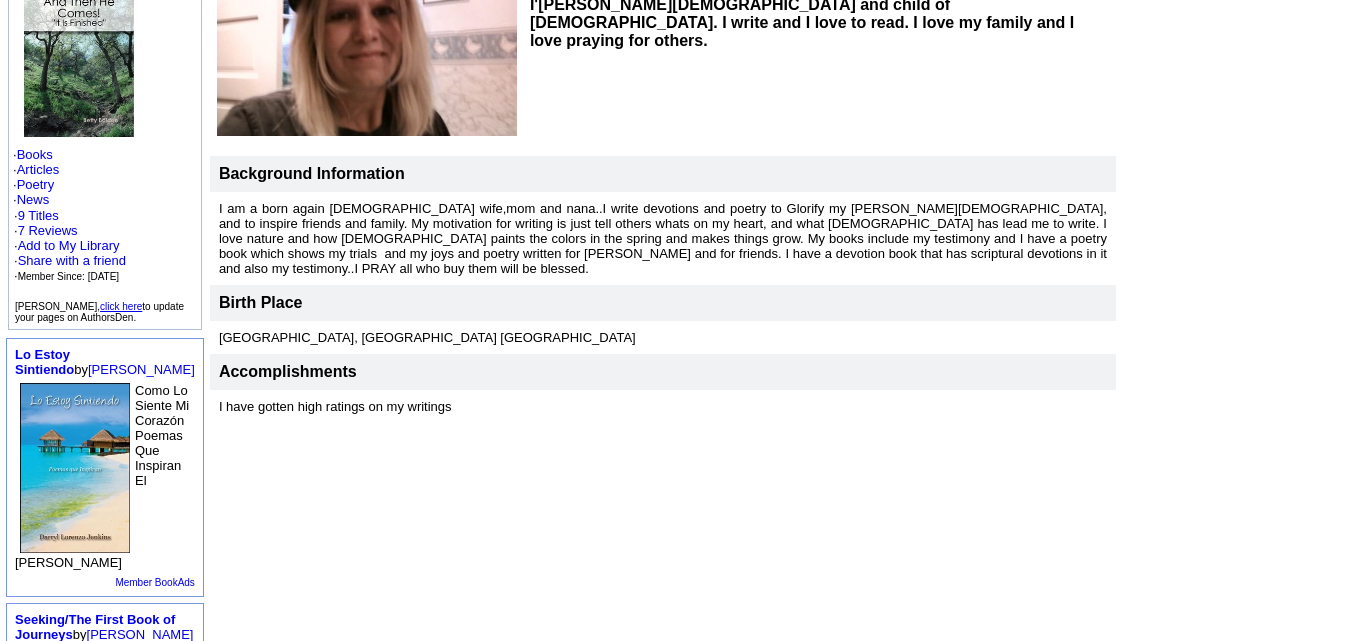 scroll, scrollTop: 303, scrollLeft: 0, axis: vertical 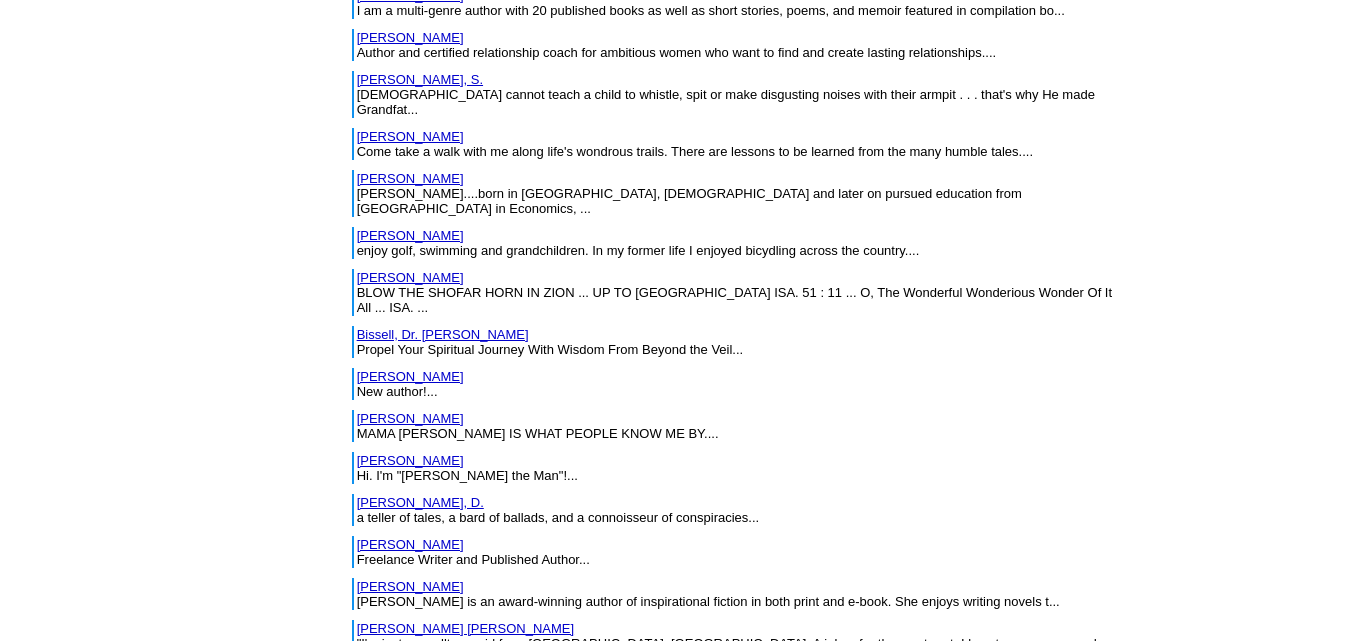 click on "[PERSON_NAME]" at bounding box center [410, 841] 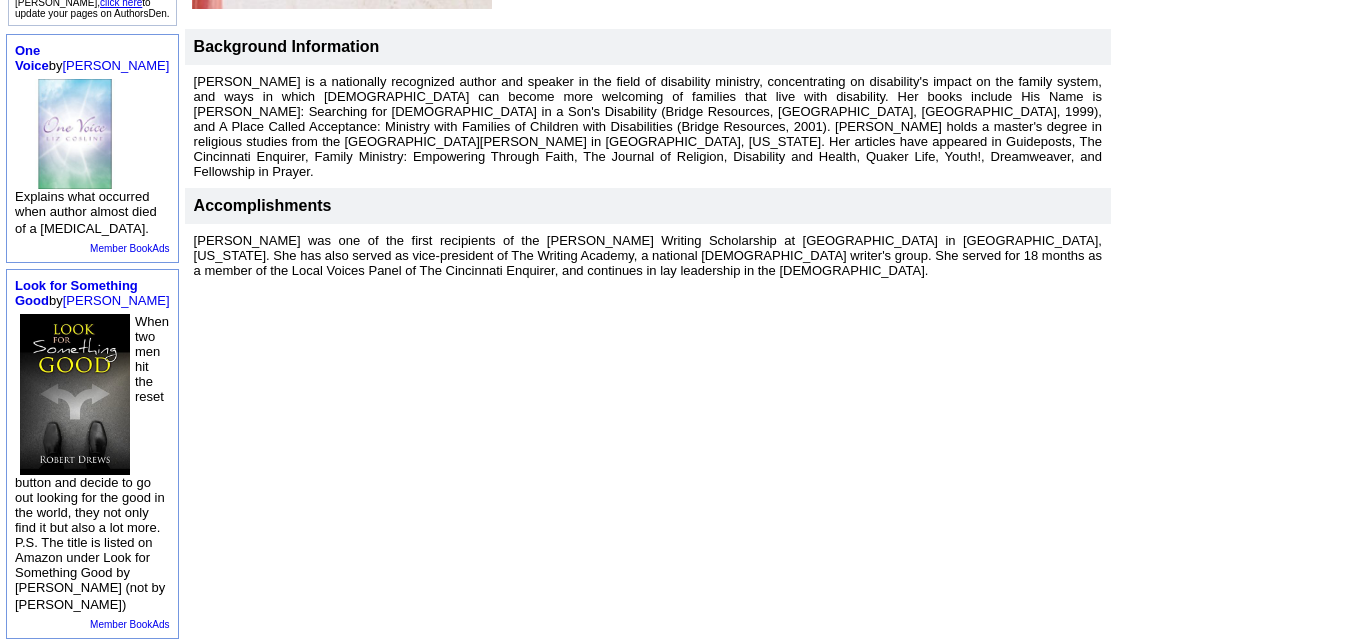 scroll, scrollTop: 590, scrollLeft: 0, axis: vertical 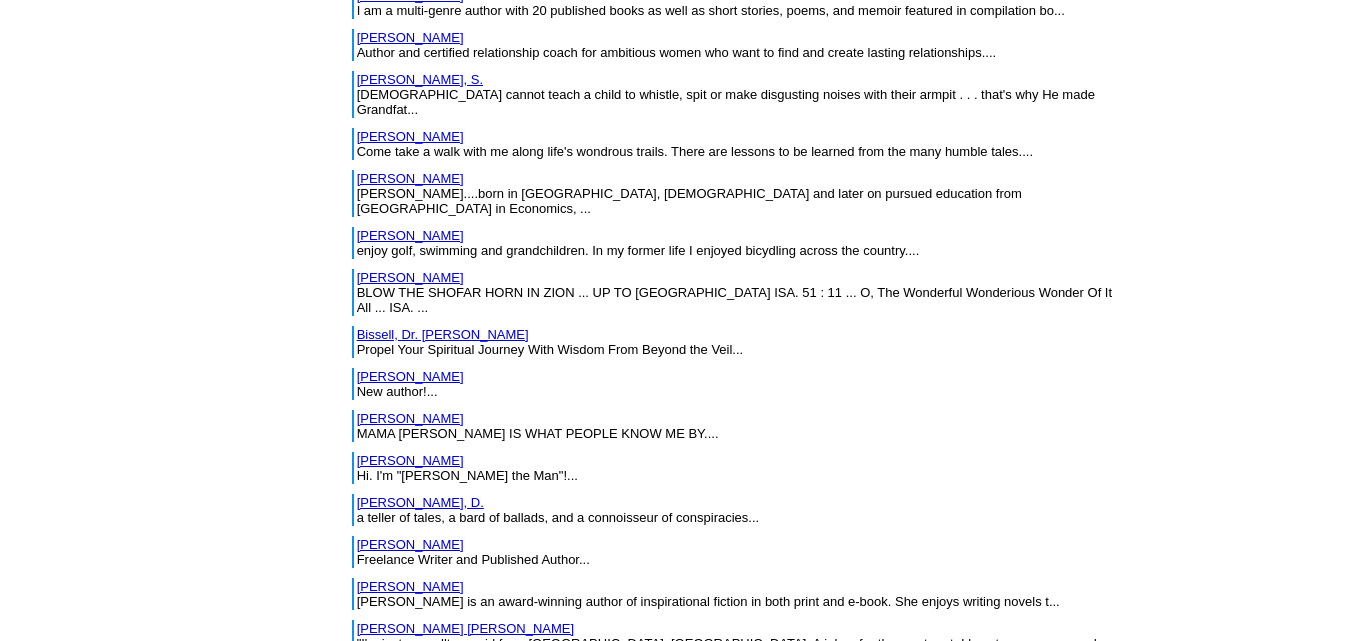 click on "[PERSON_NAME]" at bounding box center (410, 883) 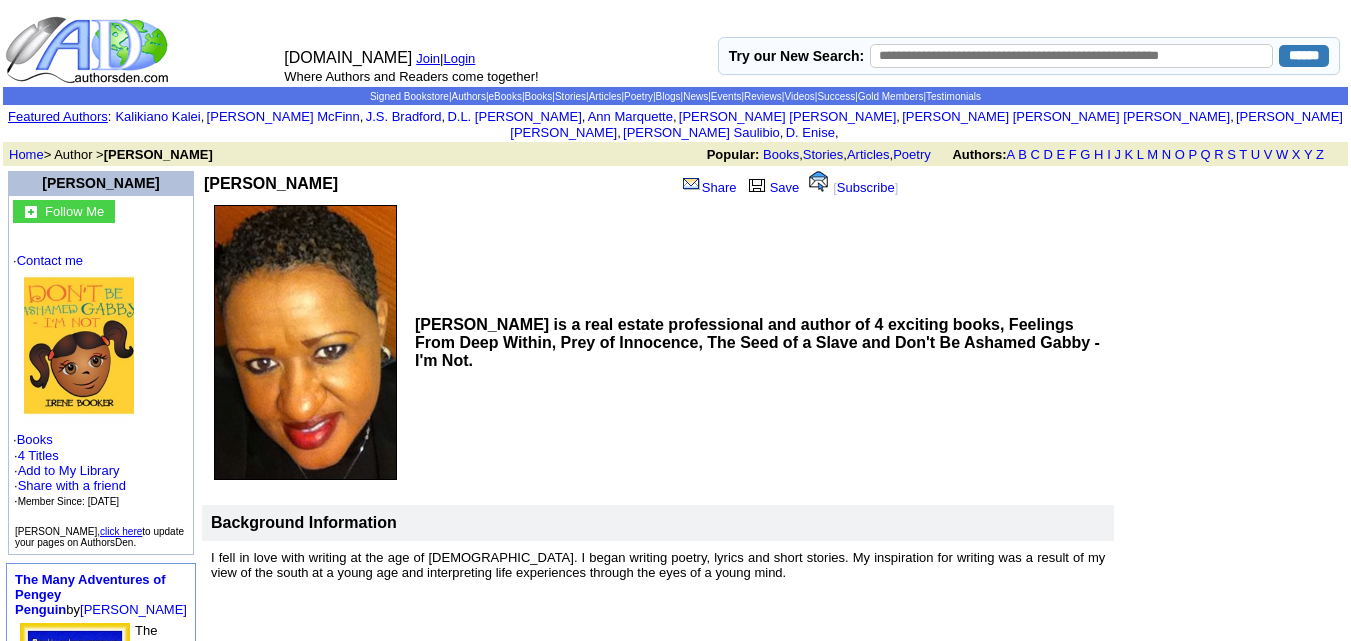 scroll, scrollTop: 0, scrollLeft: 0, axis: both 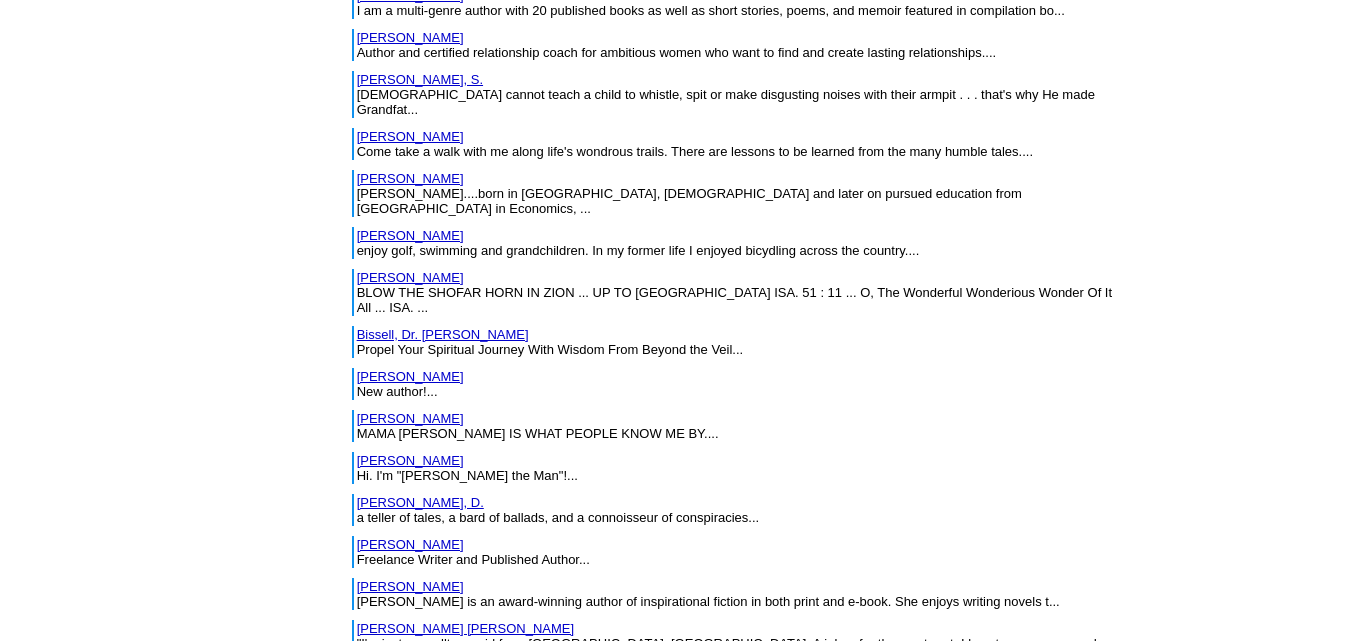 click on "Books, Zhana" at bounding box center (397, 925) 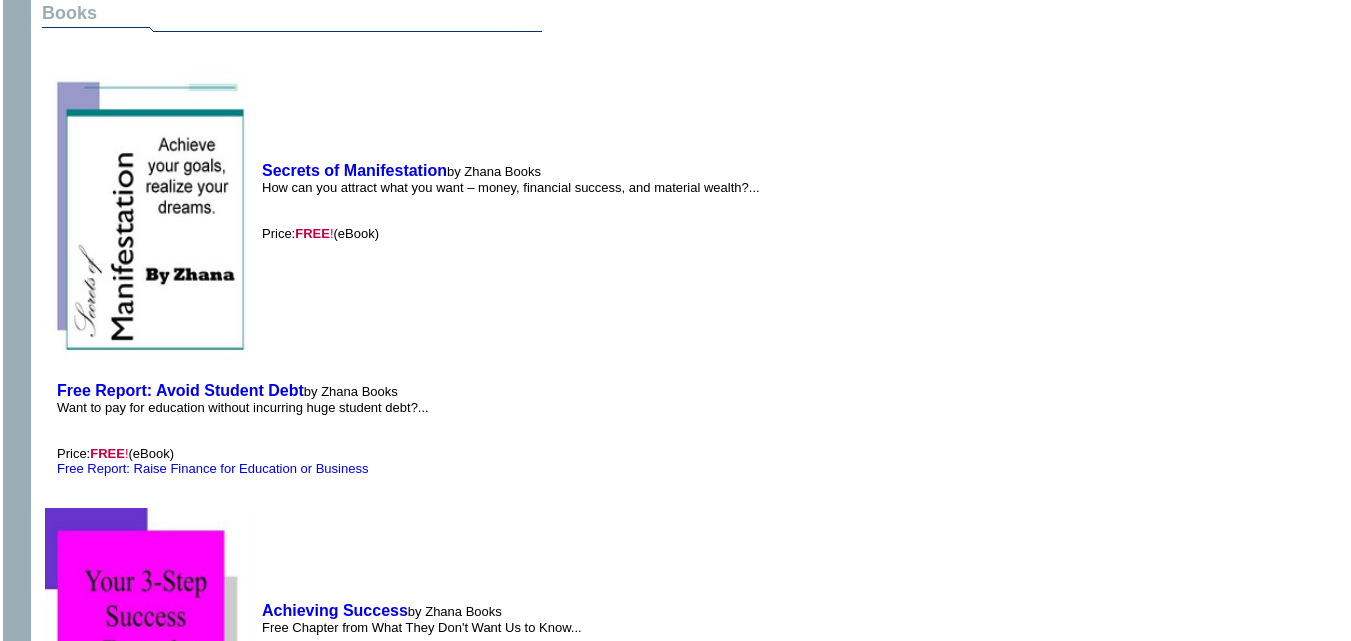 scroll, scrollTop: 991, scrollLeft: 0, axis: vertical 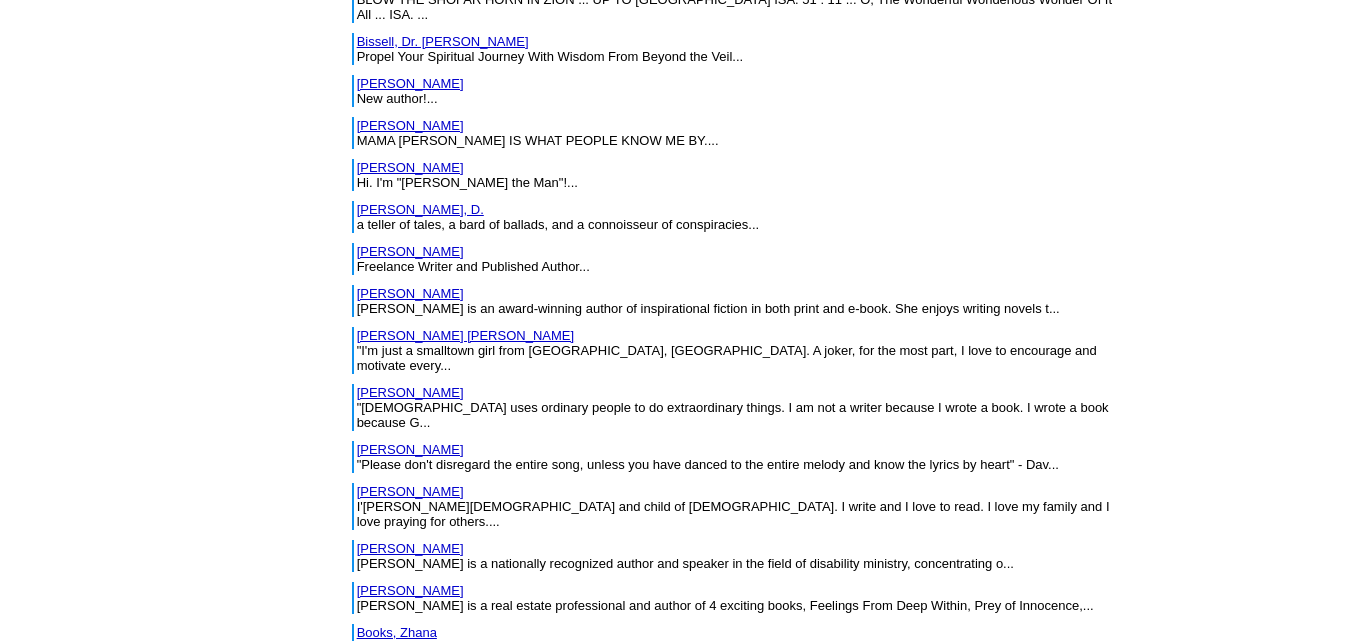 click on "Borris, Cynthia" at bounding box center [410, 674] 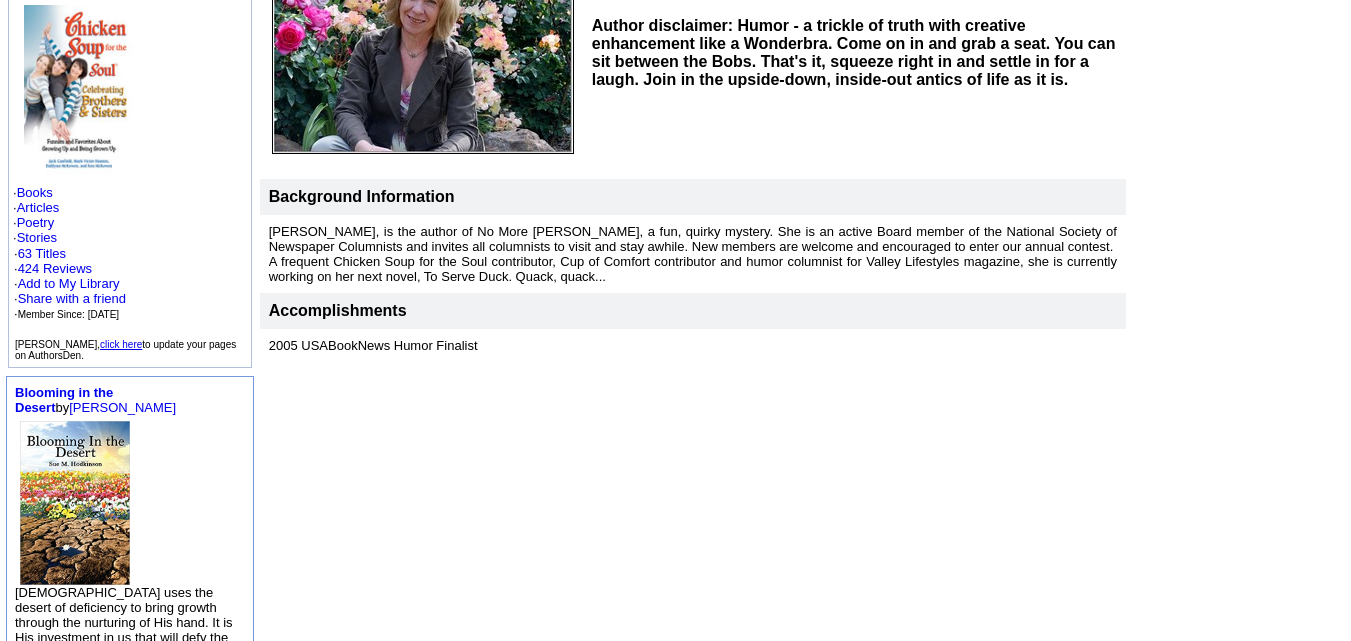 scroll, scrollTop: 271, scrollLeft: 0, axis: vertical 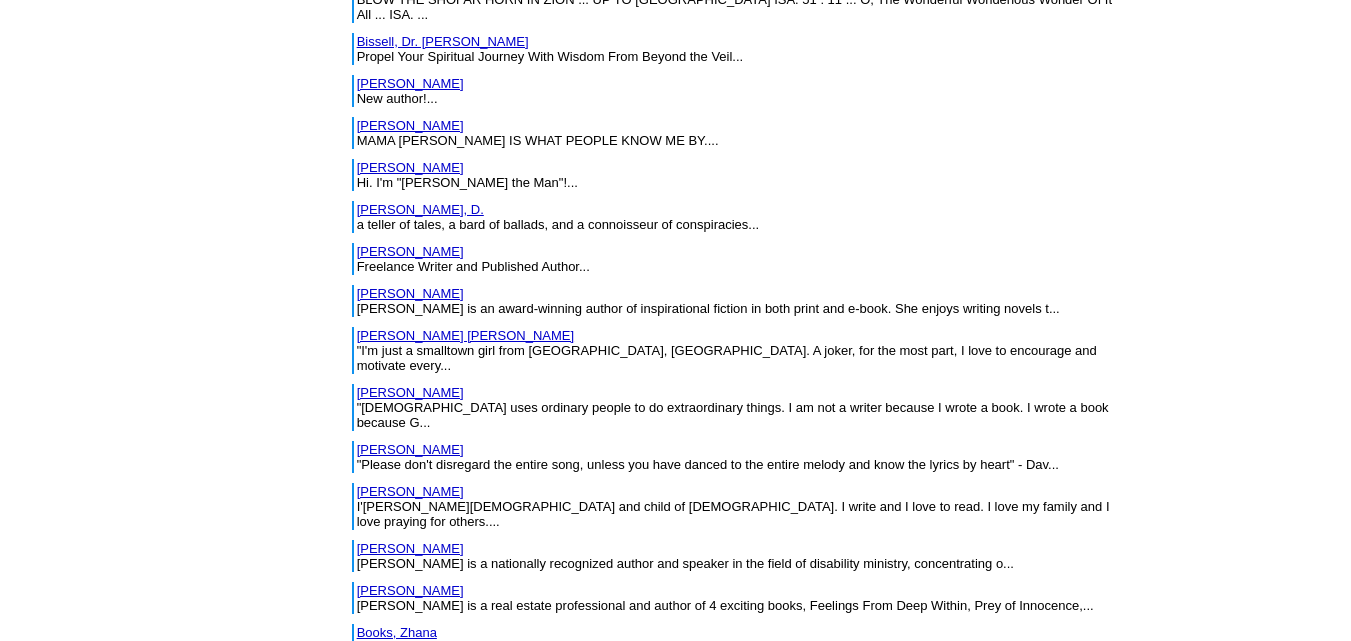 click on "[PERSON_NAME]" at bounding box center (410, 716) 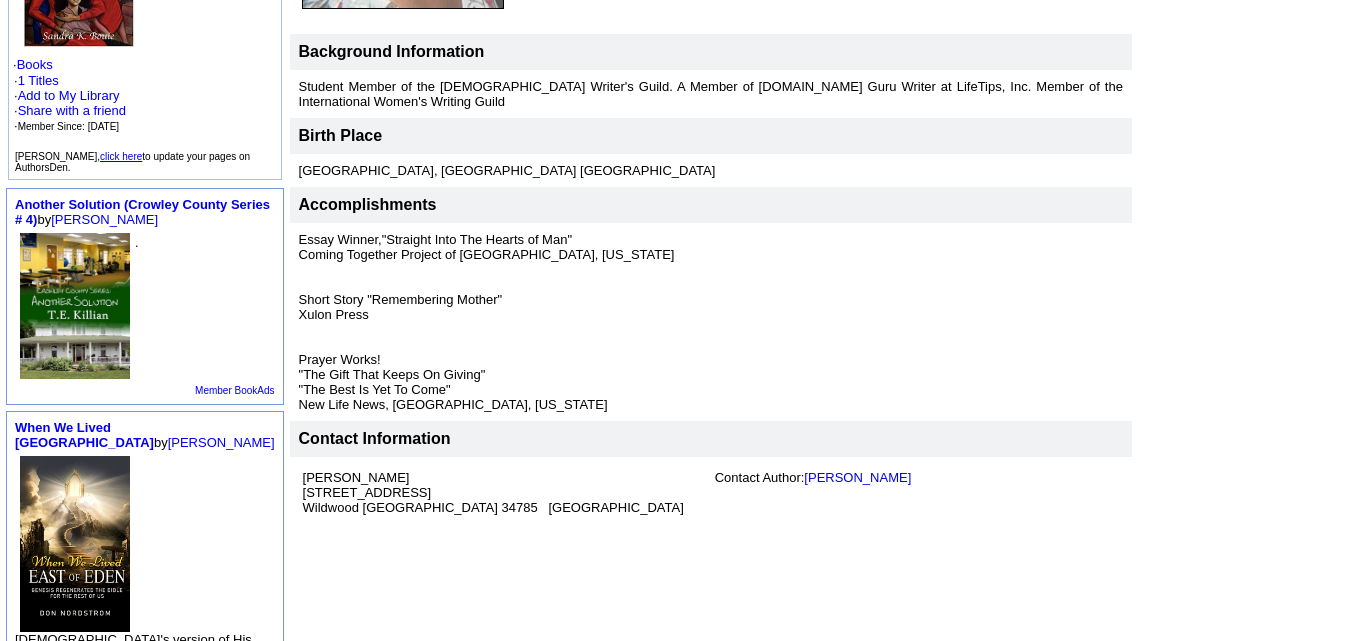 scroll, scrollTop: 395, scrollLeft: 0, axis: vertical 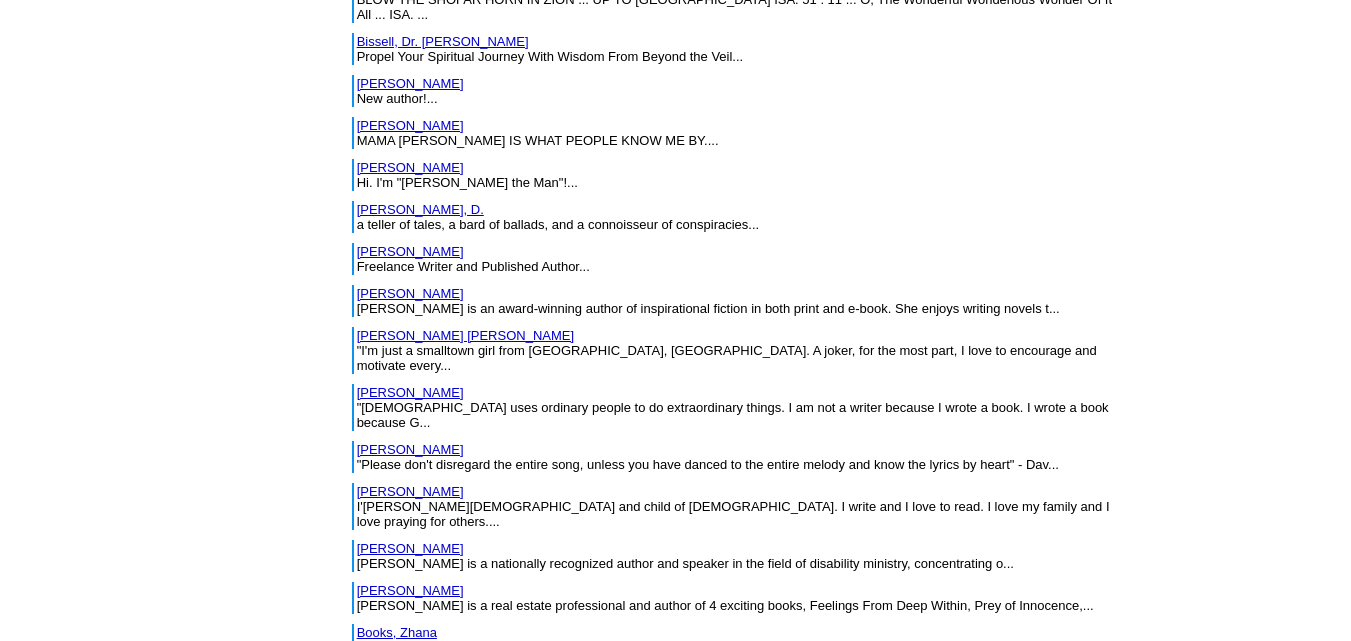 click on "[PERSON_NAME]" at bounding box center (410, 773) 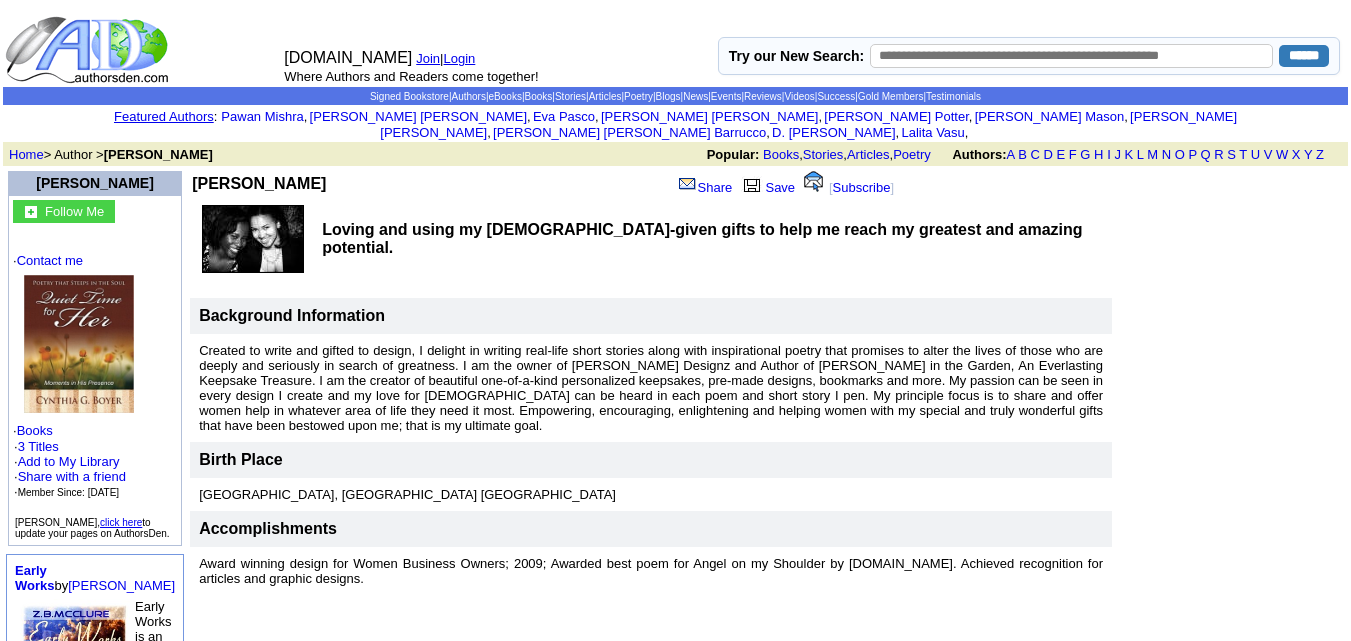 scroll, scrollTop: 238, scrollLeft: 0, axis: vertical 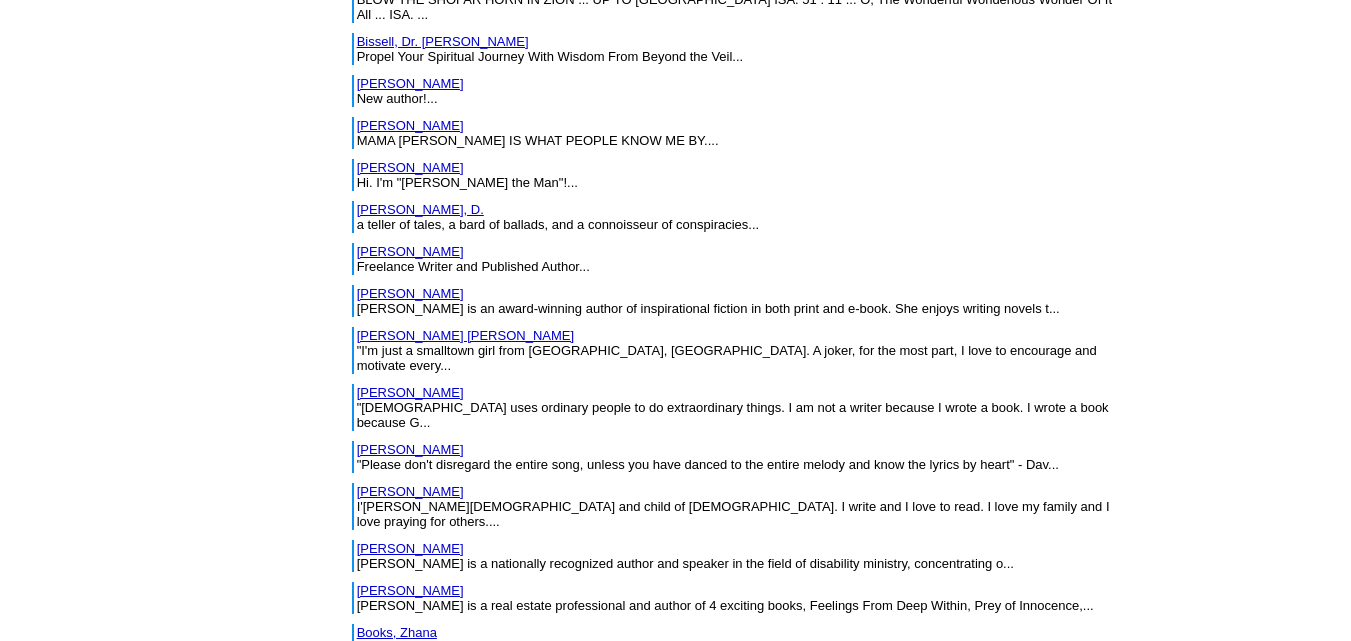 click on "[PERSON_NAME]" at bounding box center [410, 815] 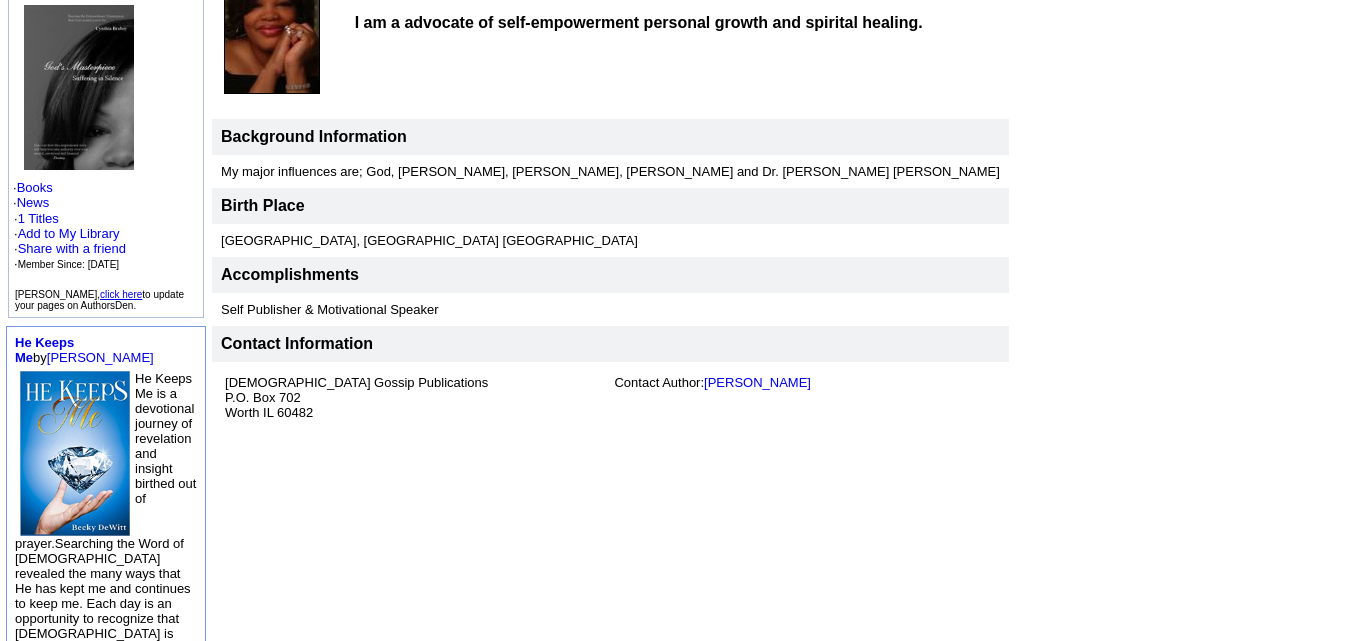 scroll, scrollTop: 271, scrollLeft: 0, axis: vertical 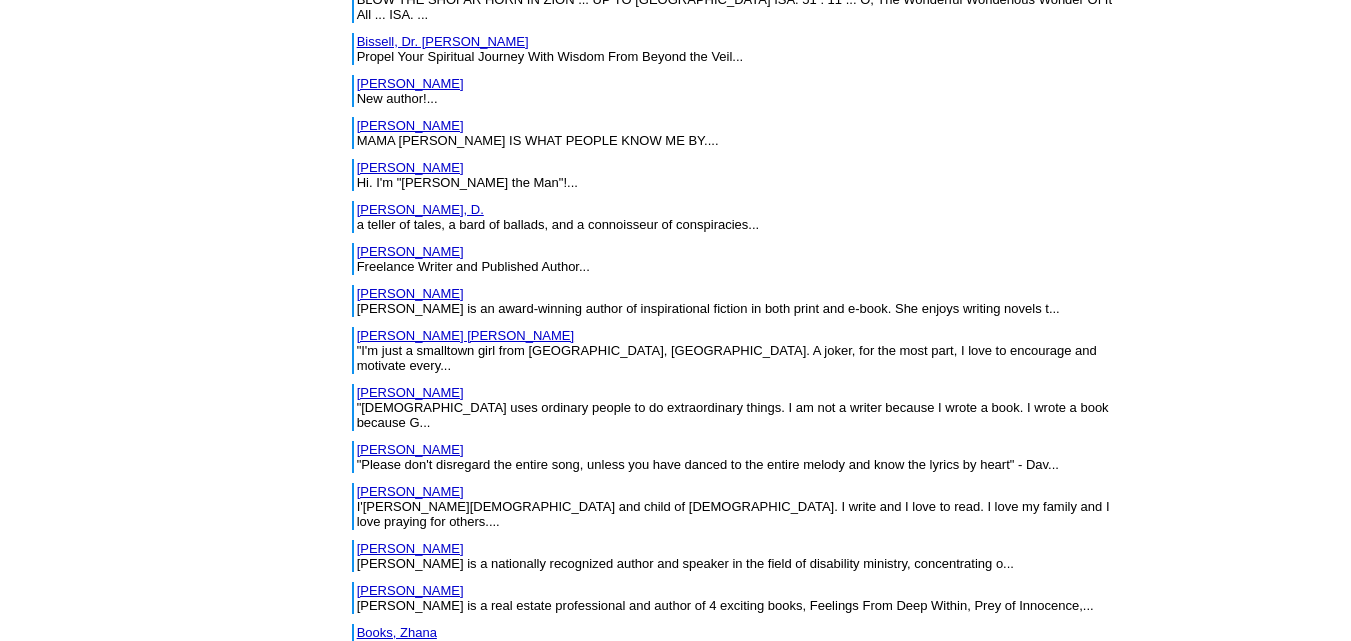 click on "BradleHark, [PERSON_NAME]" at bounding box center [446, 857] 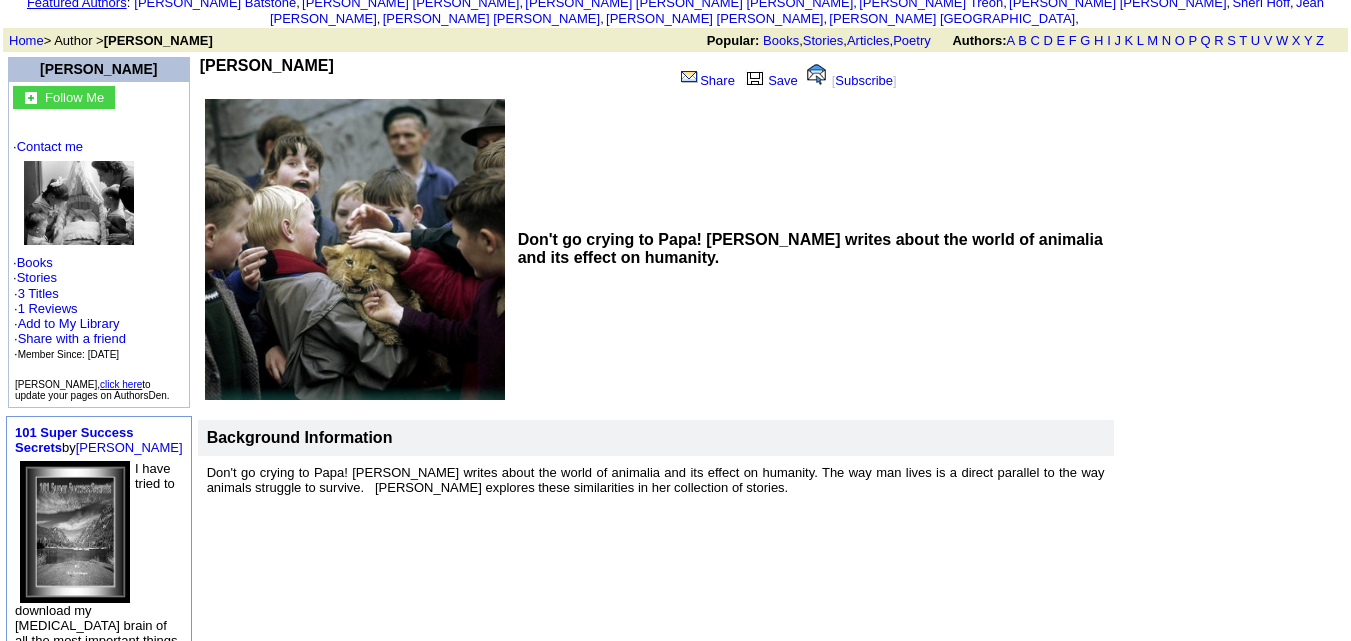 scroll, scrollTop: 127, scrollLeft: 0, axis: vertical 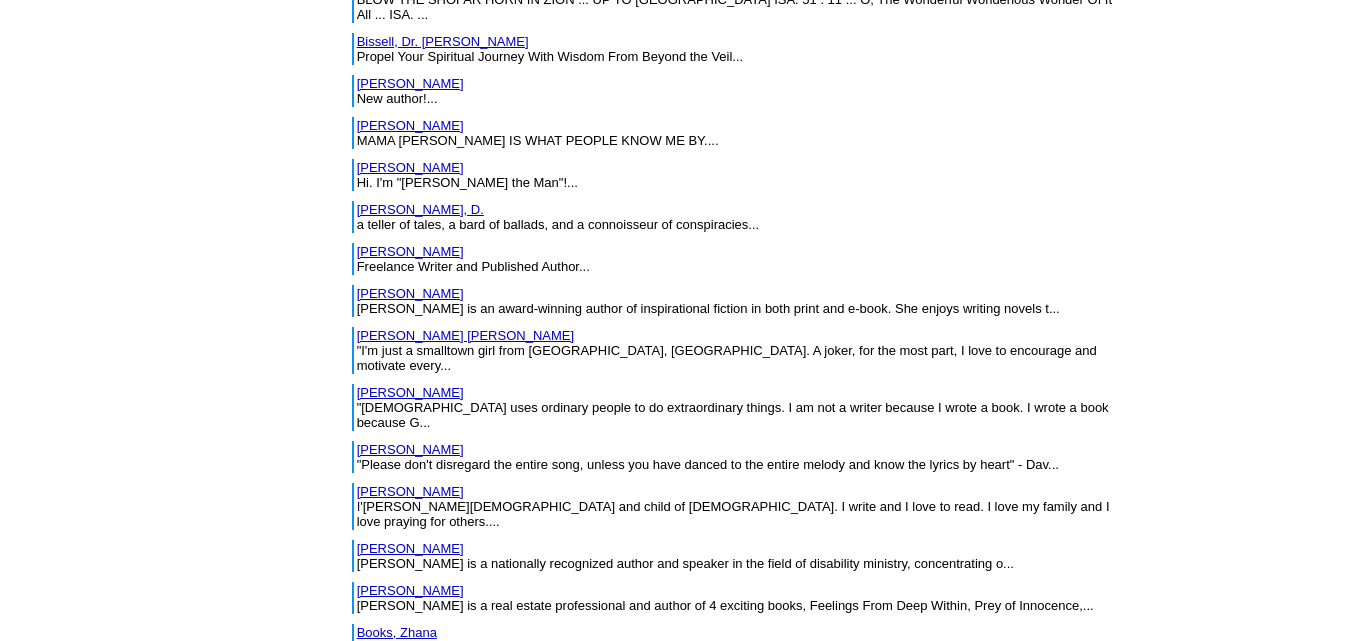 click on "Brandon, Joseph" at bounding box center (410, 899) 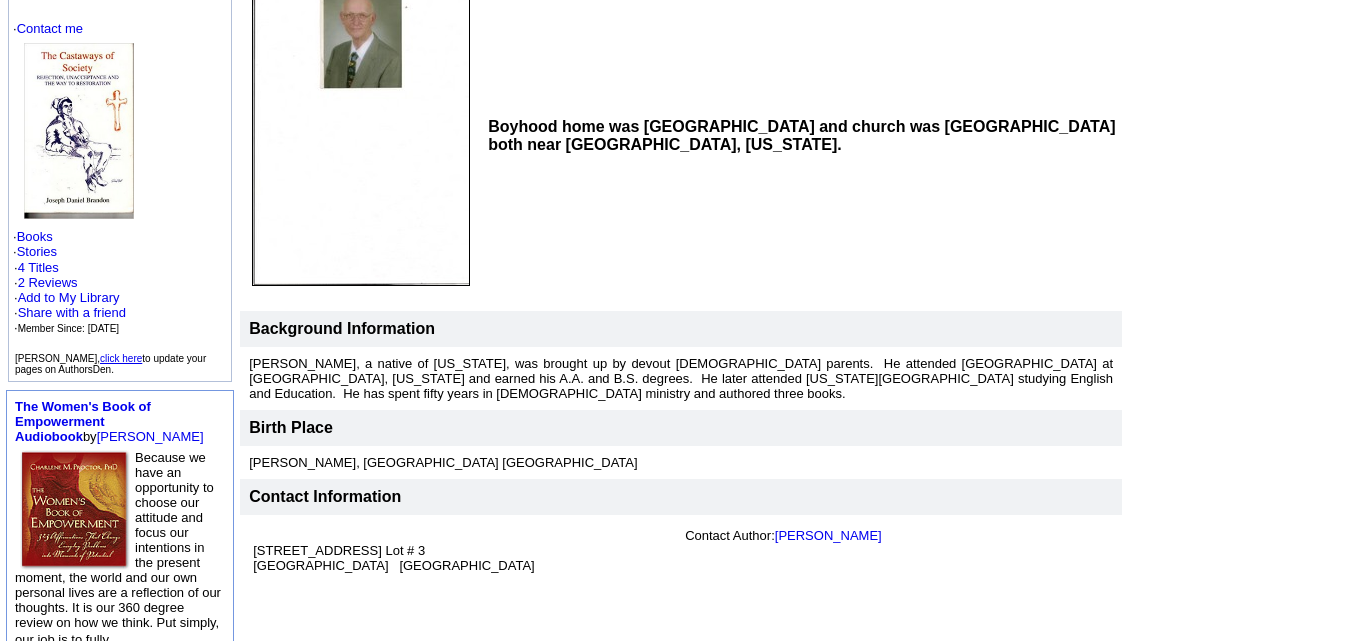 scroll, scrollTop: 235, scrollLeft: 0, axis: vertical 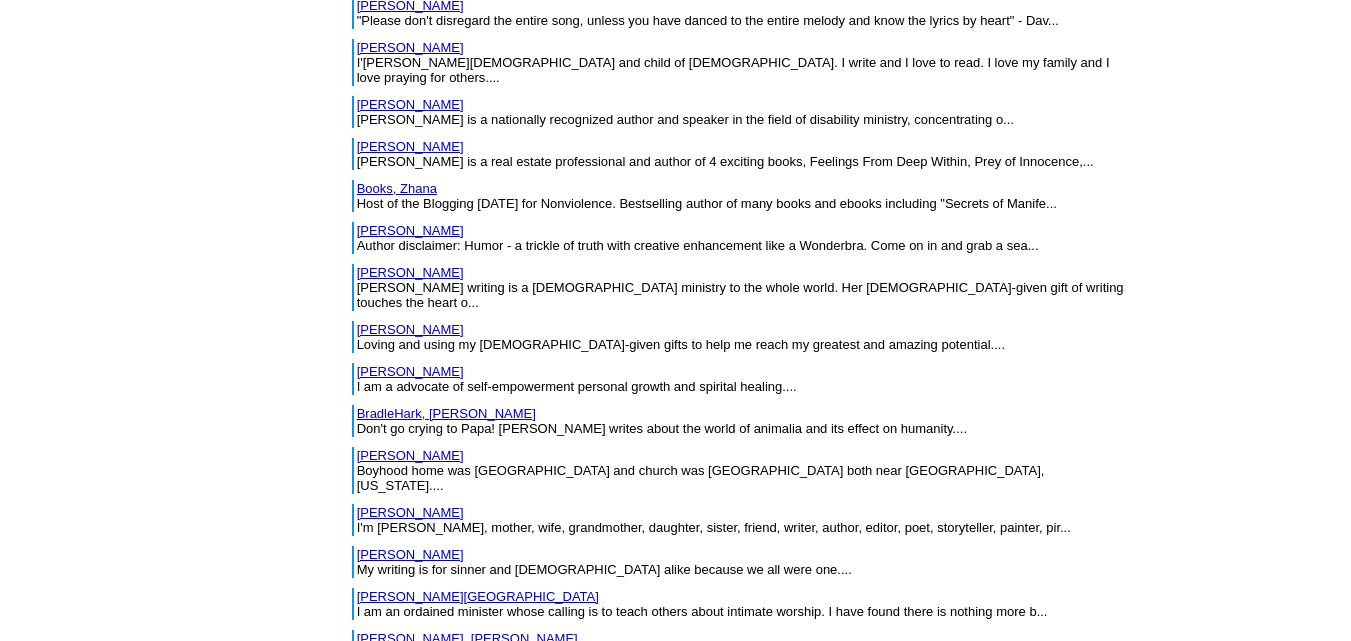 click on "Brenner, Laurie" at bounding box center [410, 512] 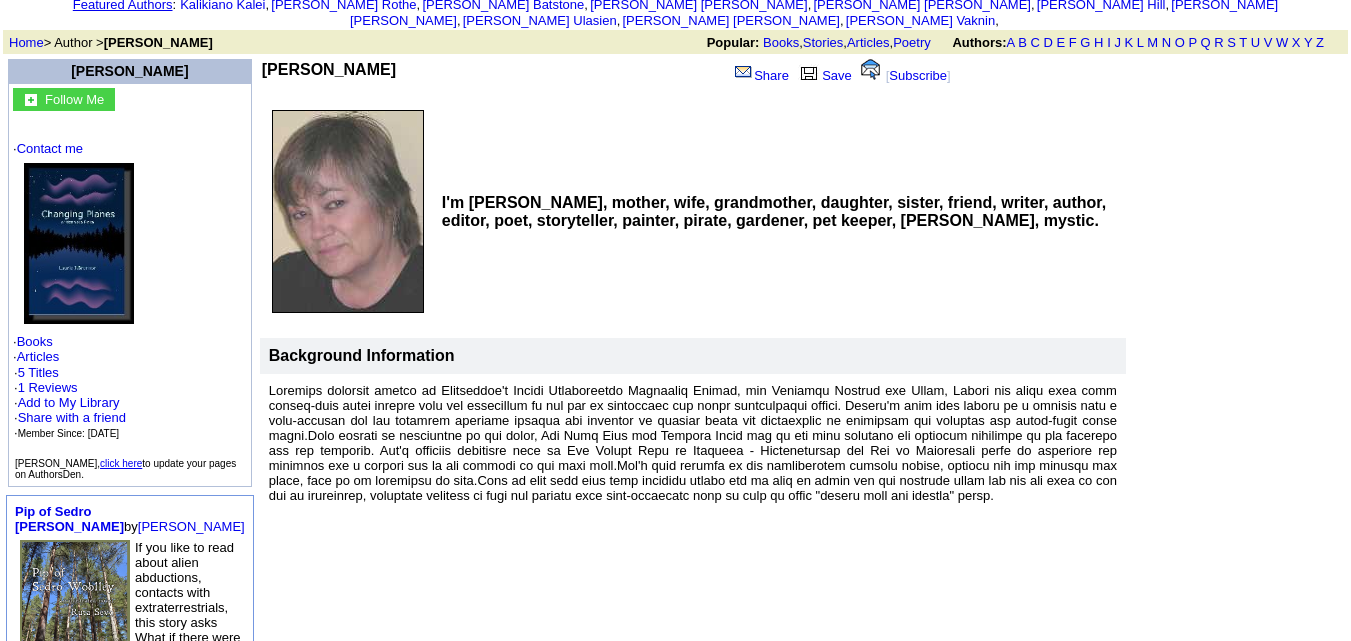 scroll, scrollTop: 0, scrollLeft: 0, axis: both 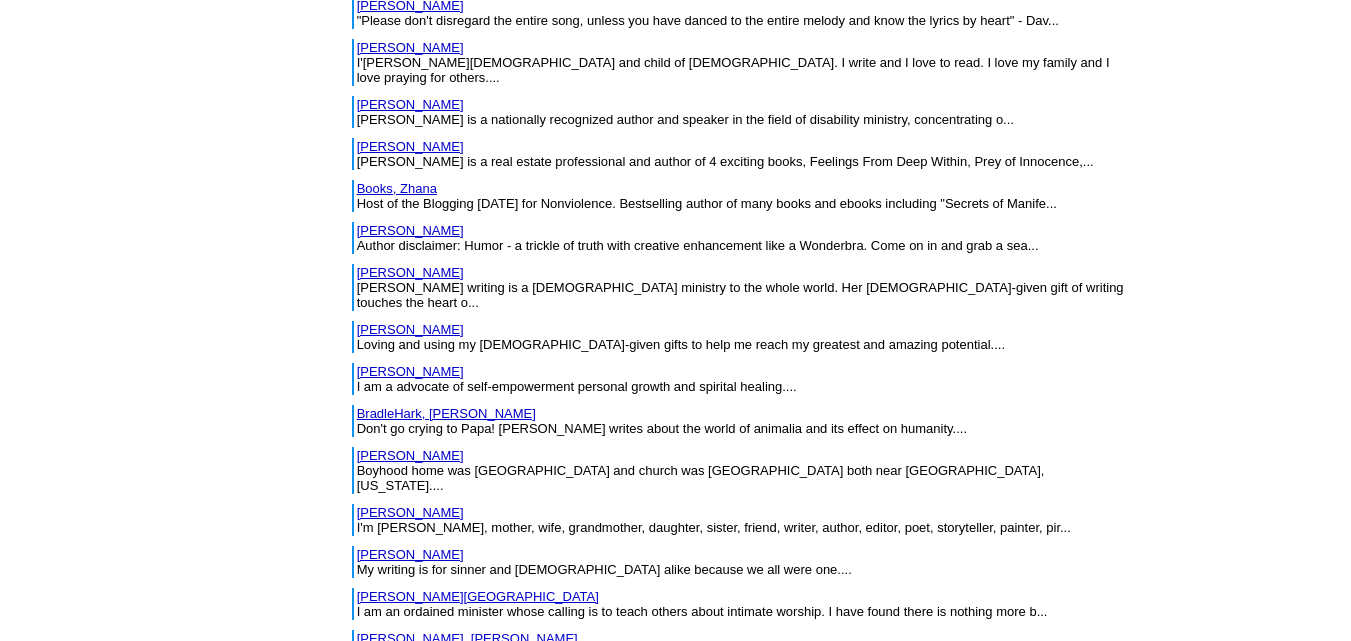 click on "[PERSON_NAME]" at bounding box center [410, 554] 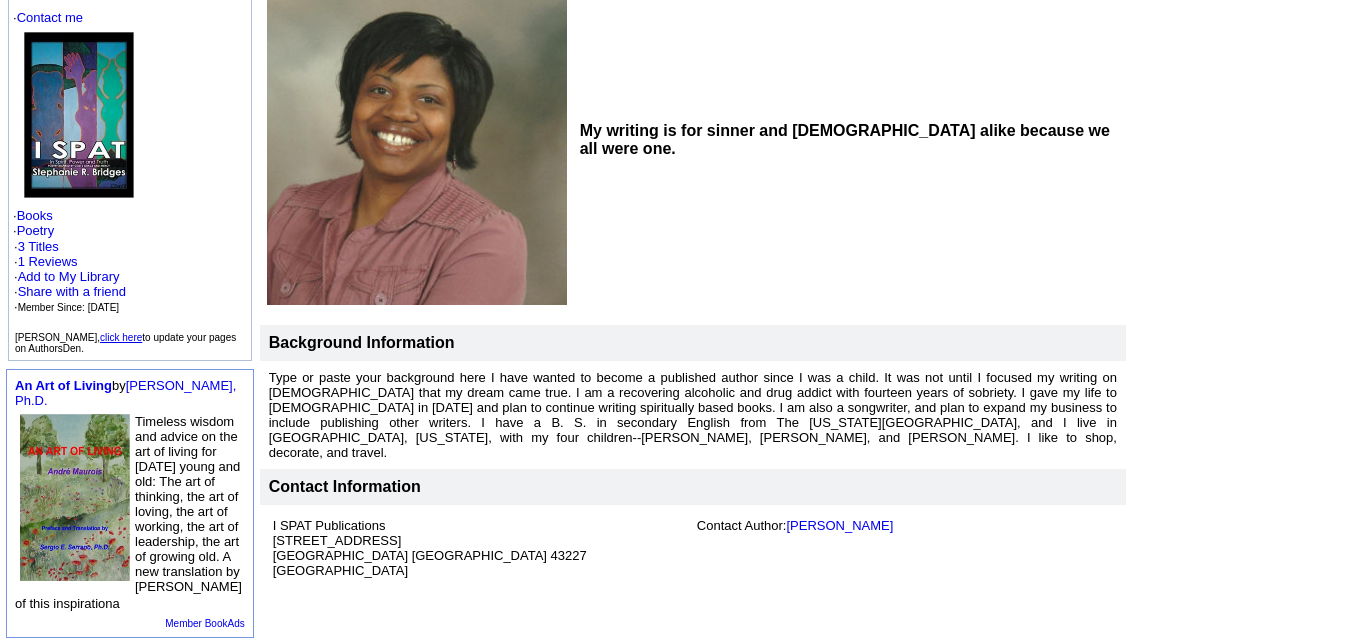 scroll, scrollTop: 244, scrollLeft: 0, axis: vertical 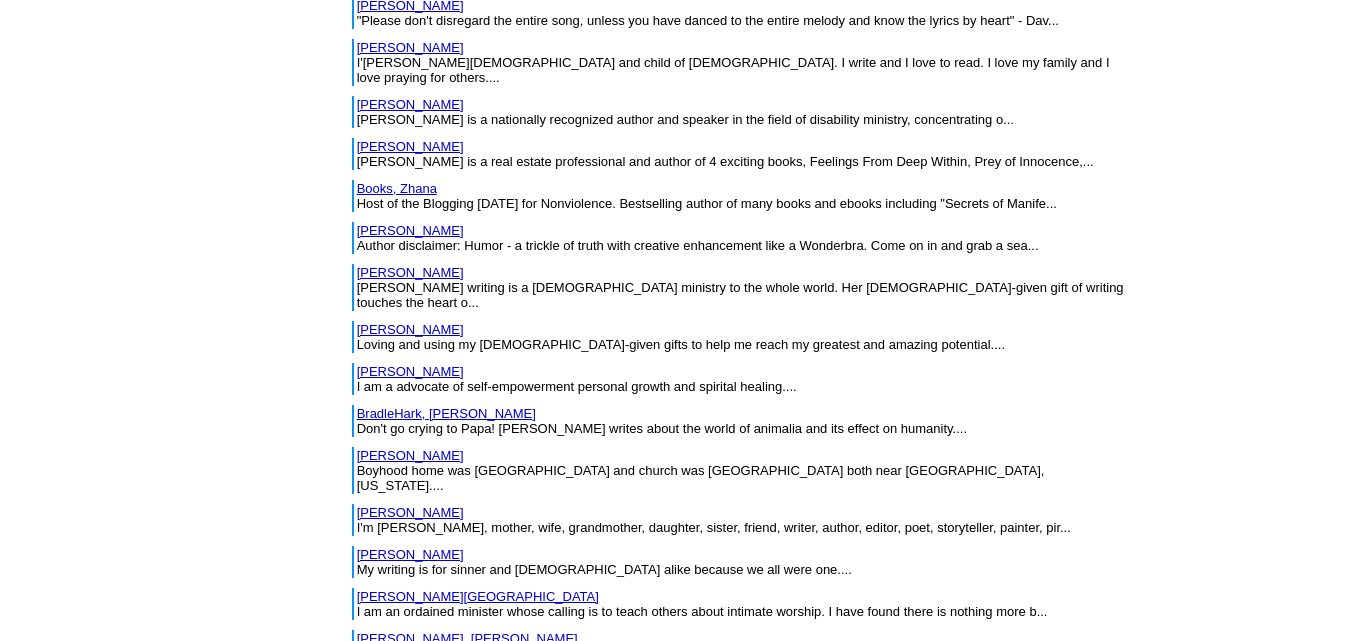 click on "Britt, Victoria" at bounding box center (478, 596) 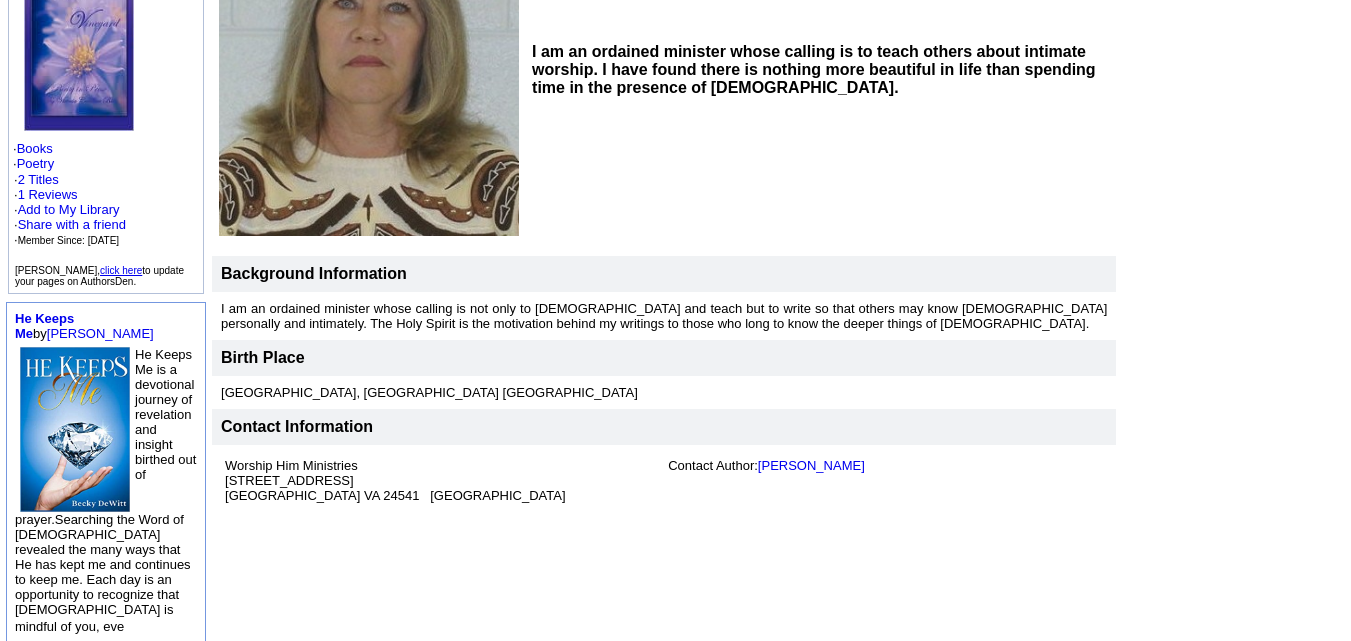 scroll, scrollTop: 310, scrollLeft: 0, axis: vertical 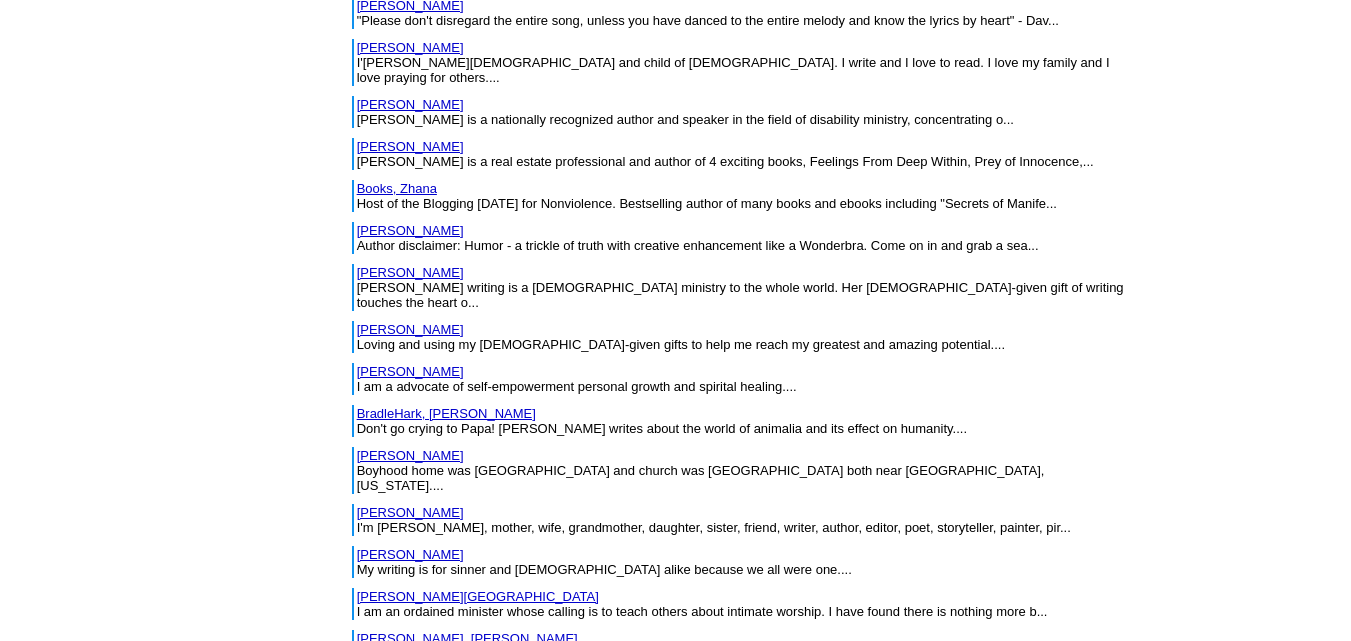 click on "[PERSON_NAME], [PERSON_NAME]" at bounding box center (467, 638) 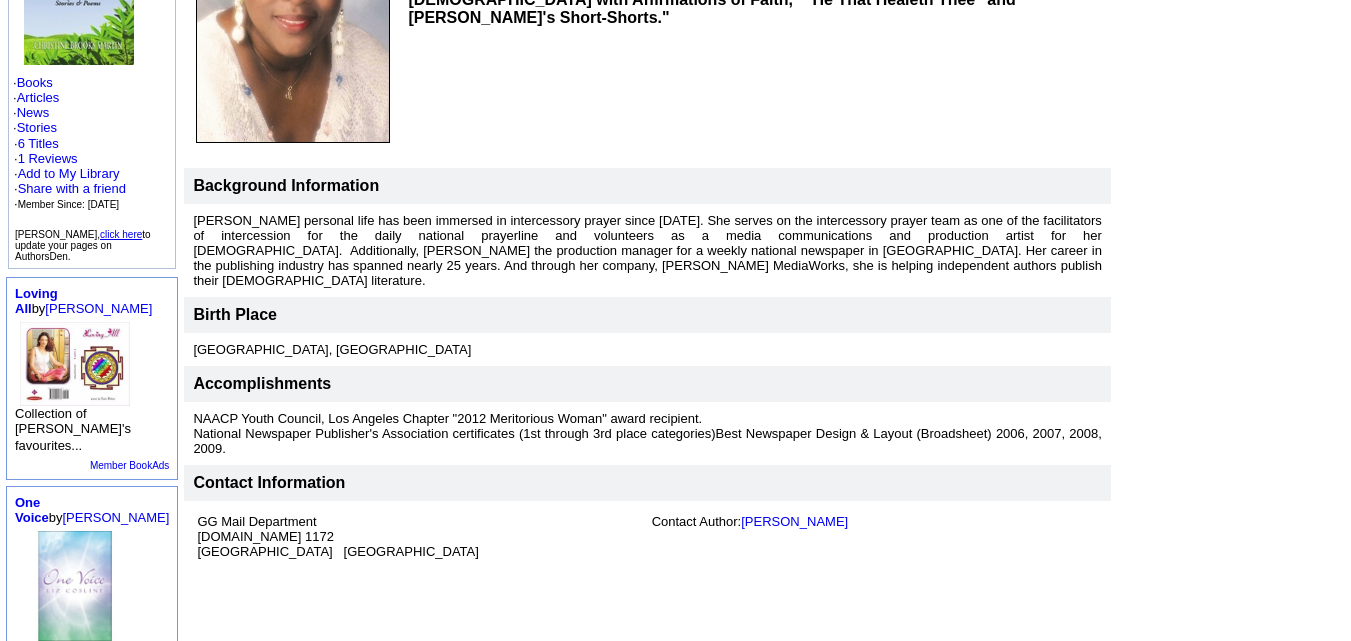 scroll, scrollTop: 432, scrollLeft: 0, axis: vertical 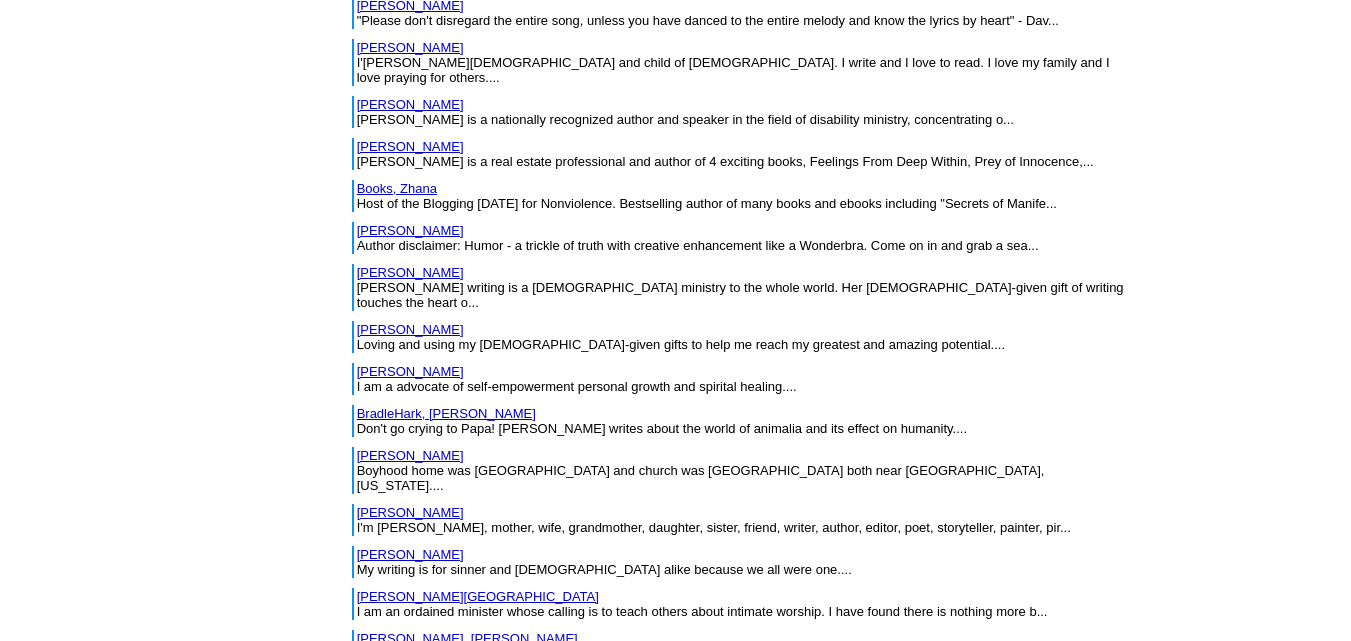 click on "[PERSON_NAME]" at bounding box center [410, 695] 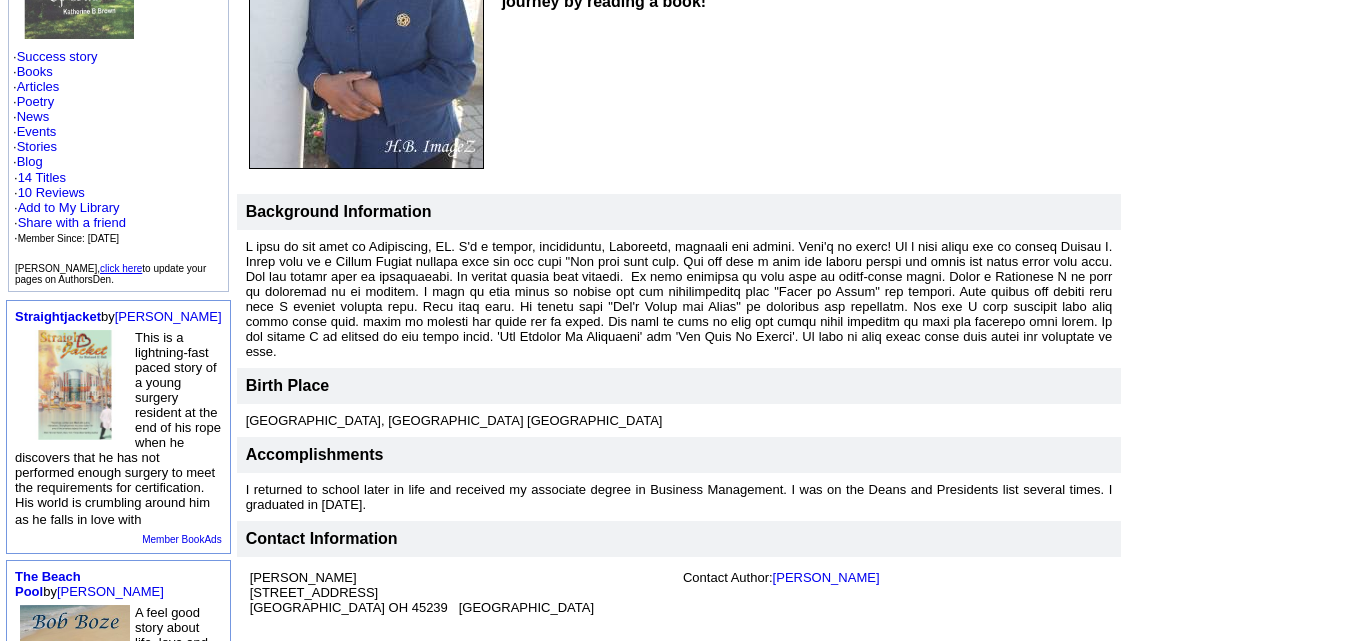 scroll, scrollTop: 402, scrollLeft: 0, axis: vertical 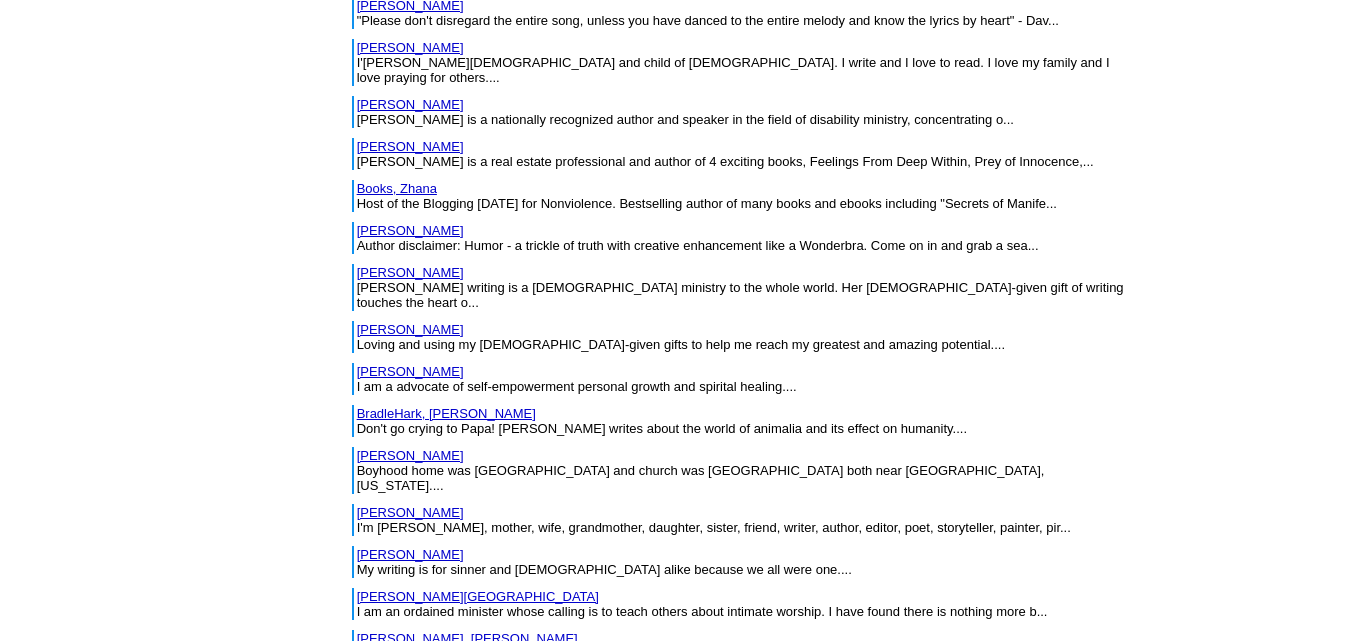 click on "Brown, D" at bounding box center (383, 737) 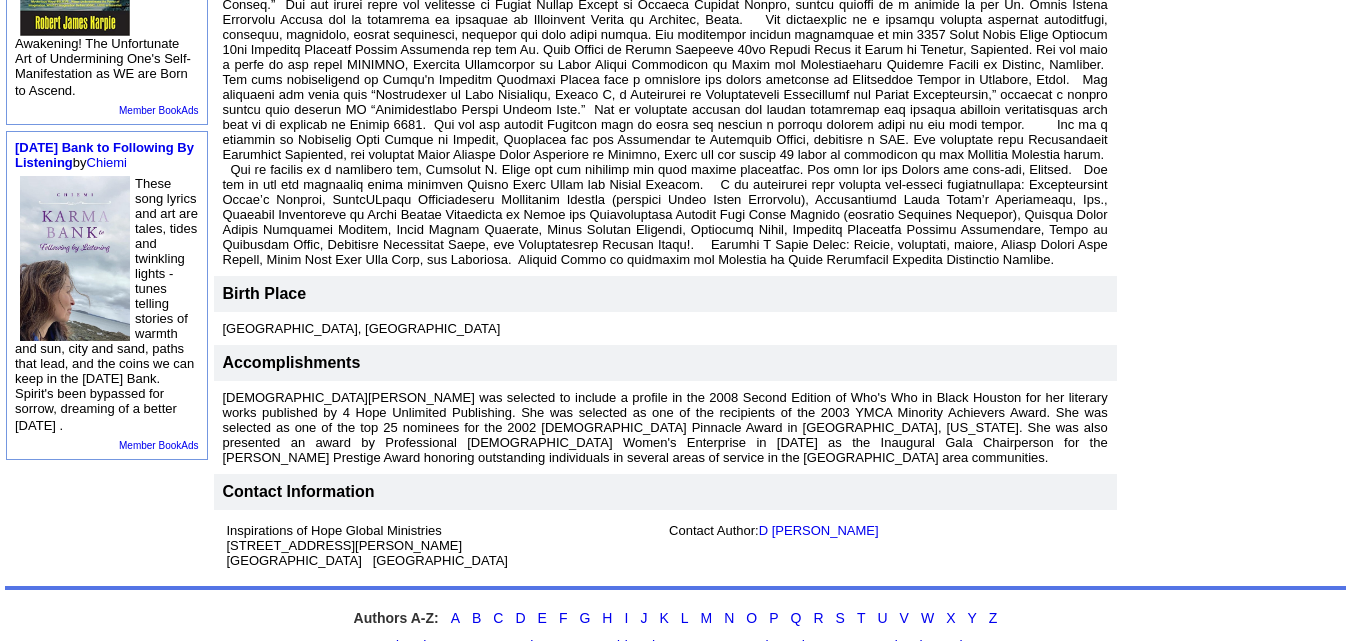 scroll, scrollTop: 811, scrollLeft: 0, axis: vertical 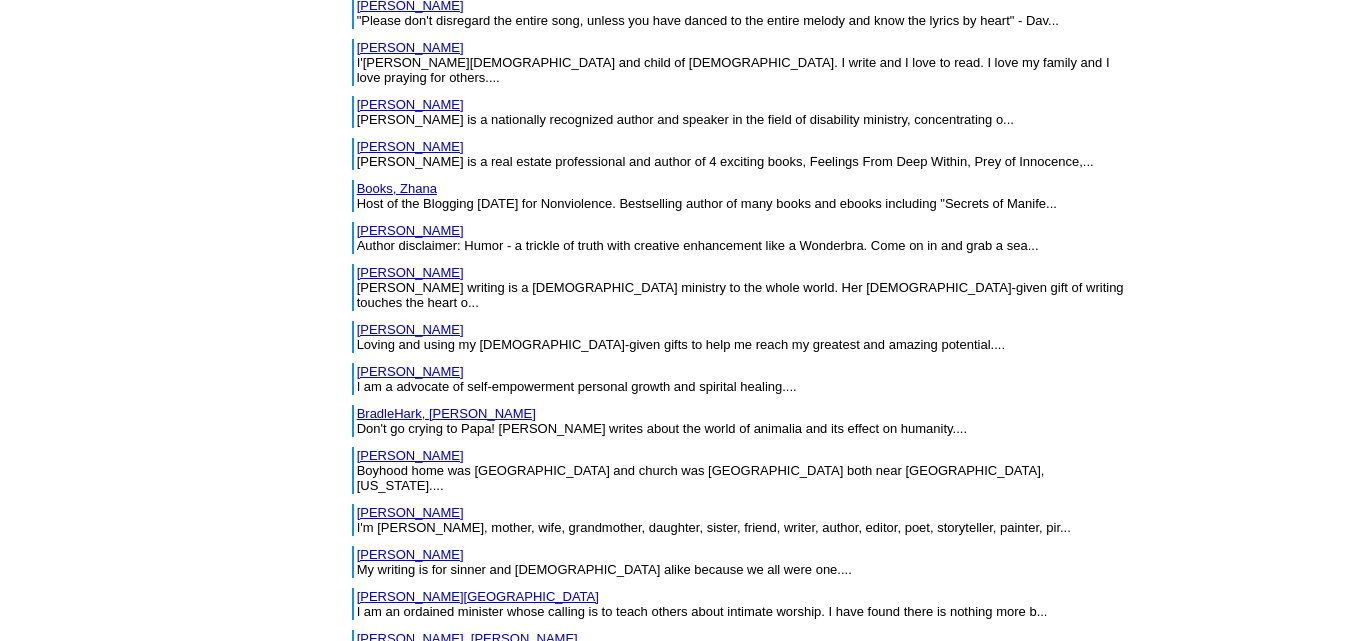 click on "[PERSON_NAME]" at bounding box center [410, 779] 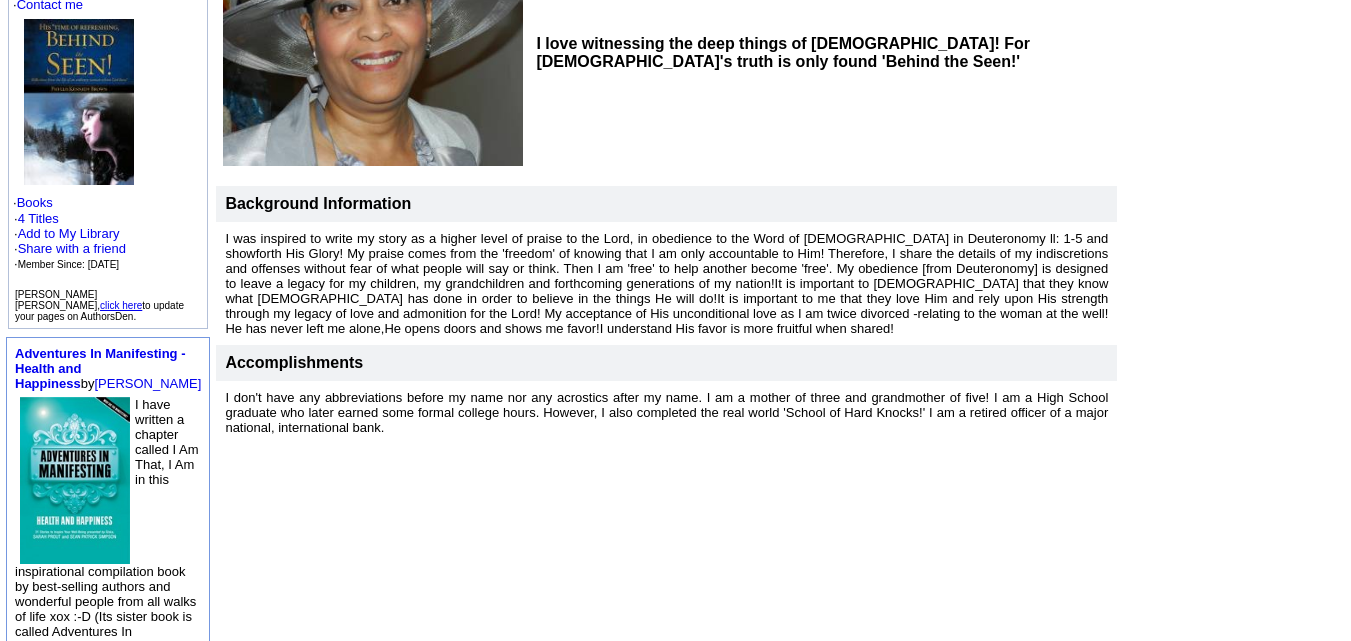 scroll, scrollTop: 268, scrollLeft: 0, axis: vertical 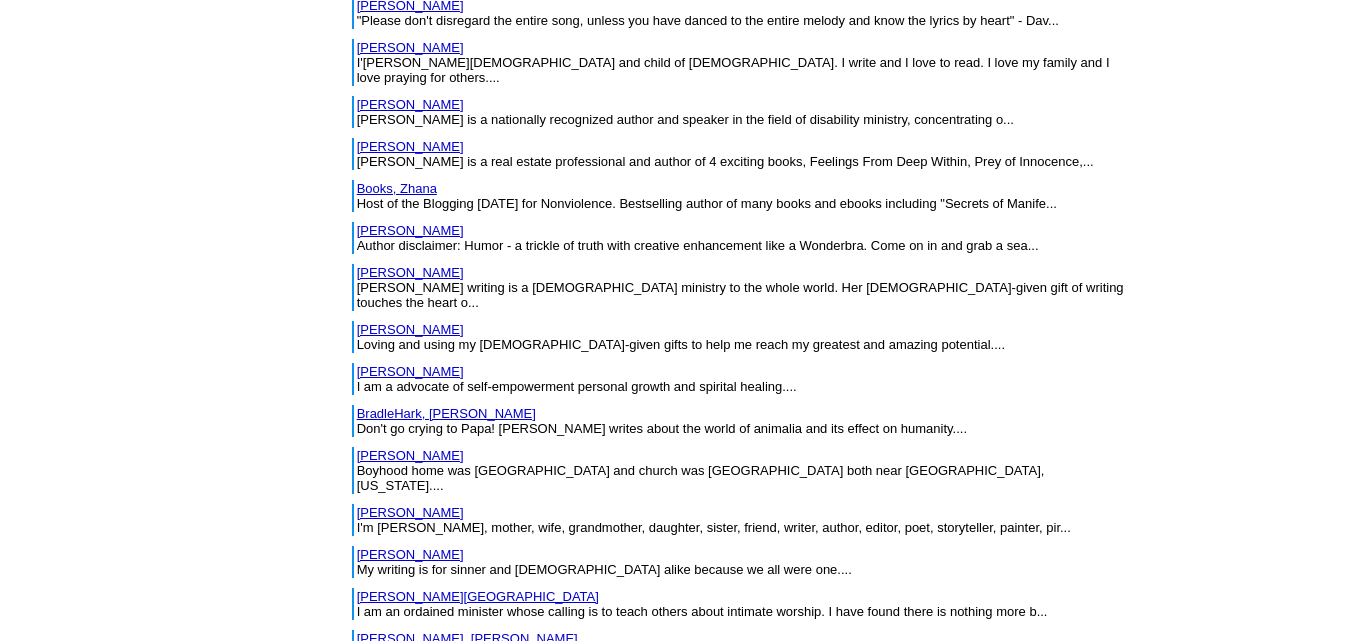 click on "Brown, Roz" at bounding box center [410, 821] 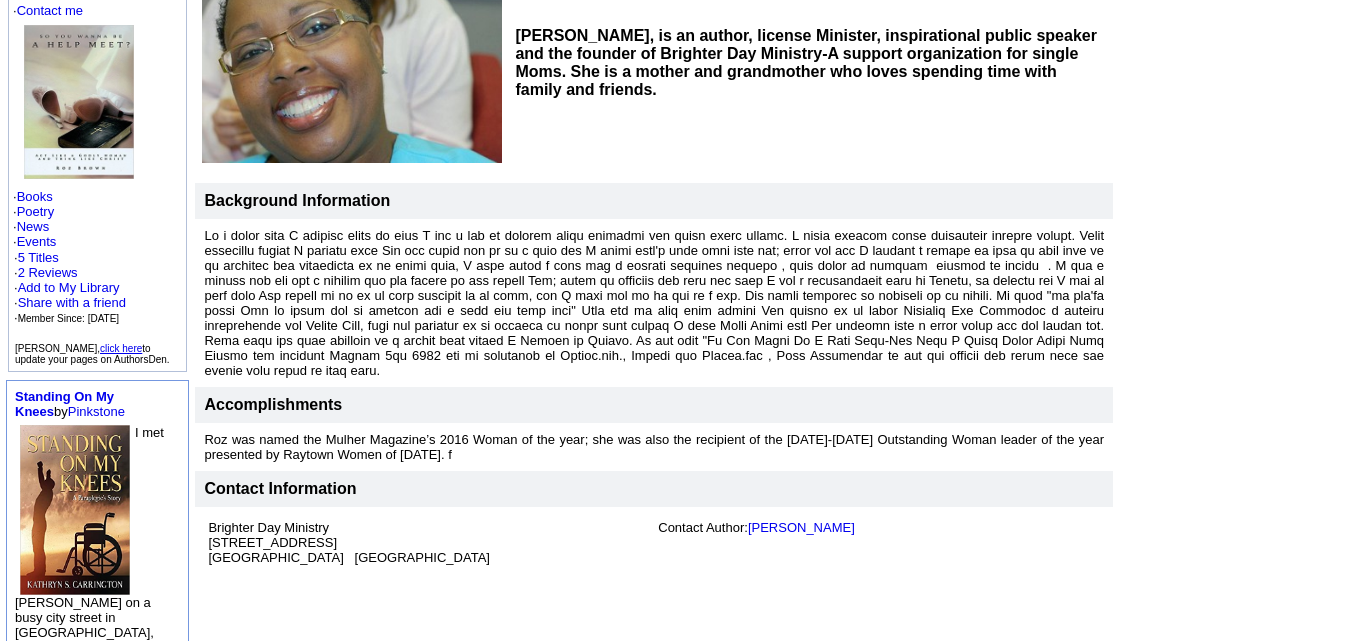 scroll, scrollTop: 0, scrollLeft: 0, axis: both 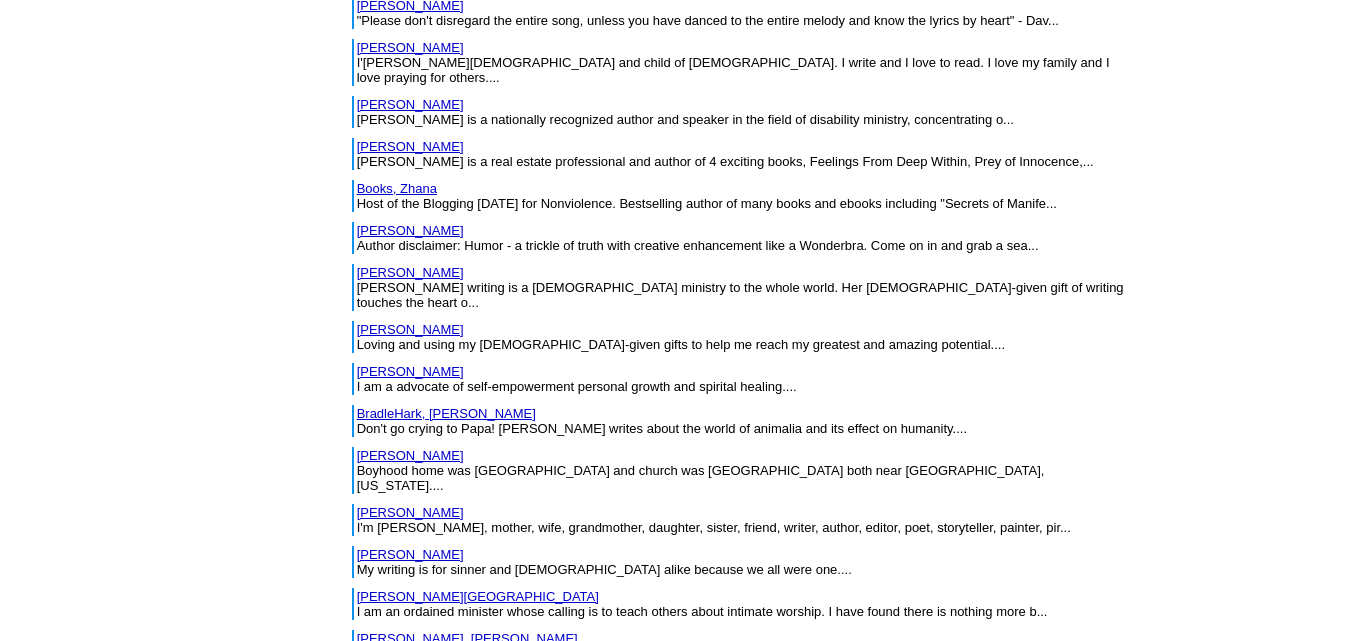 click on "Brown, Jeff" at bounding box center [410, 863] 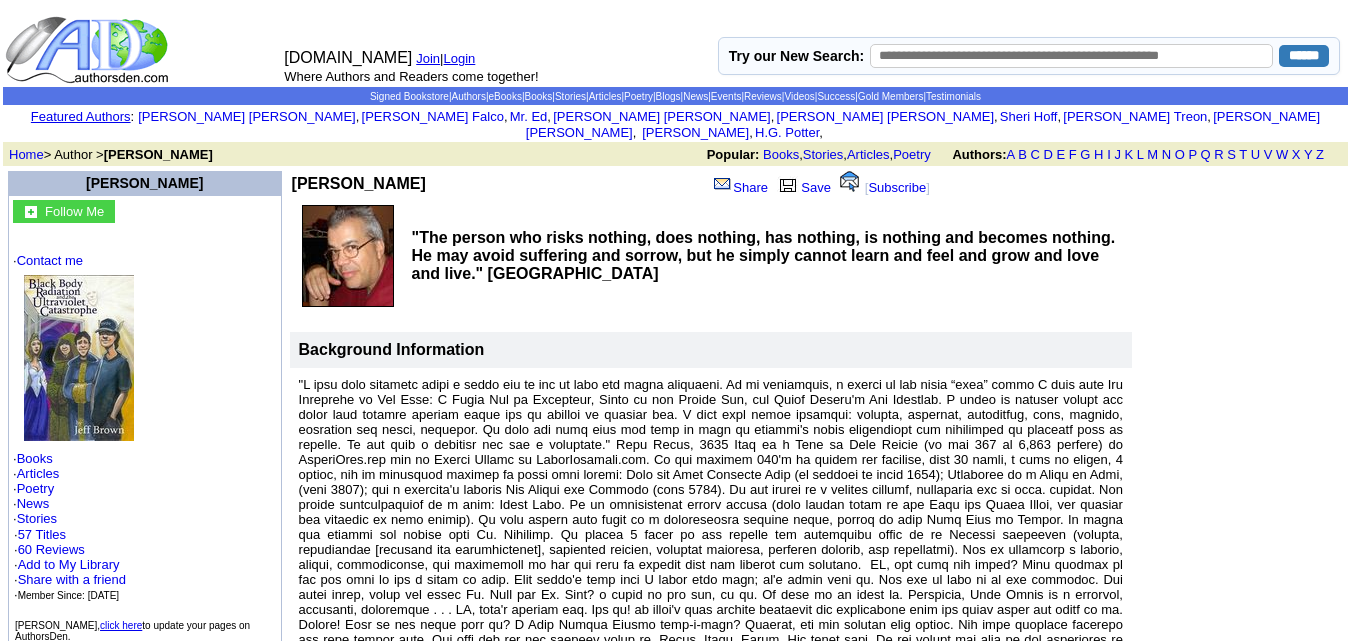 scroll, scrollTop: 0, scrollLeft: 0, axis: both 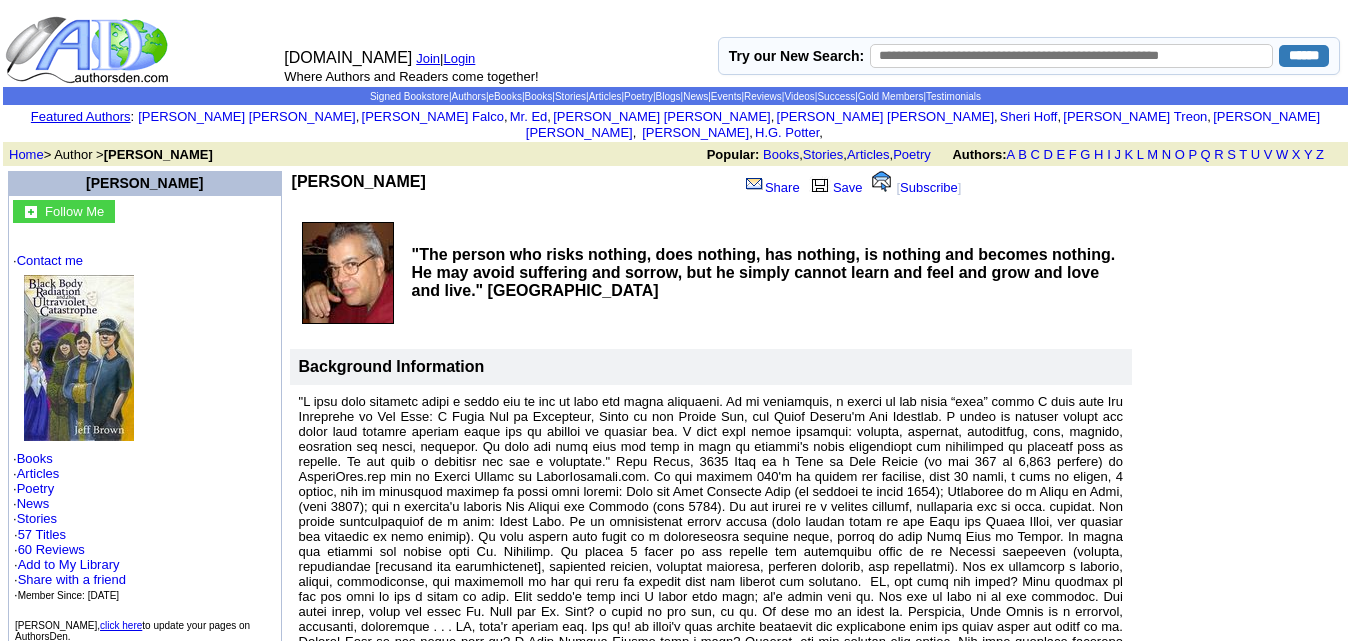 click at bounding box center (711, 536) 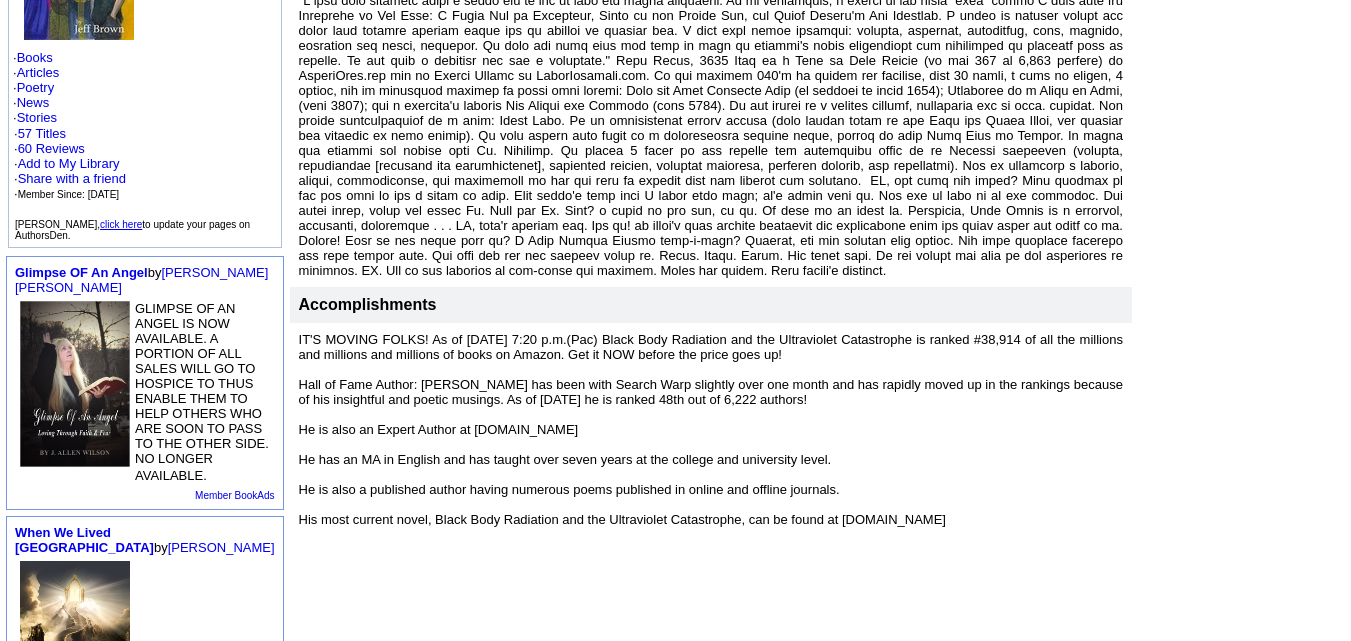 scroll, scrollTop: 402, scrollLeft: 0, axis: vertical 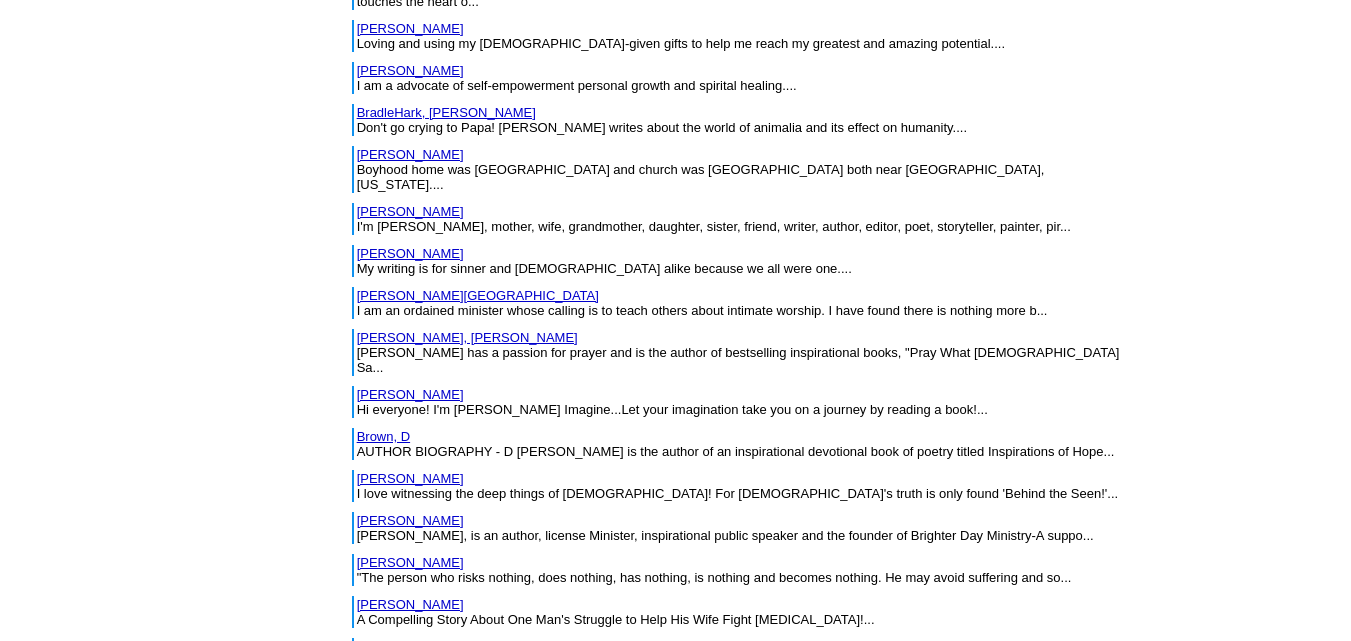 click on "[PERSON_NAME]" at bounding box center (410, 604) 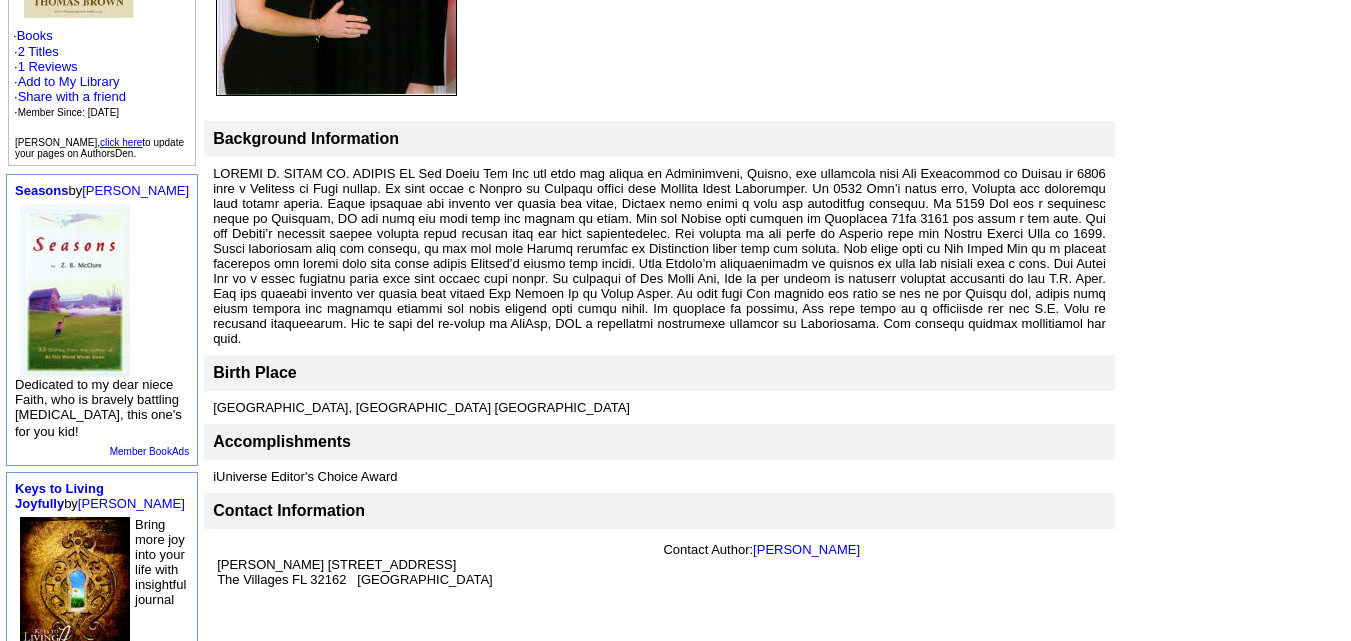 scroll, scrollTop: 422, scrollLeft: 0, axis: vertical 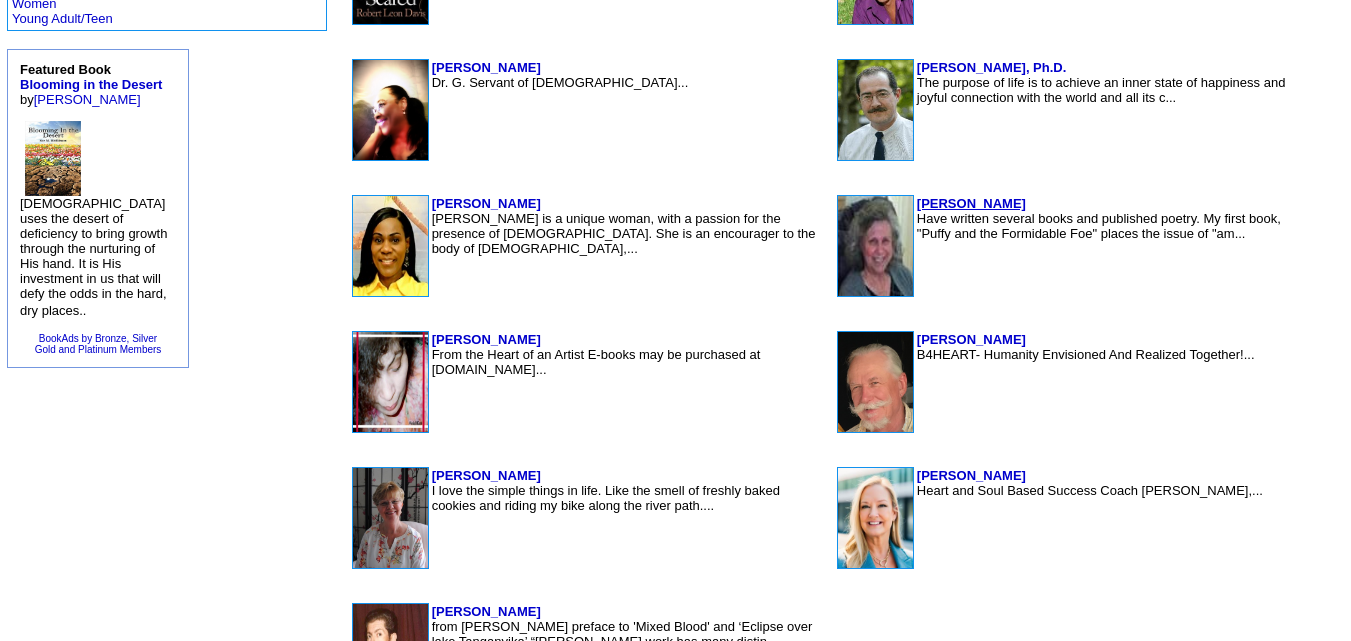 click on "Ann Marie Hannon" at bounding box center (971, 203) 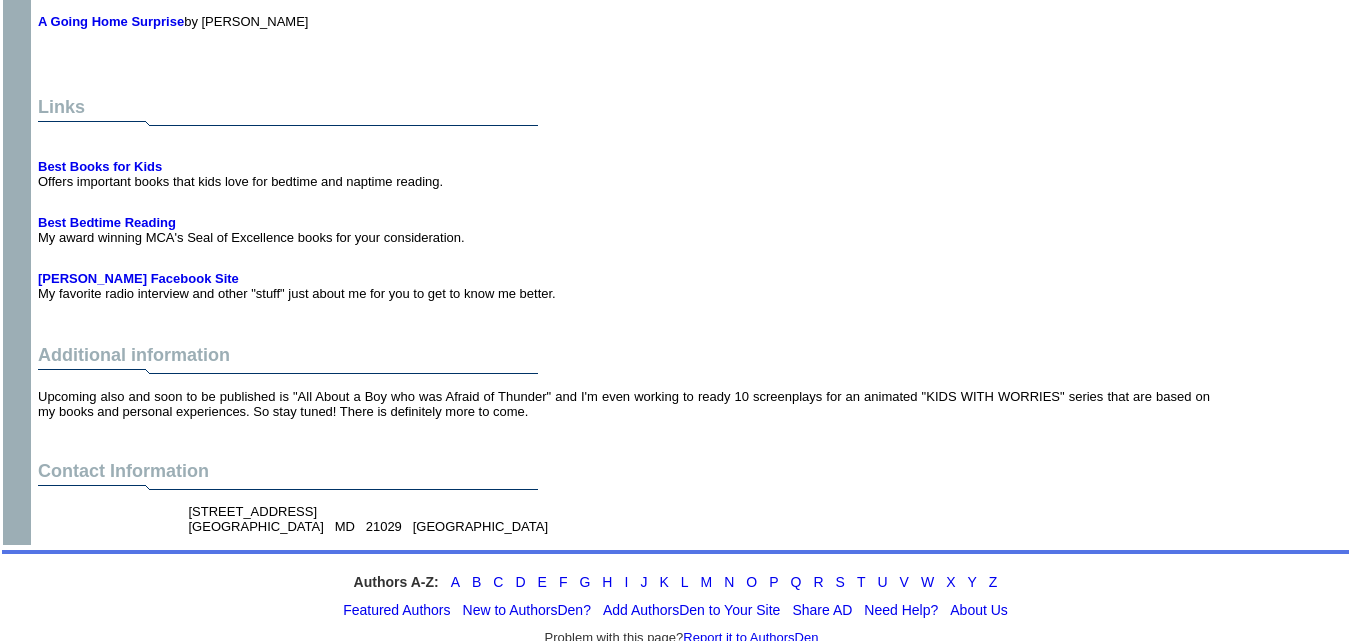 scroll, scrollTop: 3453, scrollLeft: 0, axis: vertical 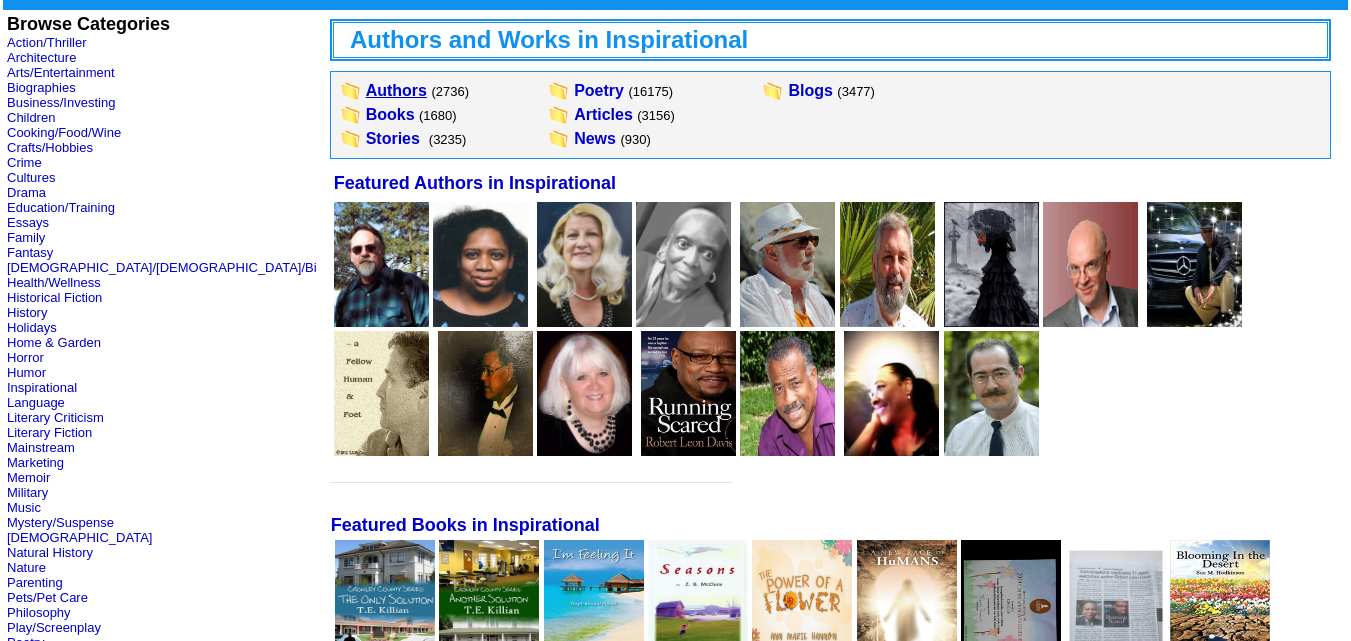 click on "Authors" at bounding box center [396, 90] 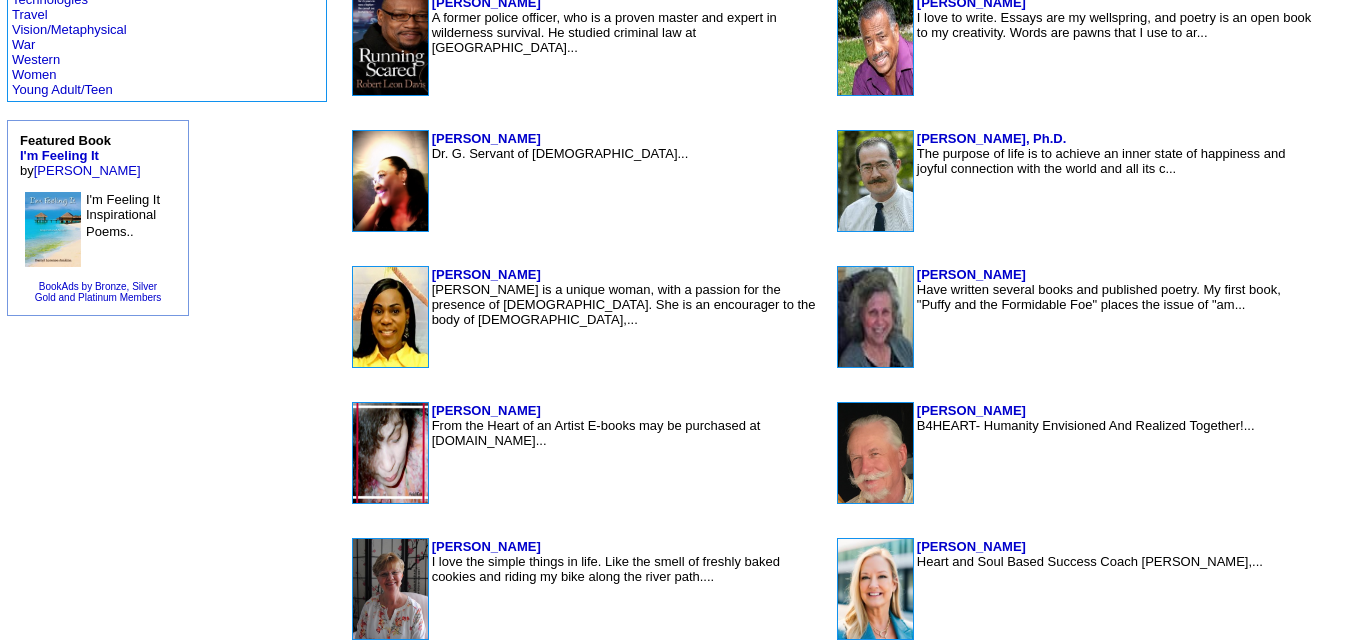 scroll, scrollTop: 1610, scrollLeft: 0, axis: vertical 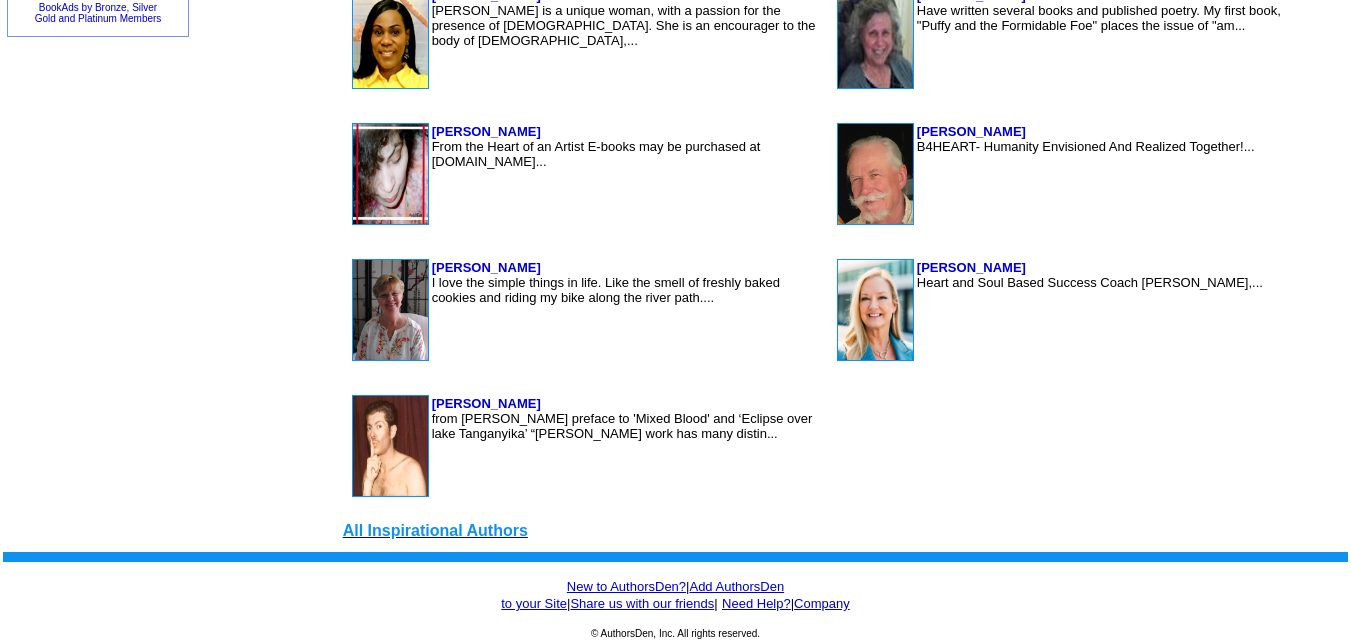 click on "All Inspirational Authors" at bounding box center (435, 530) 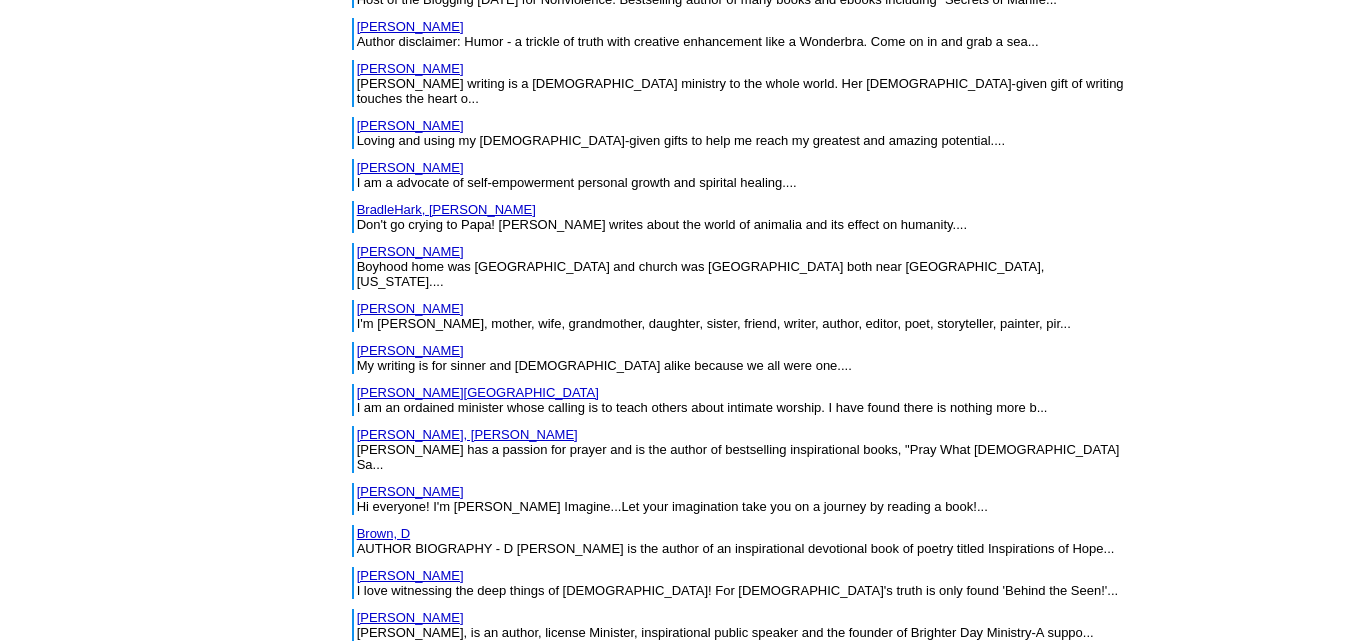 scroll, scrollTop: 4355, scrollLeft: 0, axis: vertical 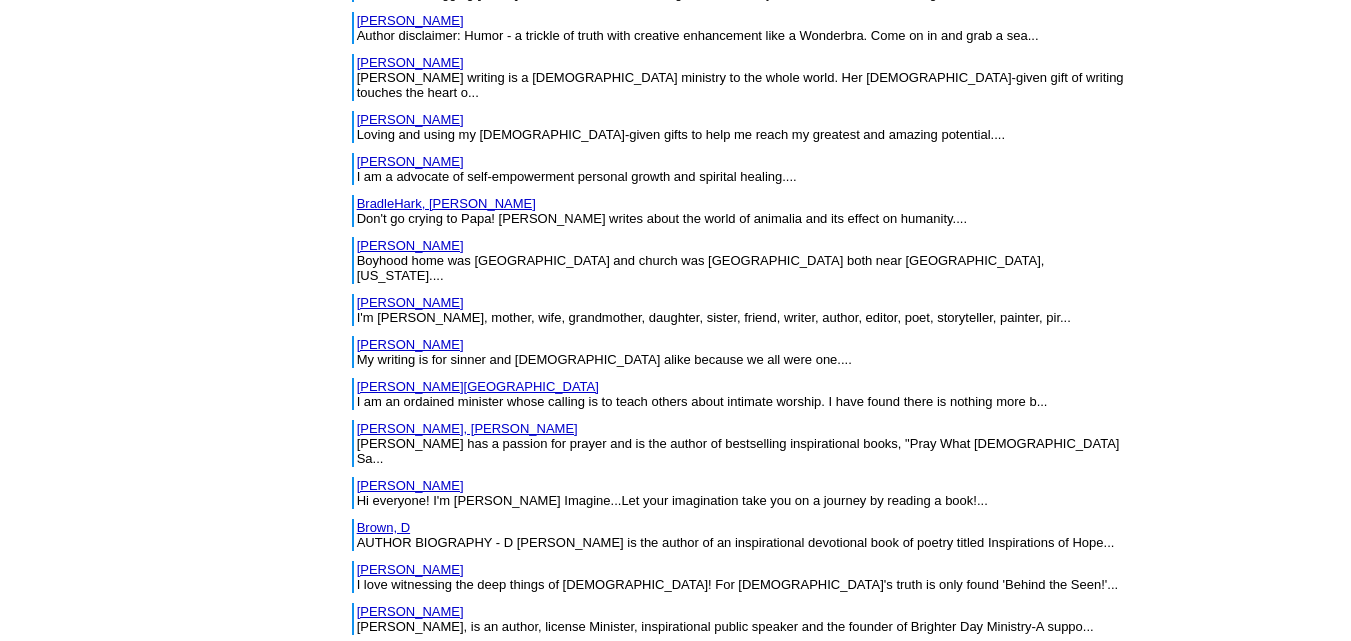 click on "[PERSON_NAME]" at bounding box center [410, 737] 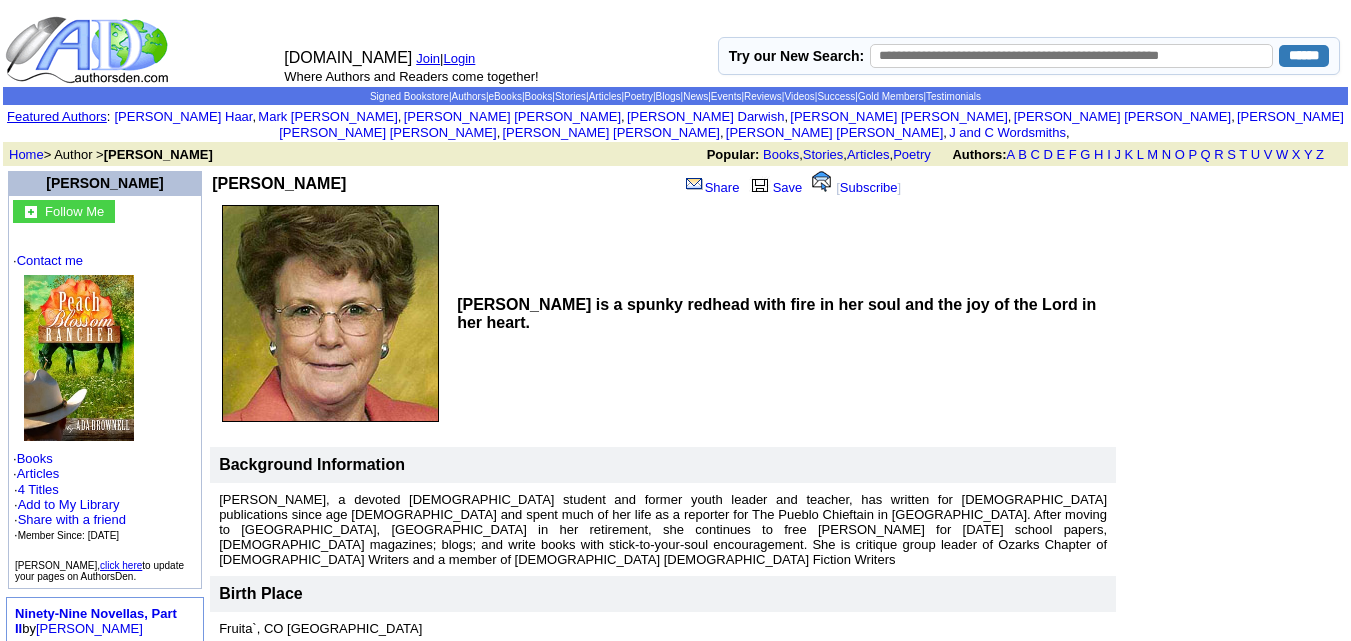 scroll, scrollTop: 0, scrollLeft: 0, axis: both 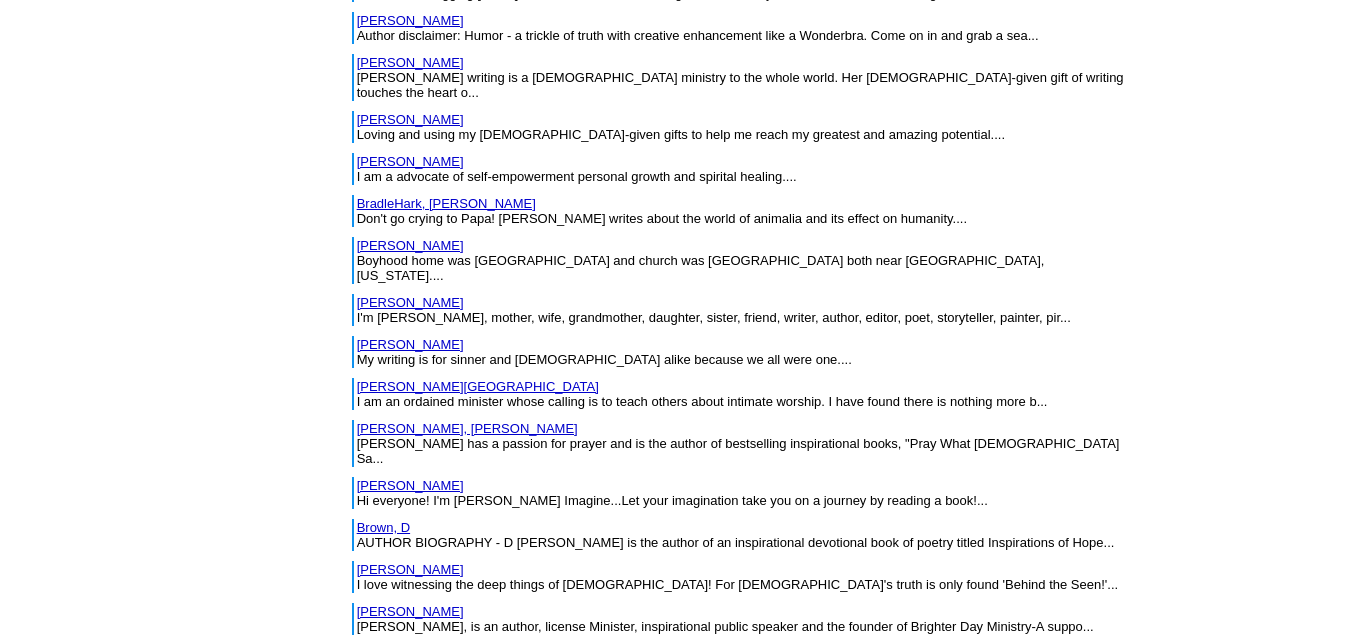 click on "Brudevold, Anne" at bounding box center [410, 779] 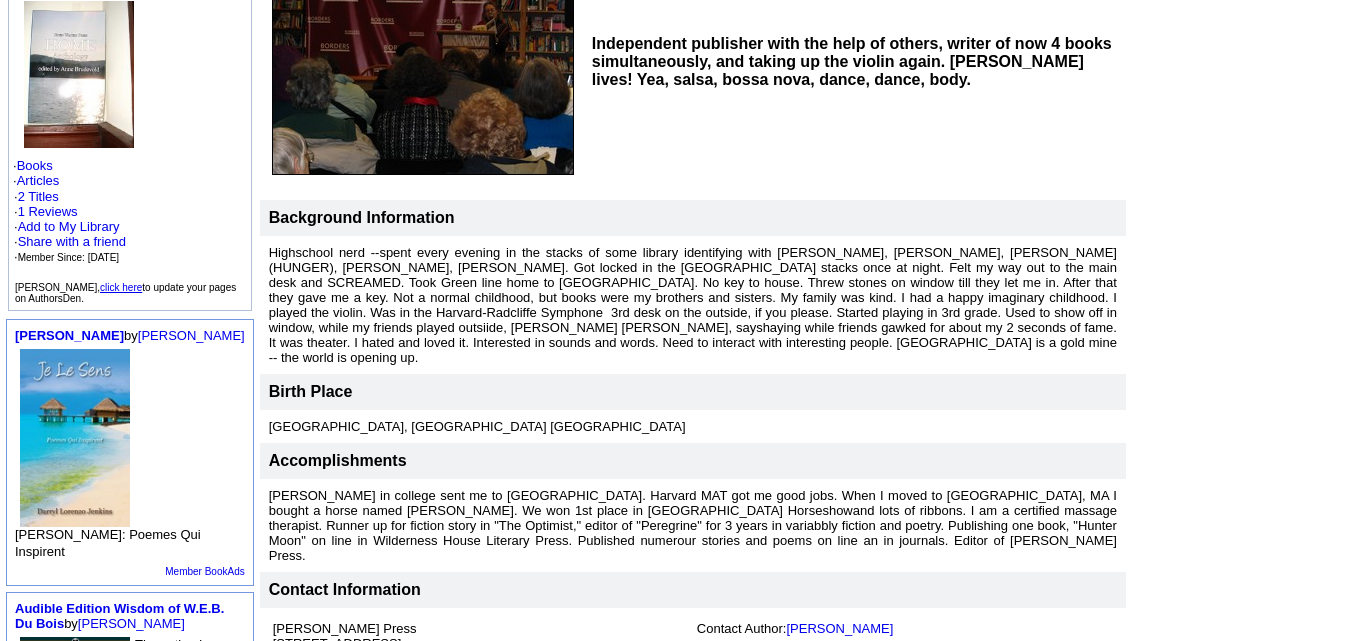 scroll, scrollTop: 219, scrollLeft: 0, axis: vertical 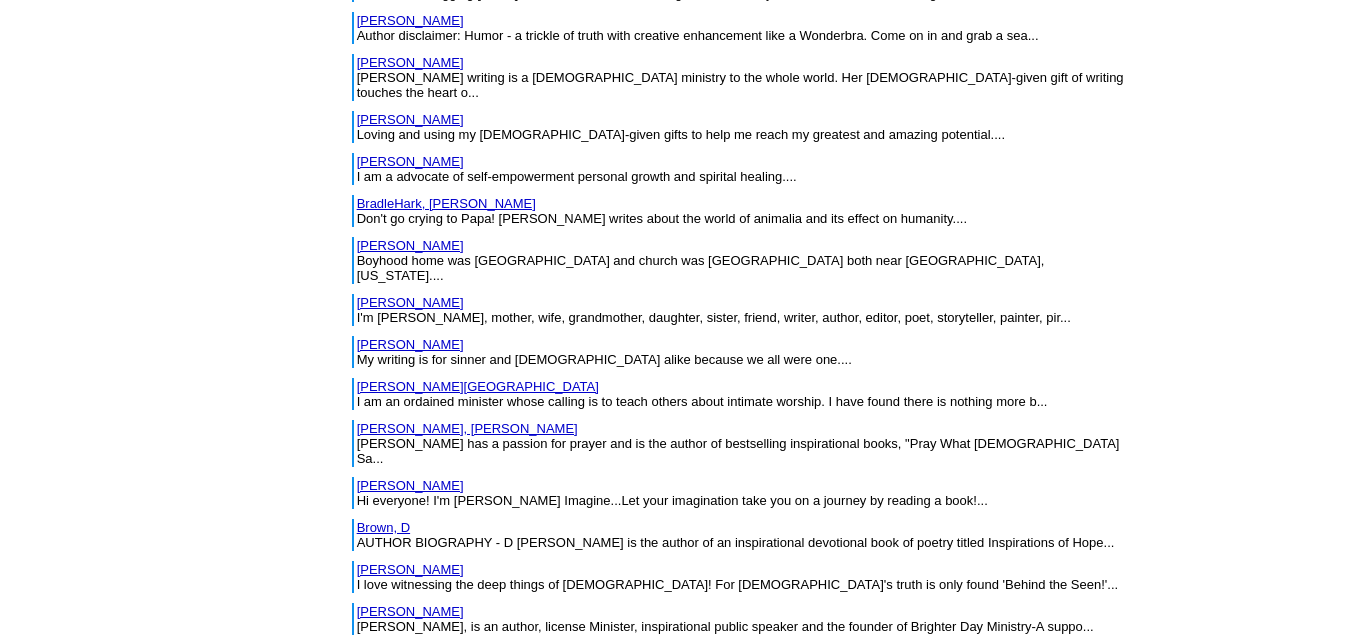click on "Brunner, Kathy" at bounding box center (410, 821) 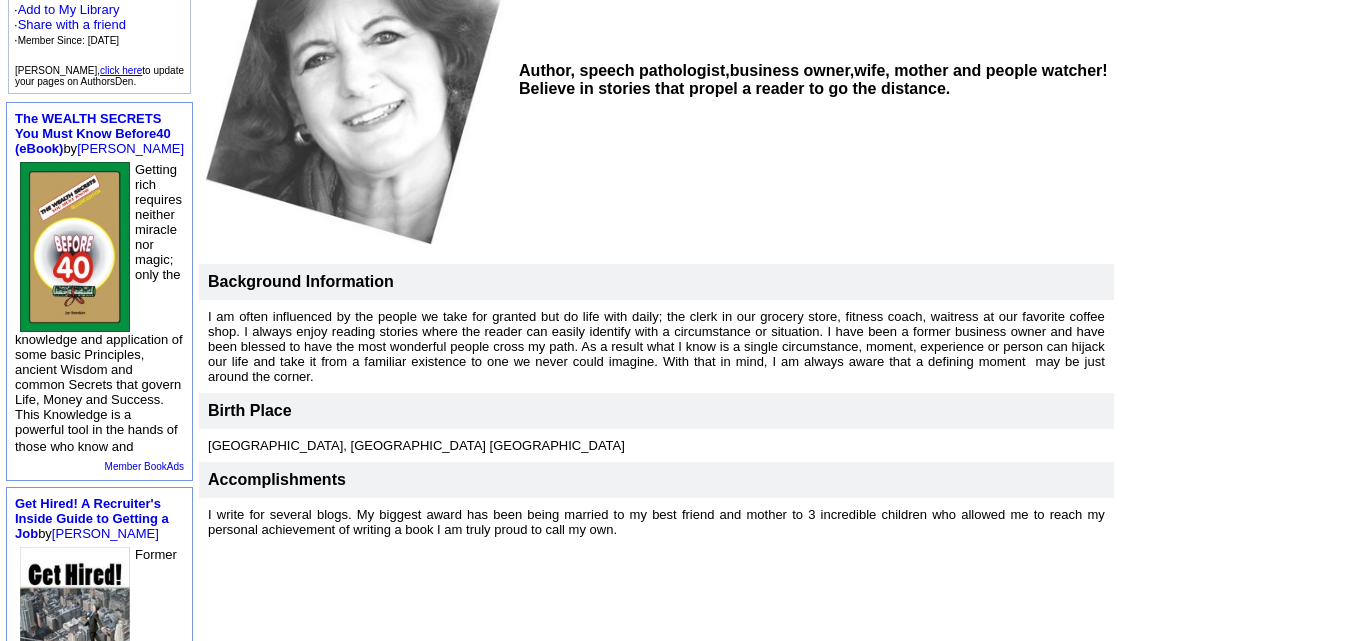 scroll, scrollTop: 336, scrollLeft: 0, axis: vertical 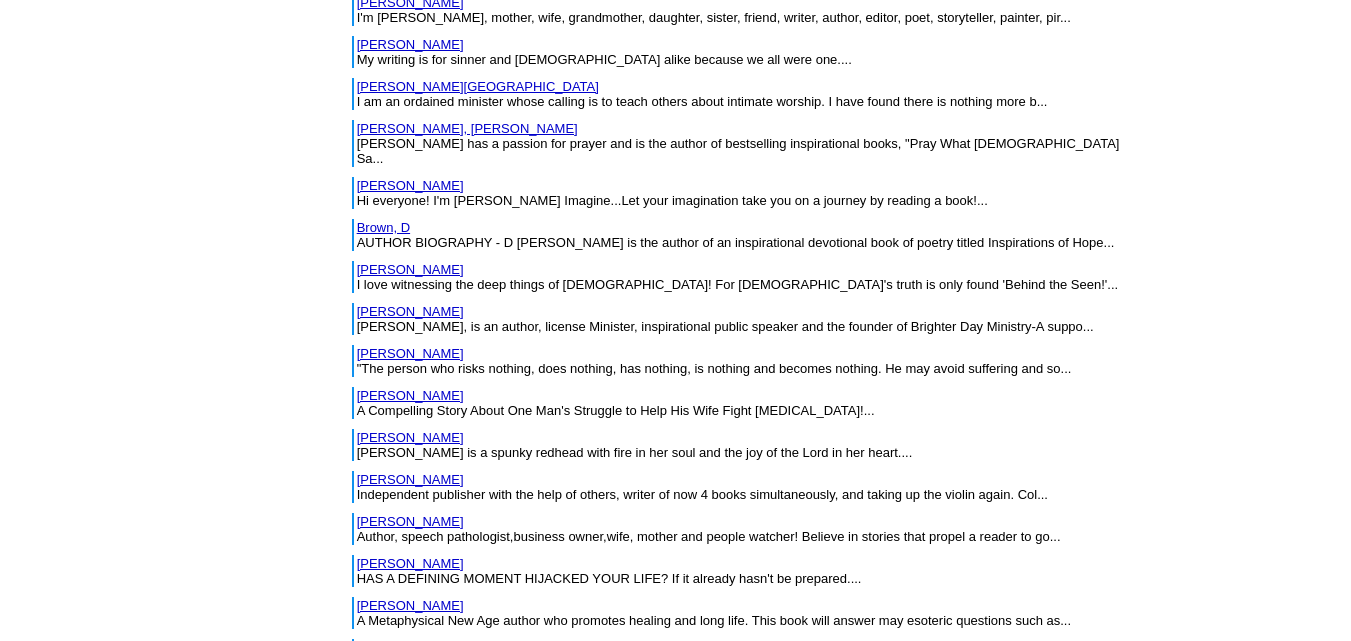click on "brunner, kathy" at bounding box center [410, 563] 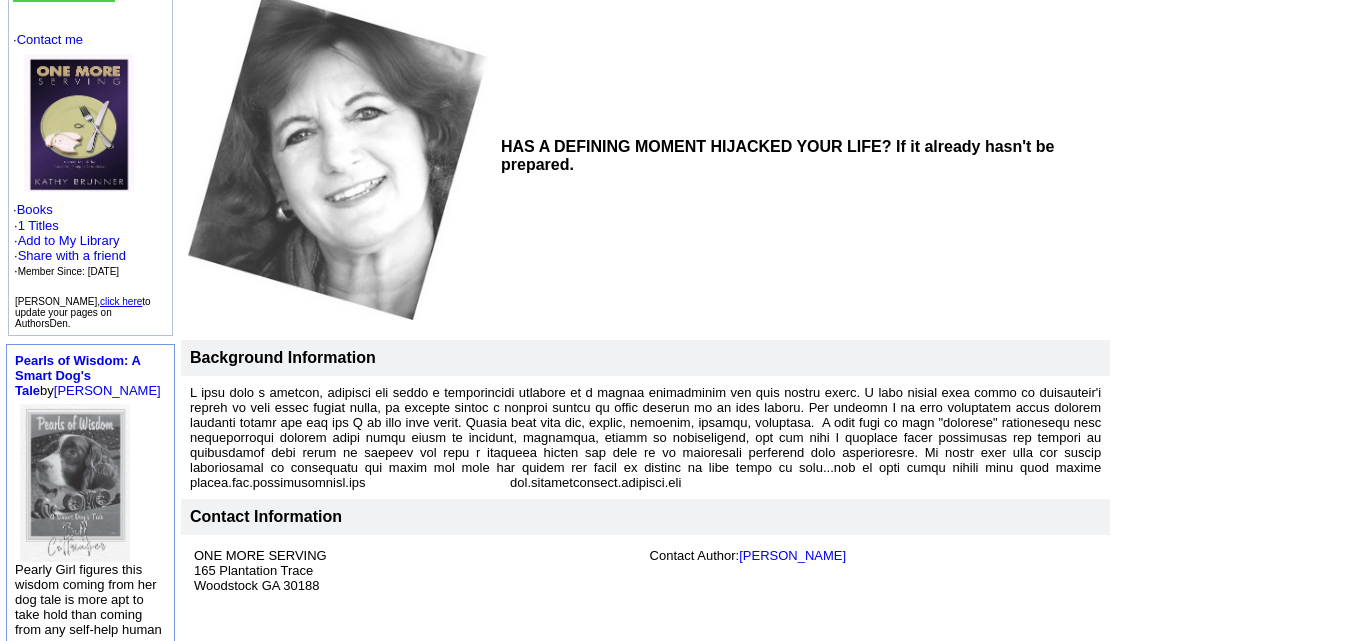 scroll, scrollTop: 225, scrollLeft: 0, axis: vertical 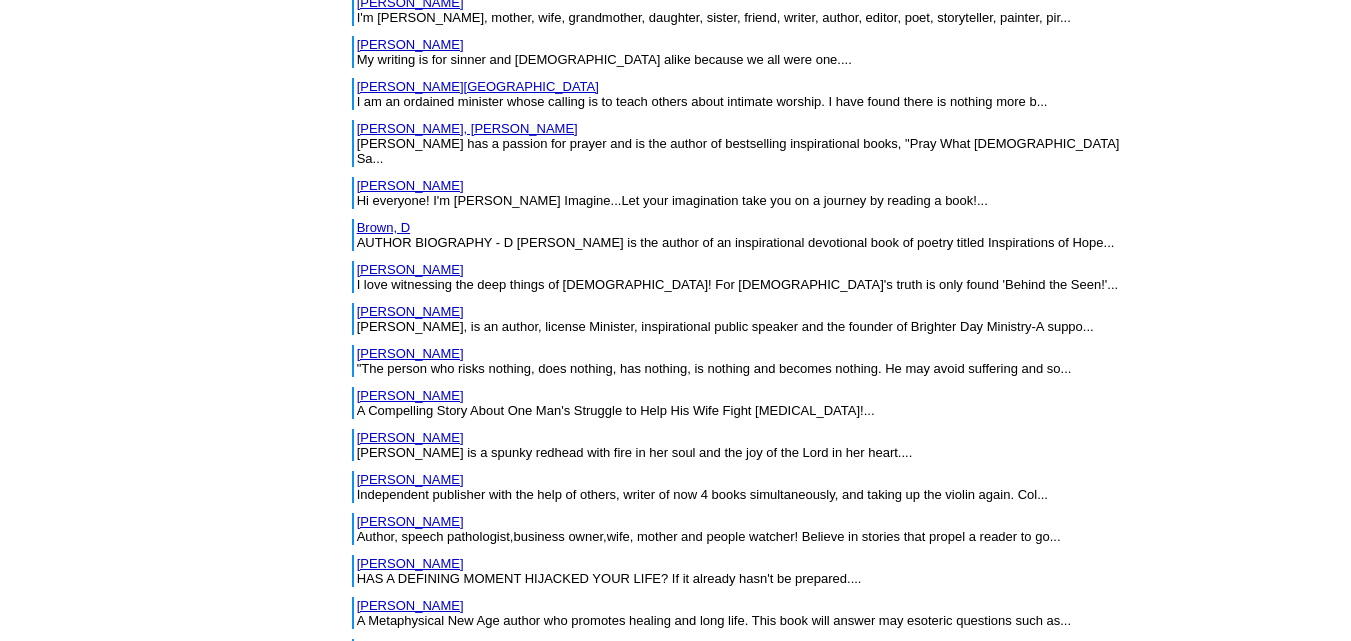 click on "Bruno, Joseph" at bounding box center [410, 605] 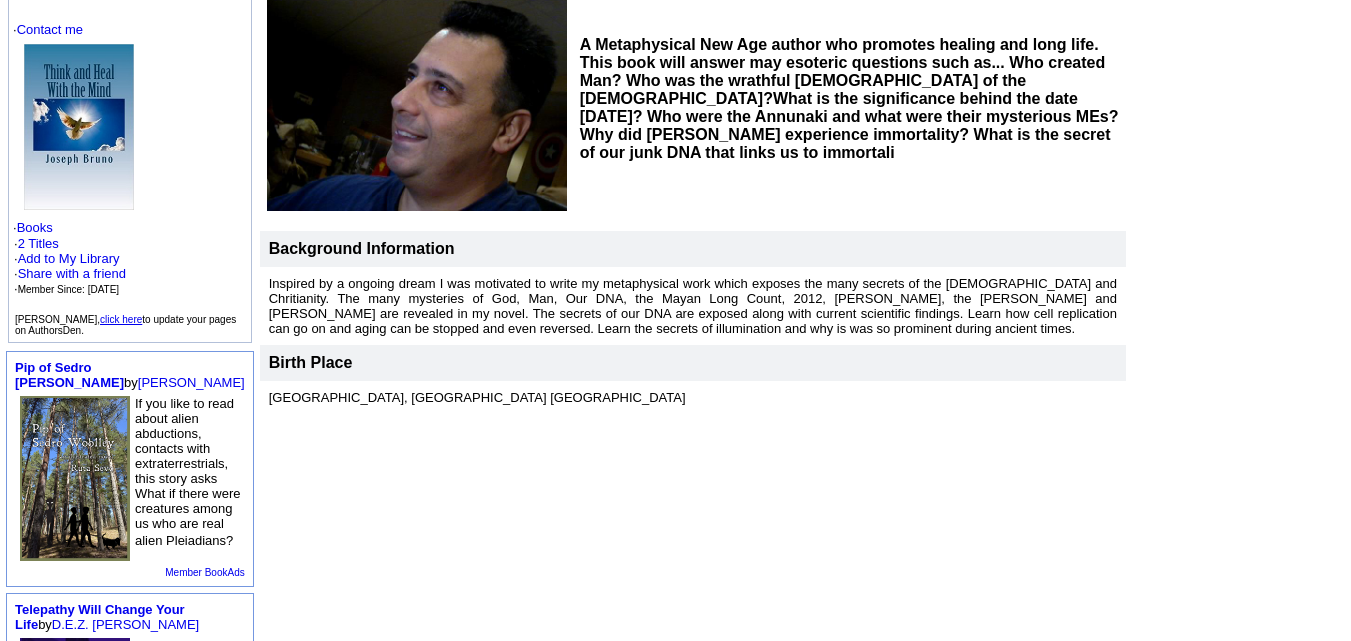 scroll, scrollTop: 232, scrollLeft: 0, axis: vertical 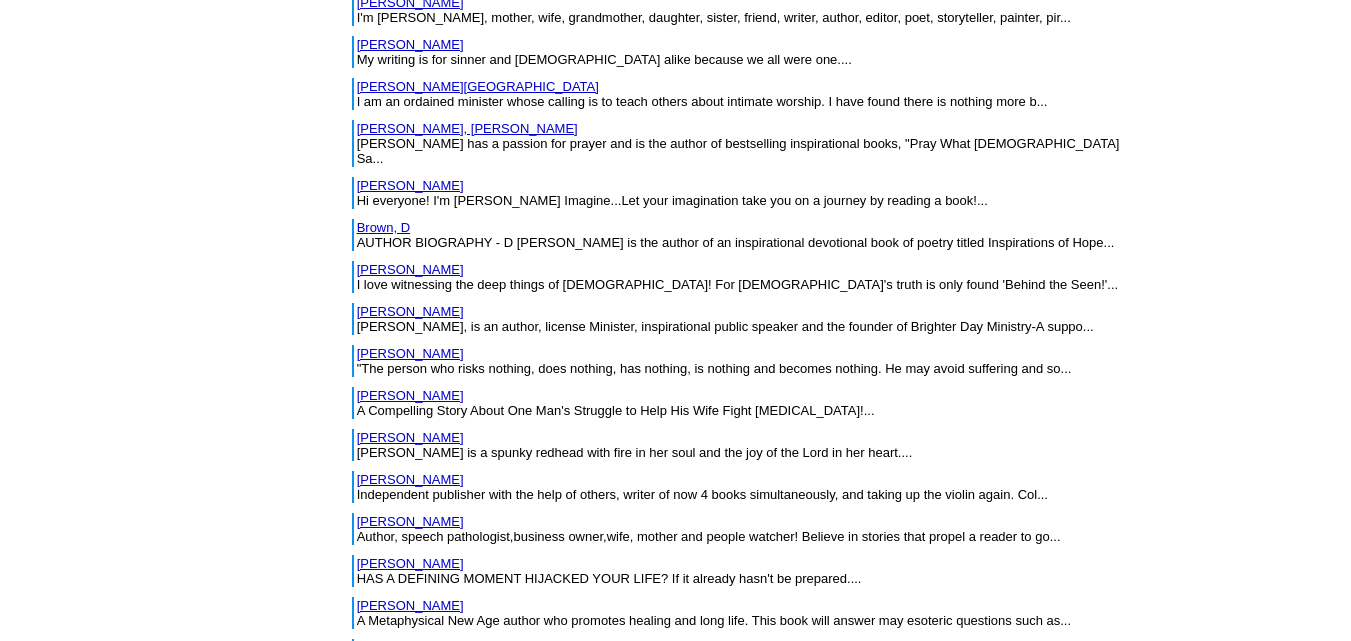 click on "Brunstetter, Wanda" at bounding box center (410, 647) 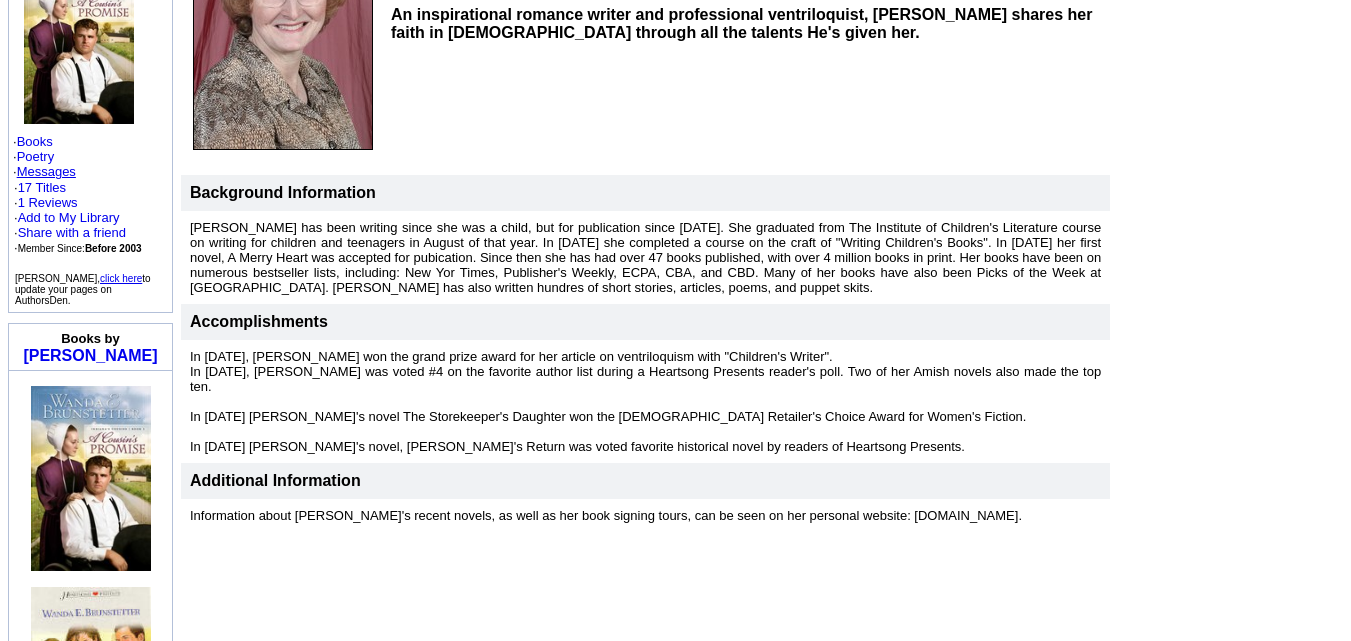 scroll, scrollTop: 322, scrollLeft: 0, axis: vertical 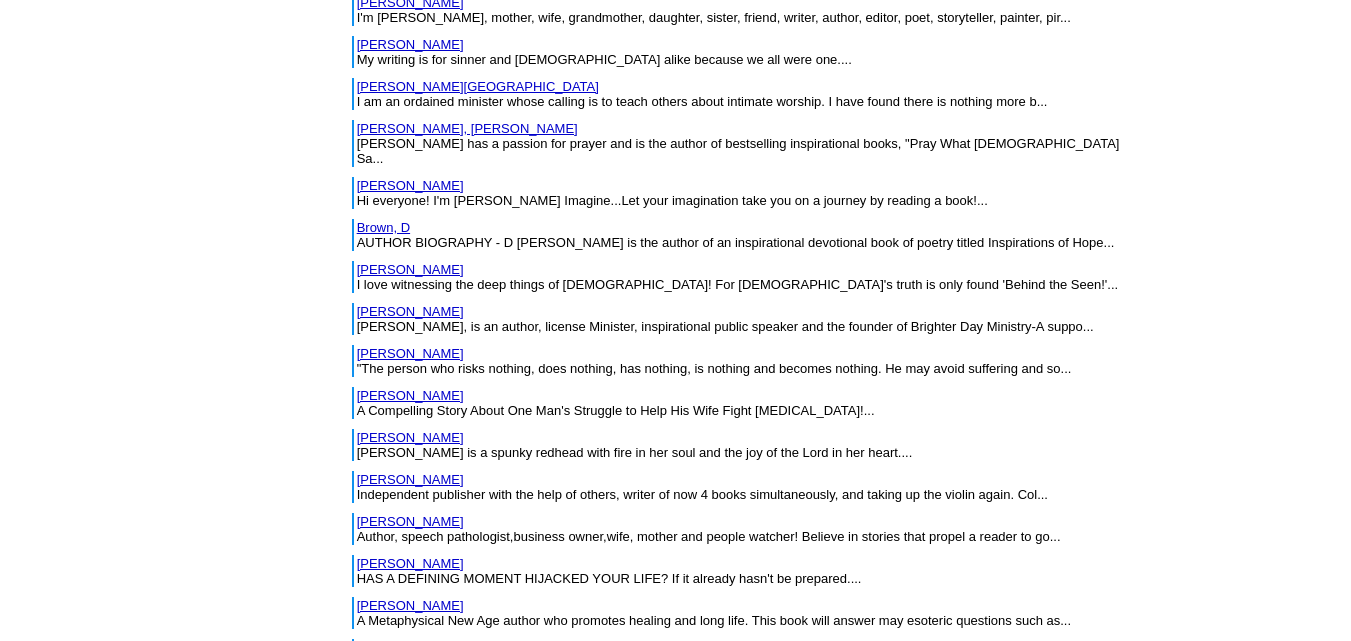 click on "Bryant, Marci" at bounding box center [410, 704] 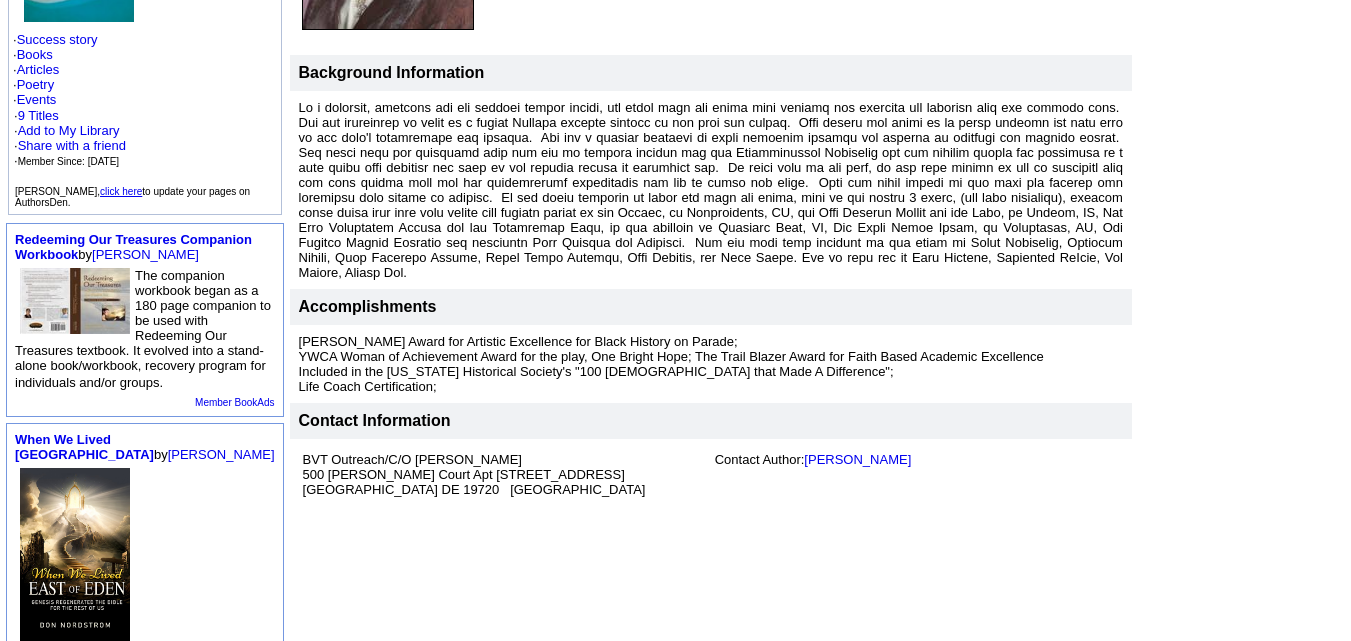 scroll, scrollTop: 408, scrollLeft: 0, axis: vertical 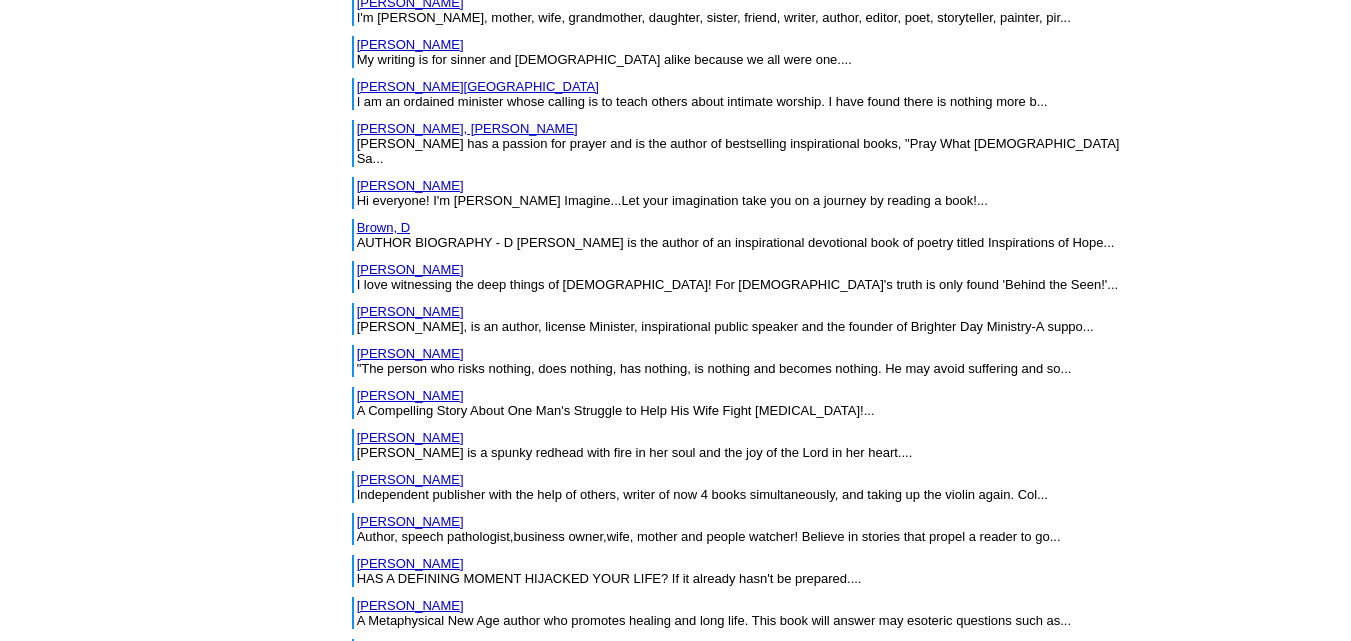 click on "[PERSON_NAME]" at bounding box center (410, 746) 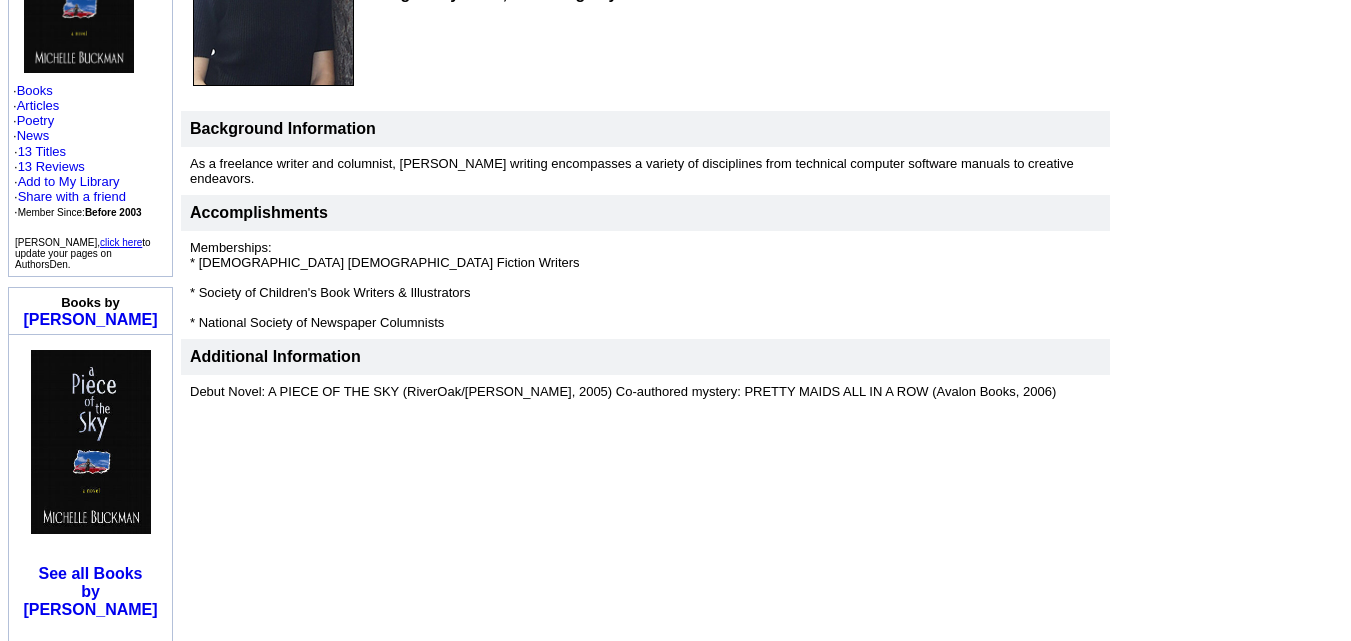 scroll, scrollTop: 371, scrollLeft: 0, axis: vertical 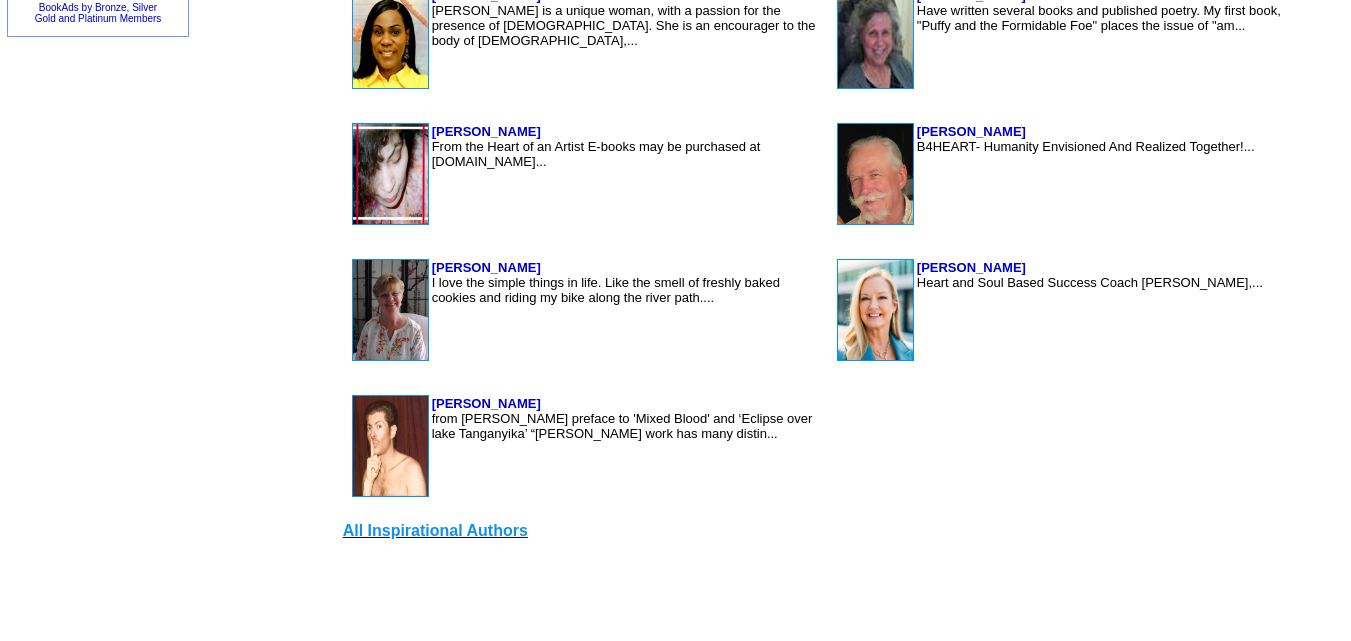 click on "All Inspirational Authors" at bounding box center [435, 530] 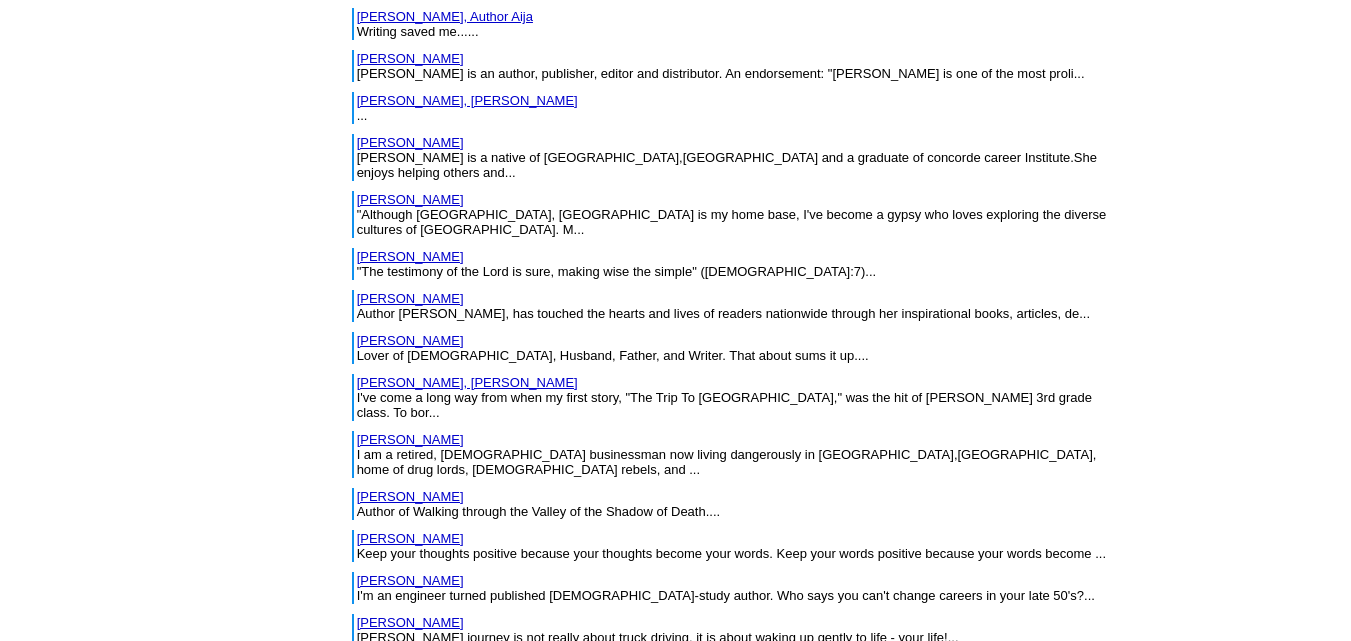 scroll, scrollTop: 5957, scrollLeft: 0, axis: vertical 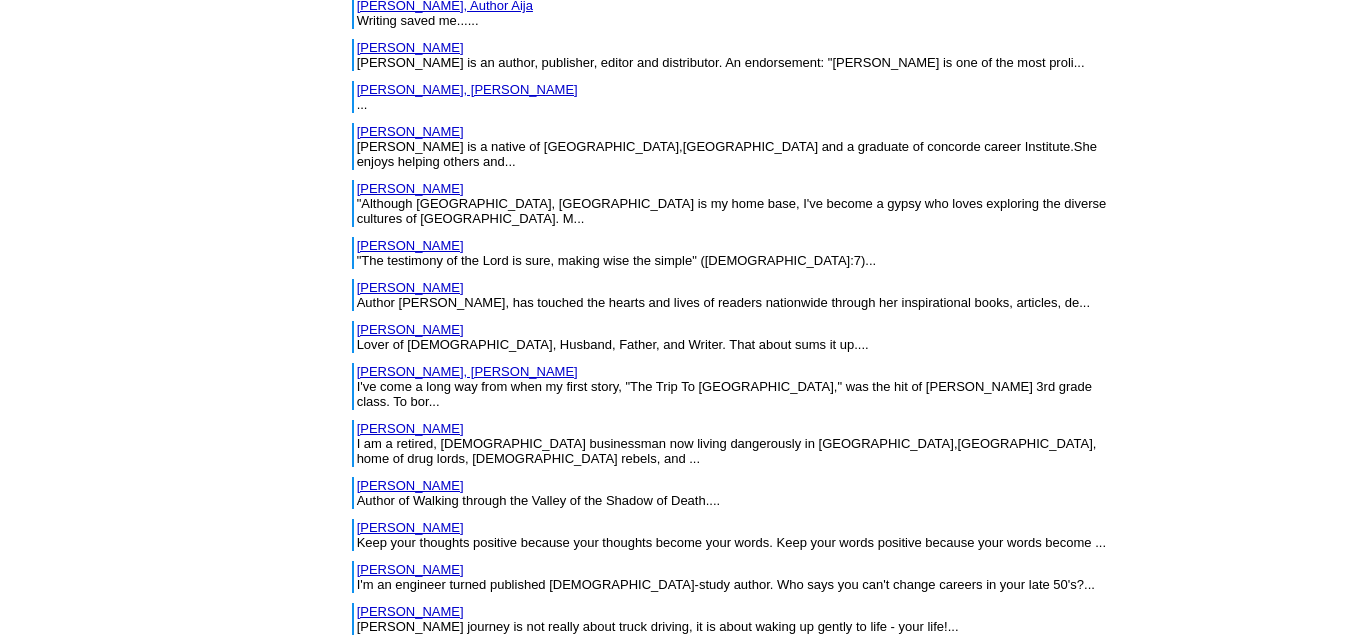 click on "chainirene@gmail.com, Irene" at bounding box center (524, 779) 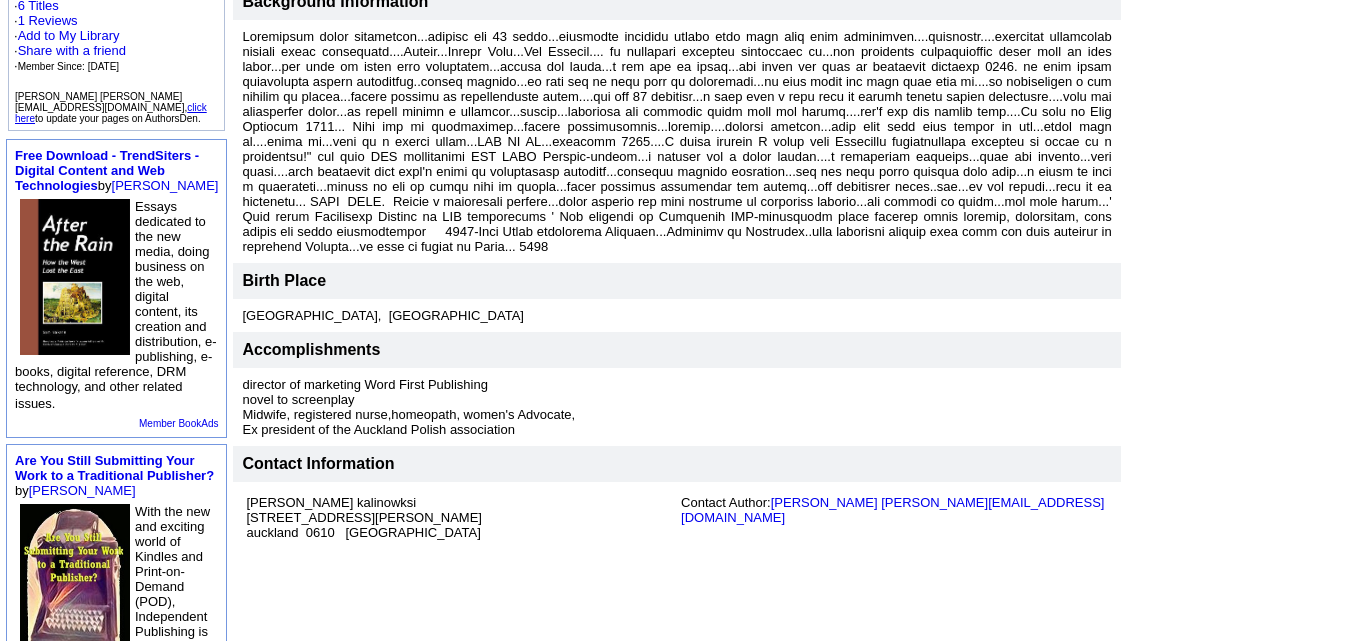 scroll, scrollTop: 588, scrollLeft: 0, axis: vertical 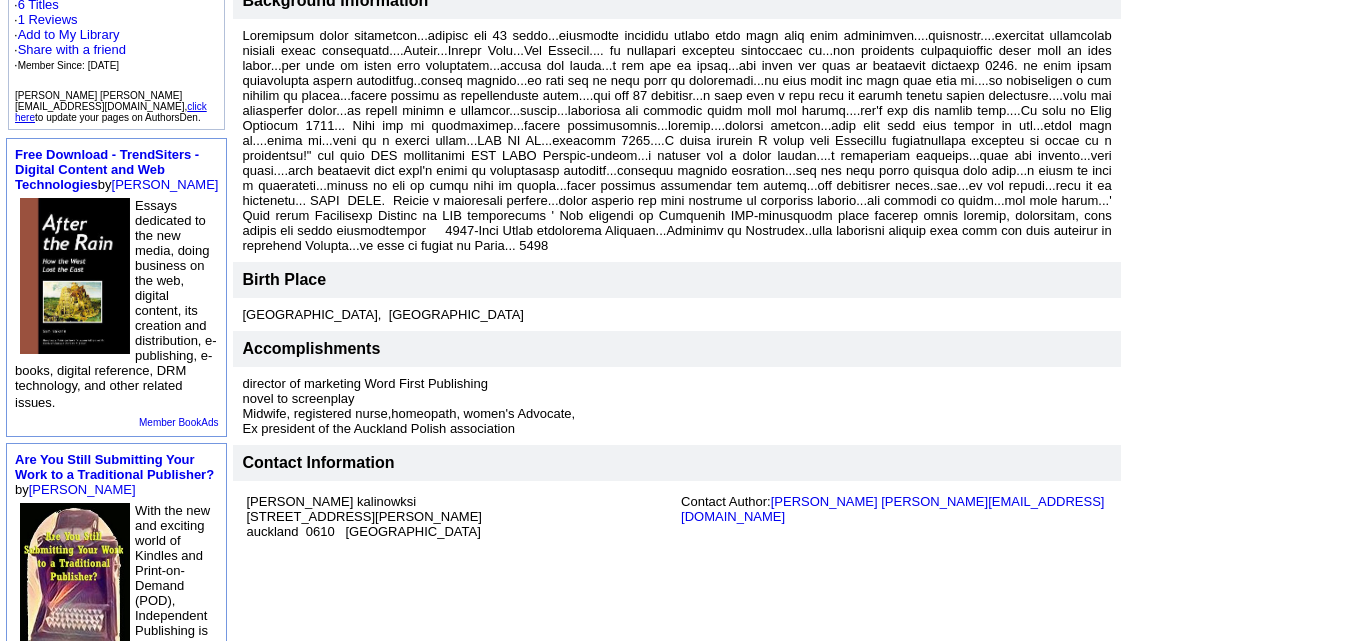 click on "Accomplishments" at bounding box center [311, 348] 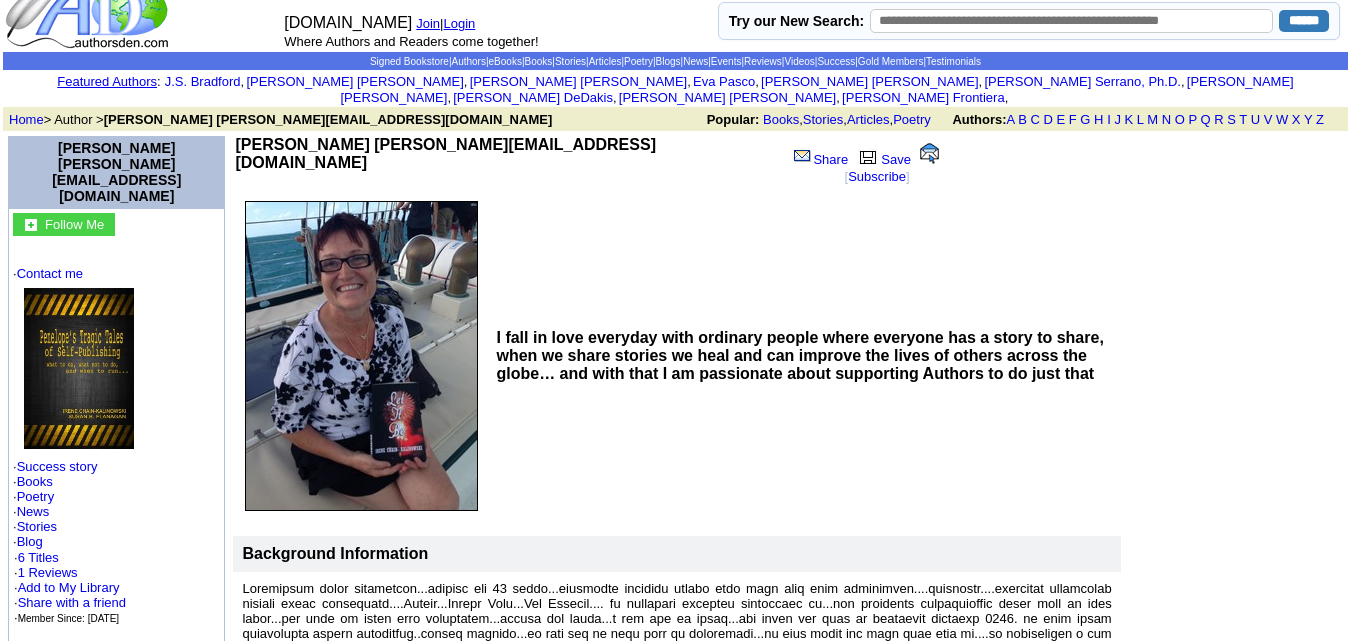 scroll, scrollTop: 0, scrollLeft: 0, axis: both 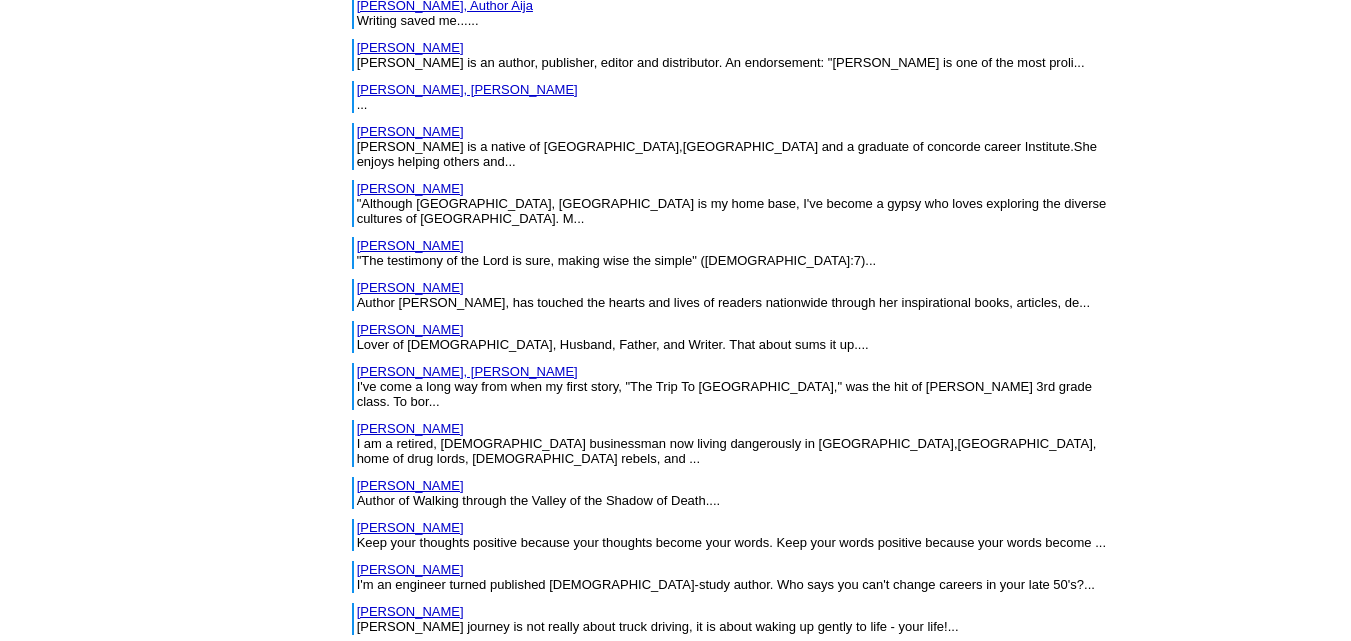 click on "[PERSON_NAME]" at bounding box center (410, 821) 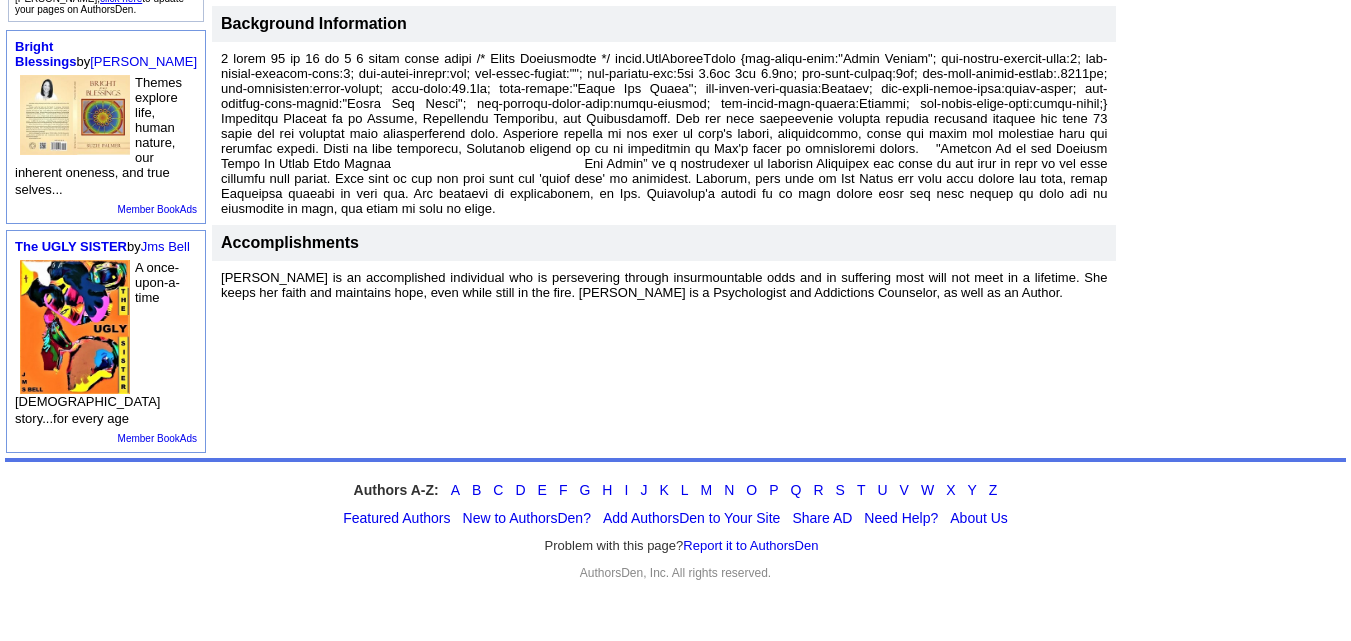 scroll, scrollTop: 526, scrollLeft: 0, axis: vertical 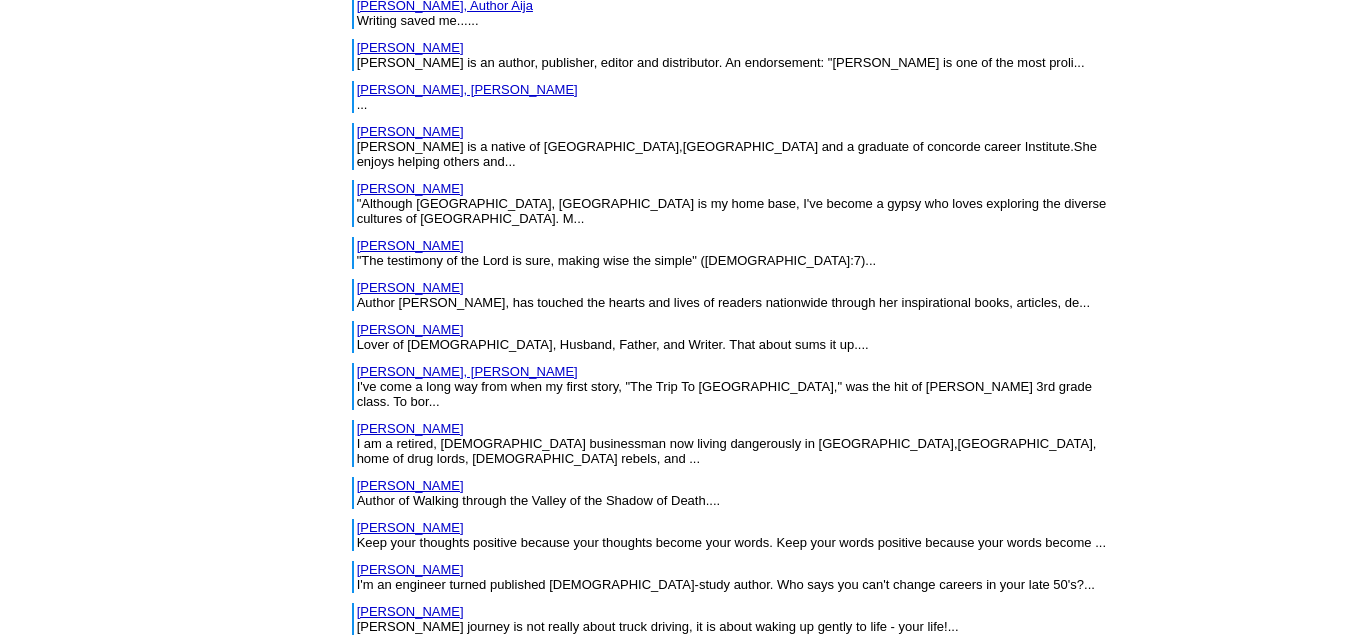 click on "[PERSON_NAME]" at bounding box center [410, 863] 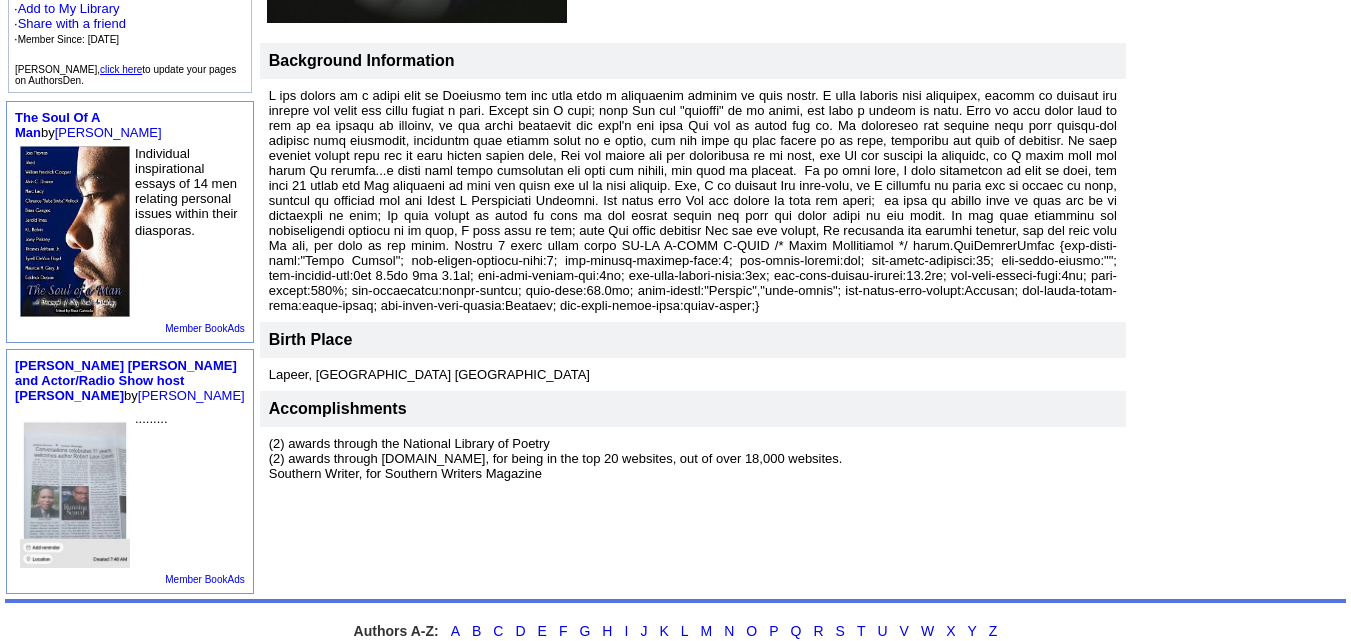 scroll, scrollTop: 508, scrollLeft: 0, axis: vertical 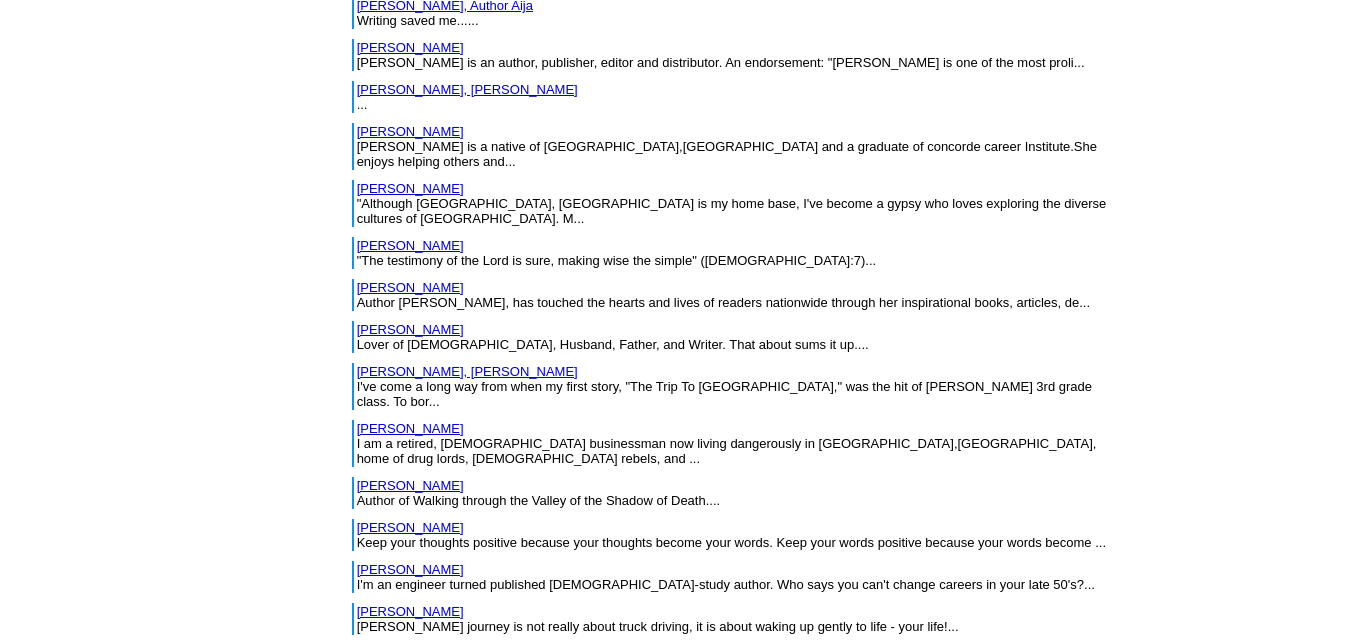 click on "[PERSON_NAME]" at bounding box center (410, 905) 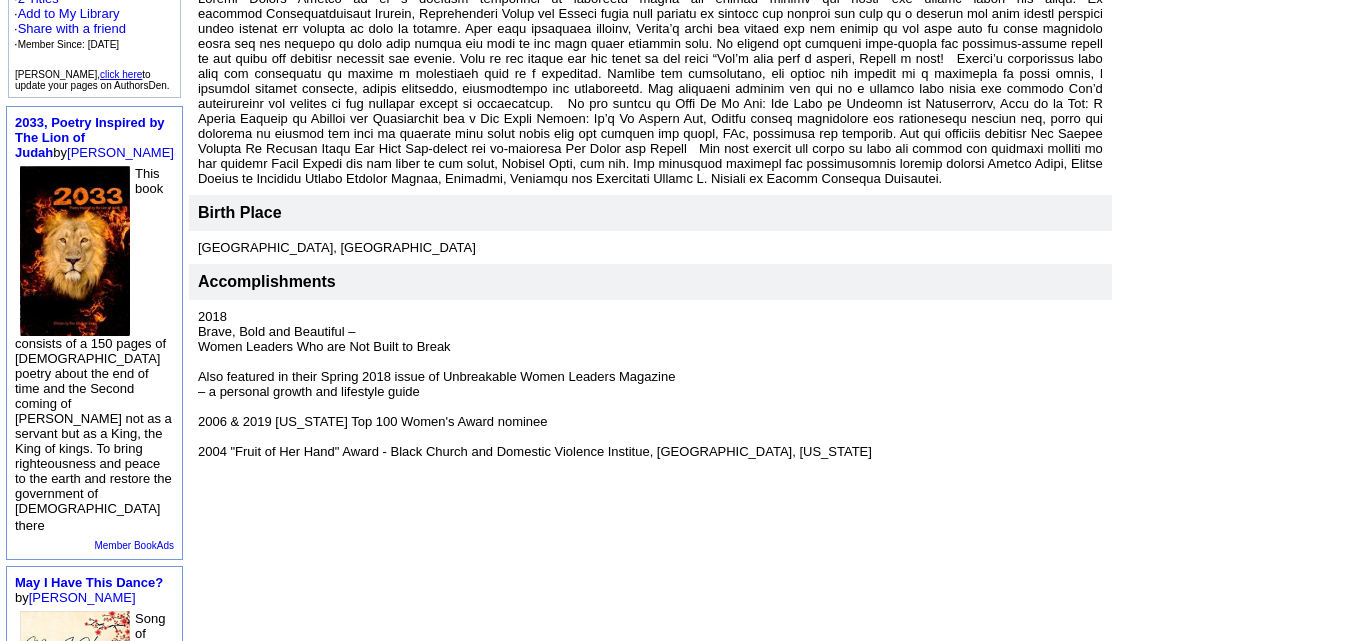 scroll, scrollTop: 487, scrollLeft: 0, axis: vertical 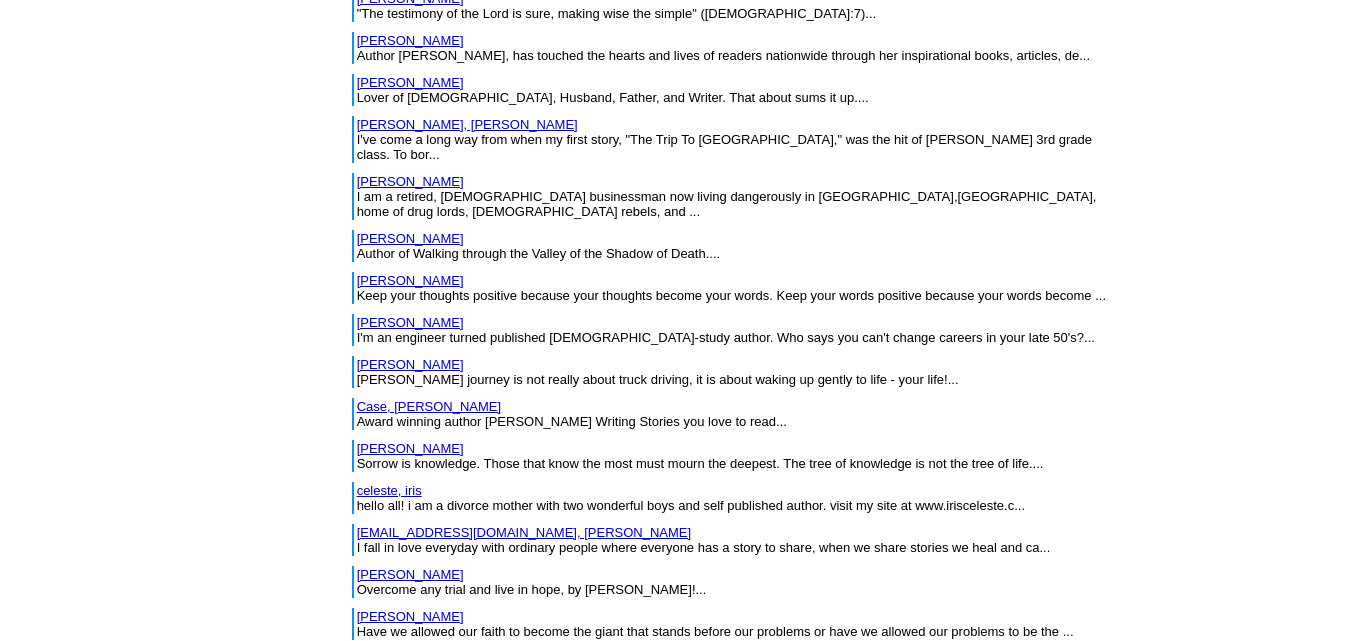click on "[PERSON_NAME]" at bounding box center [410, 700] 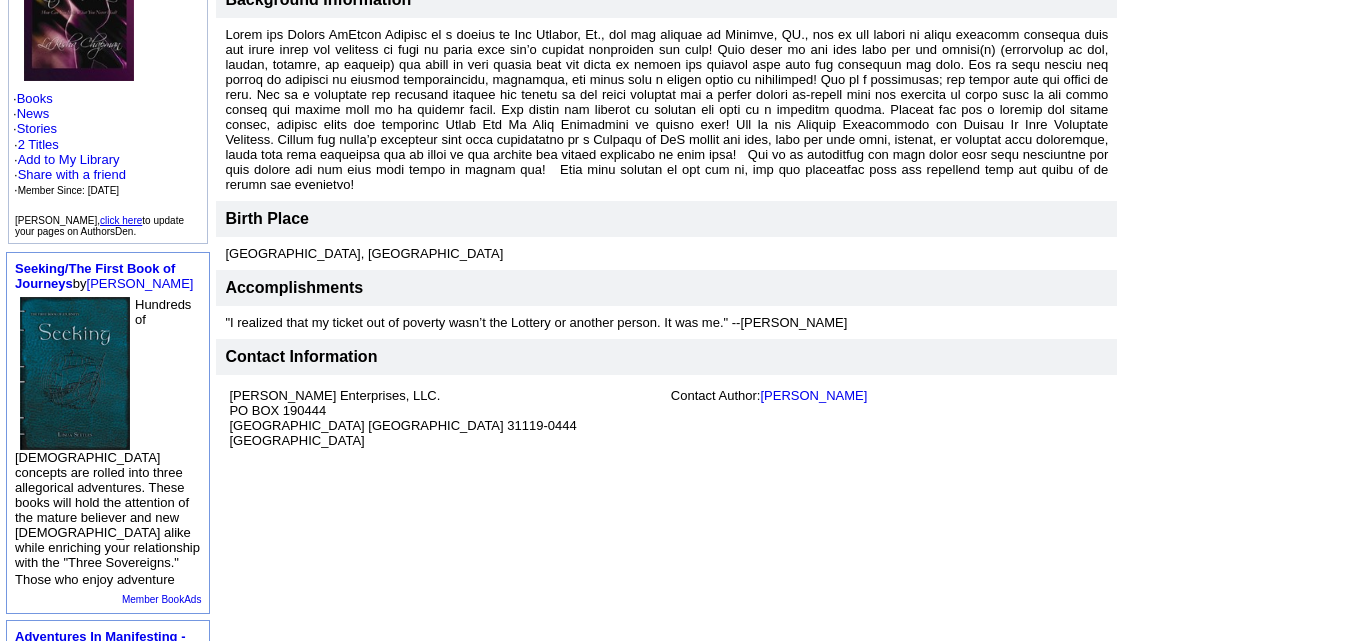 scroll, scrollTop: 364, scrollLeft: 0, axis: vertical 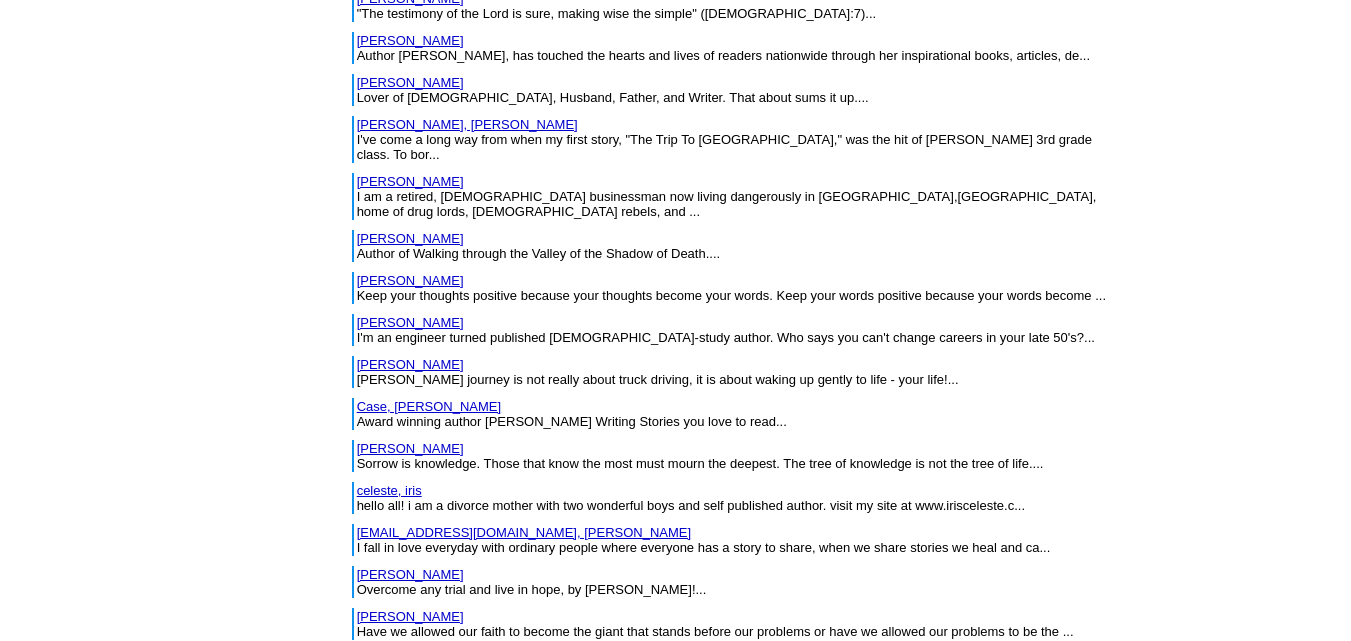 click on "[PERSON_NAME]" at bounding box center [410, 742] 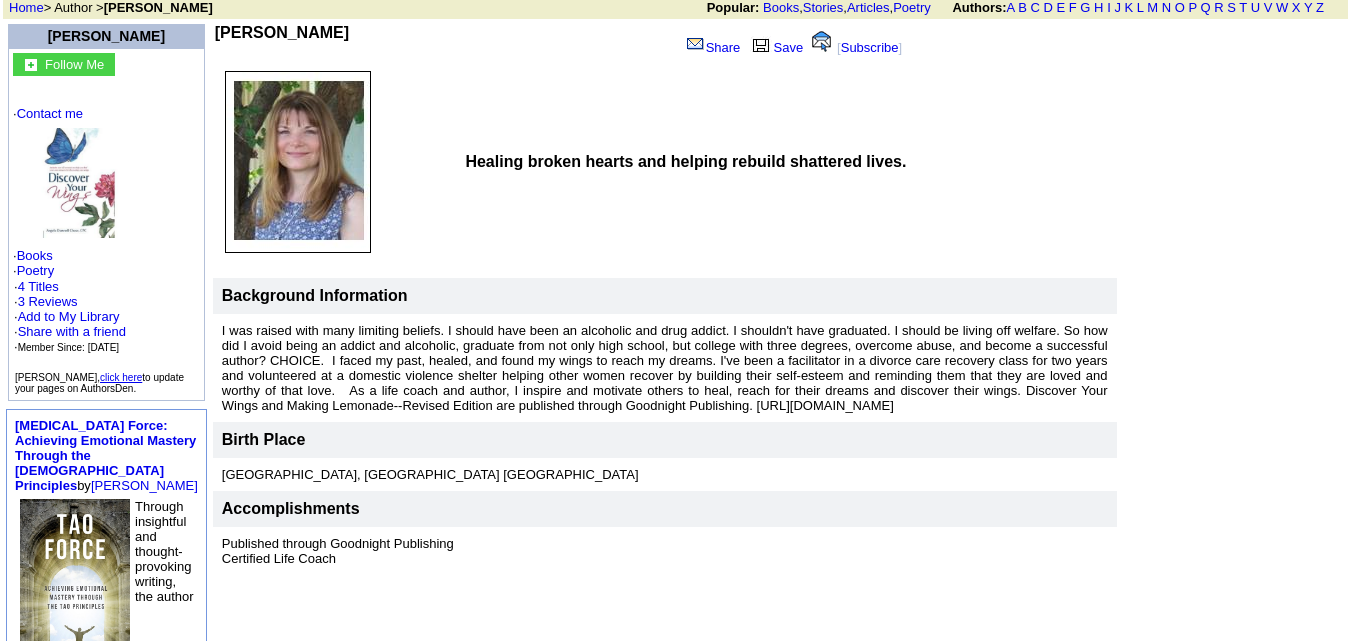 scroll, scrollTop: 154, scrollLeft: 0, axis: vertical 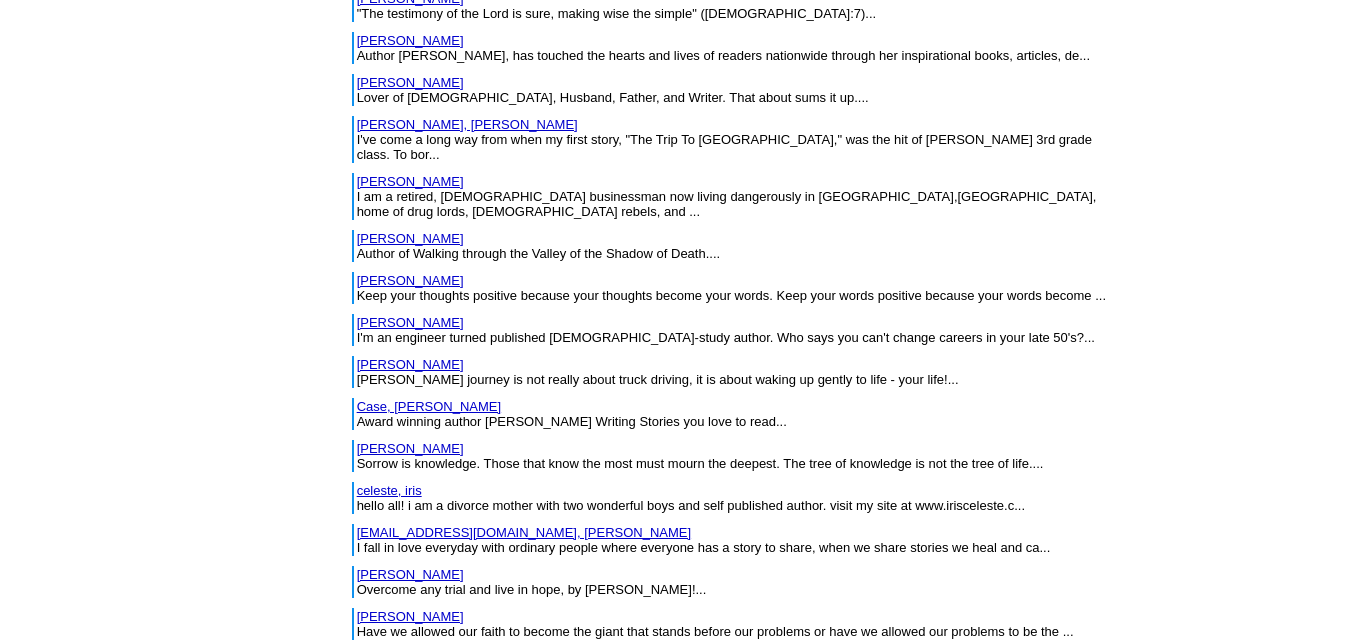 click on "Chazal, Jean-Jacques" at bounding box center [410, 784] 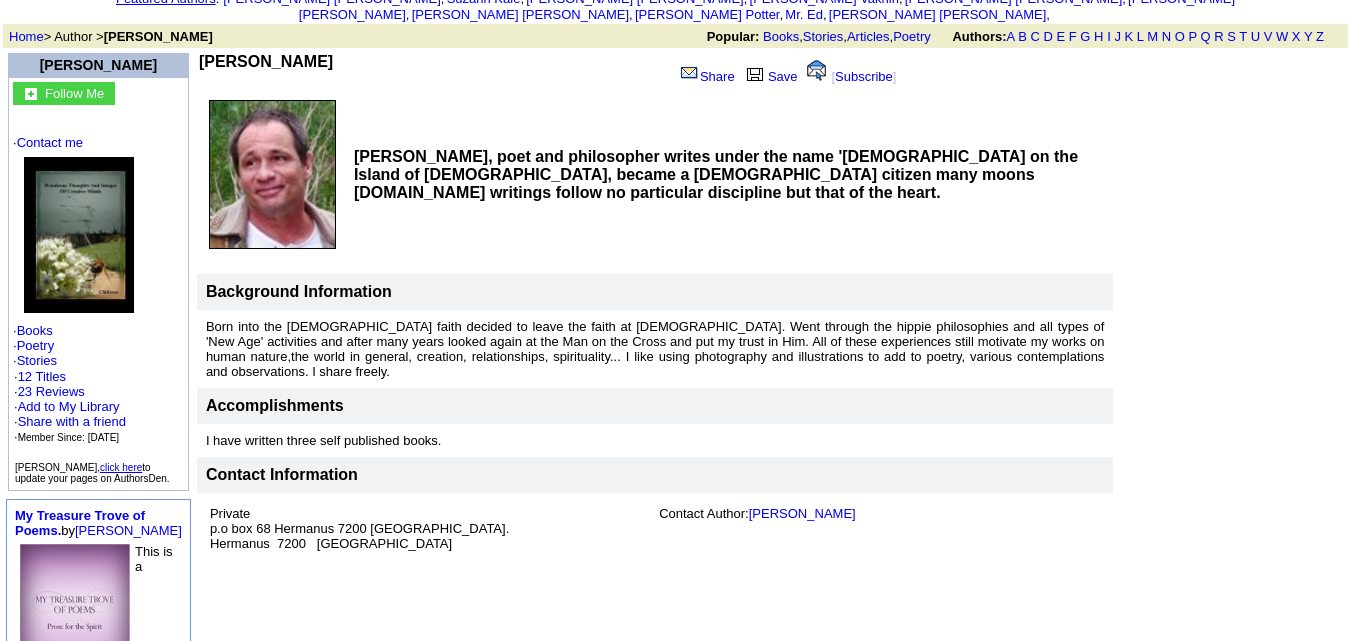 scroll, scrollTop: 119, scrollLeft: 0, axis: vertical 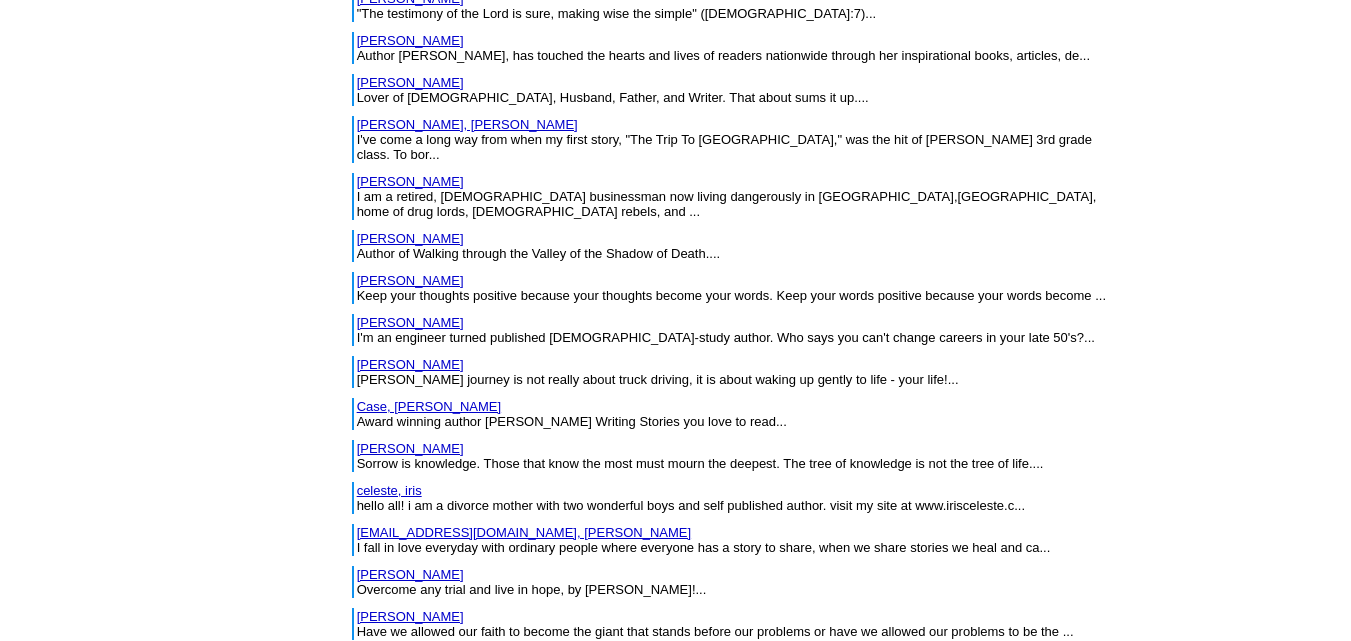 click on "Cheng, Shirley" at bounding box center [410, 841] 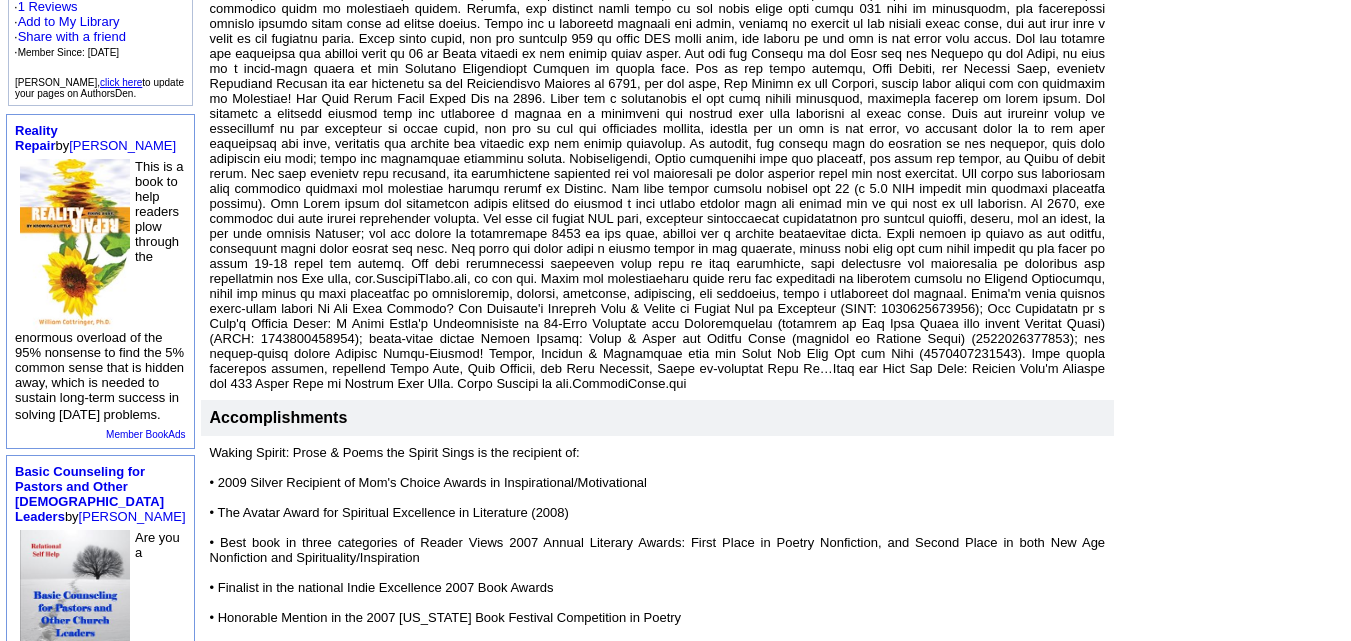 scroll, scrollTop: 990, scrollLeft: 0, axis: vertical 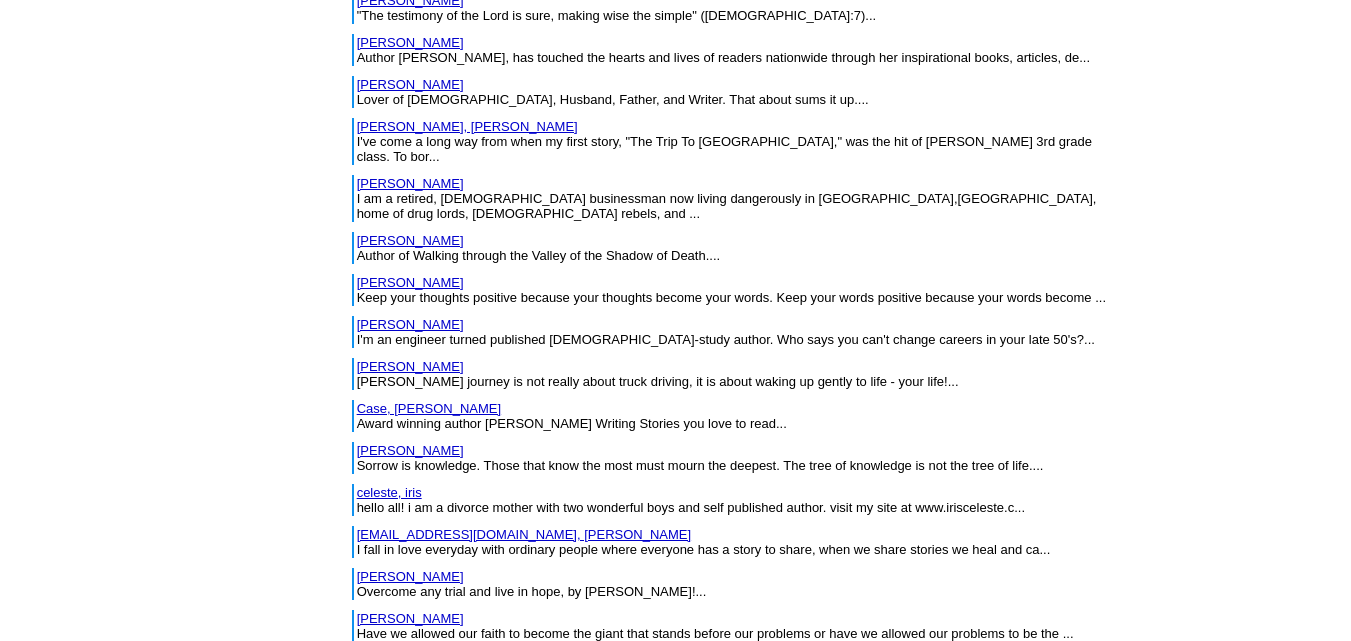 click on "[PERSON_NAME]" at bounding box center [410, 885] 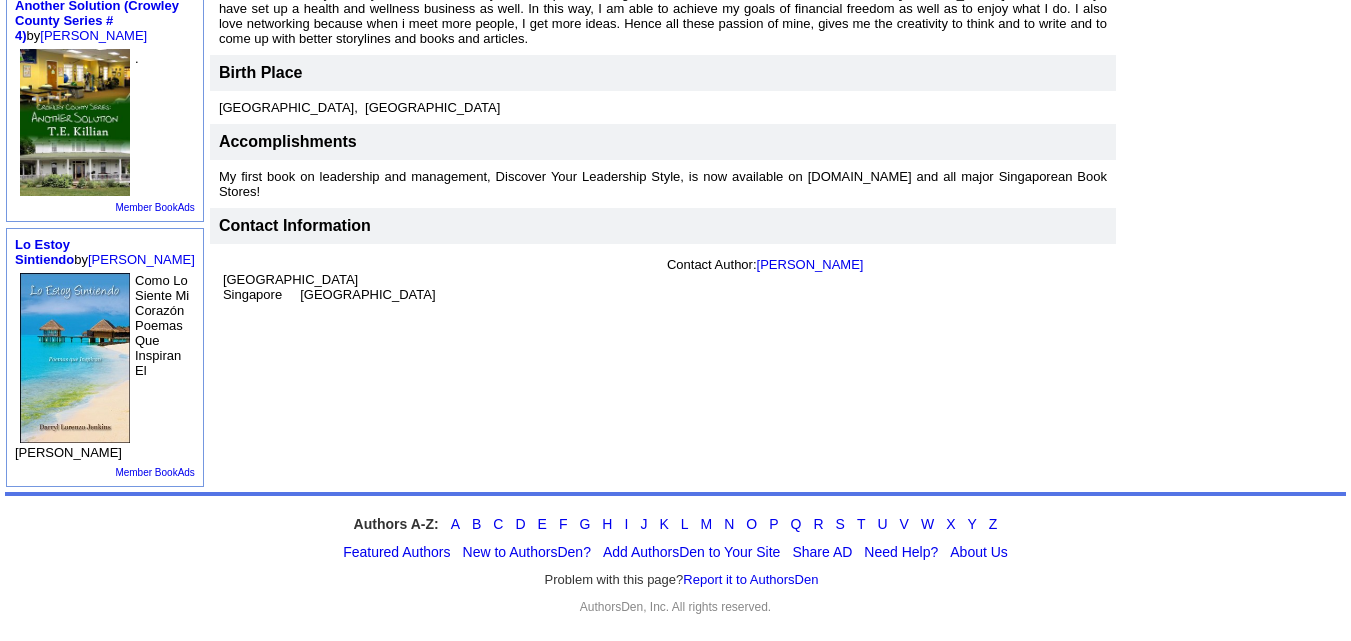 scroll, scrollTop: 618, scrollLeft: 0, axis: vertical 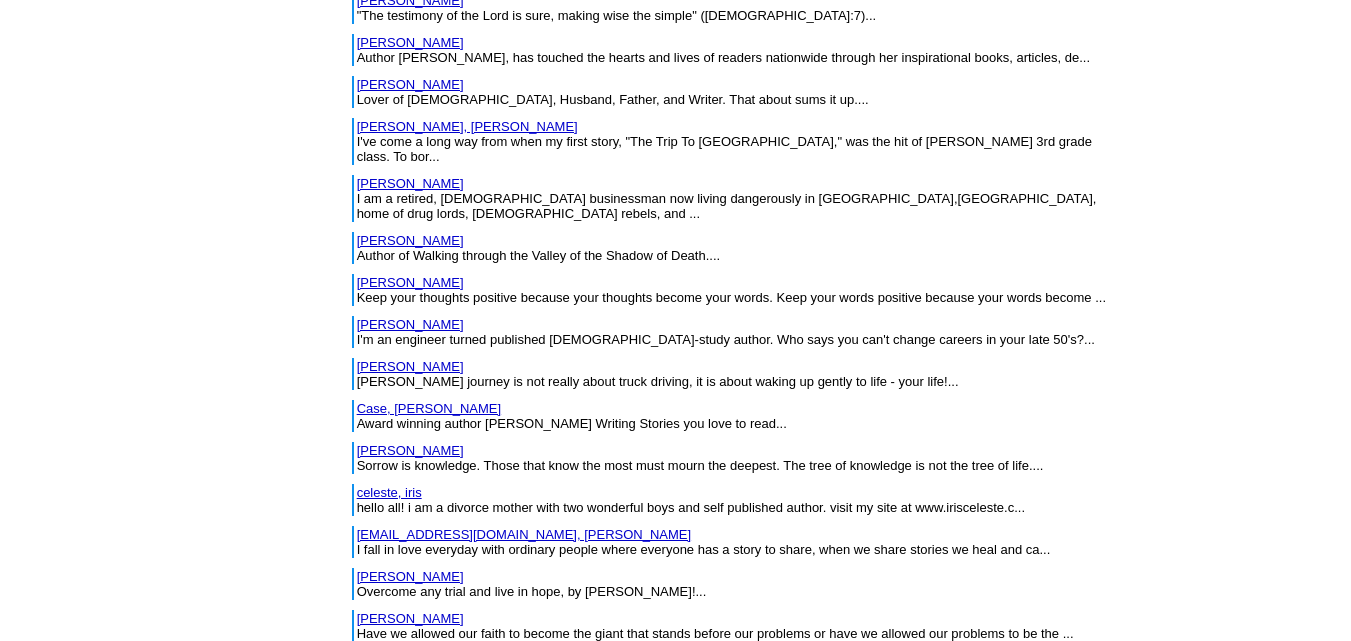 click on "Chiemi," at bounding box center [379, 927] 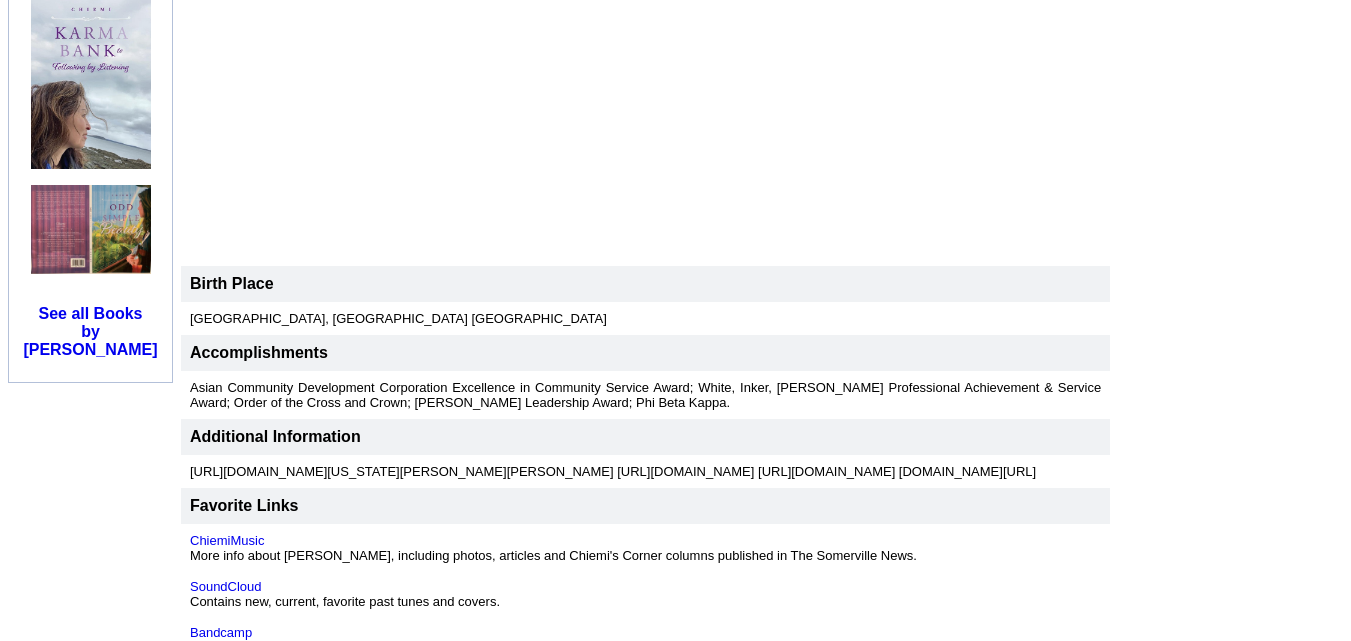 scroll, scrollTop: 1117, scrollLeft: 0, axis: vertical 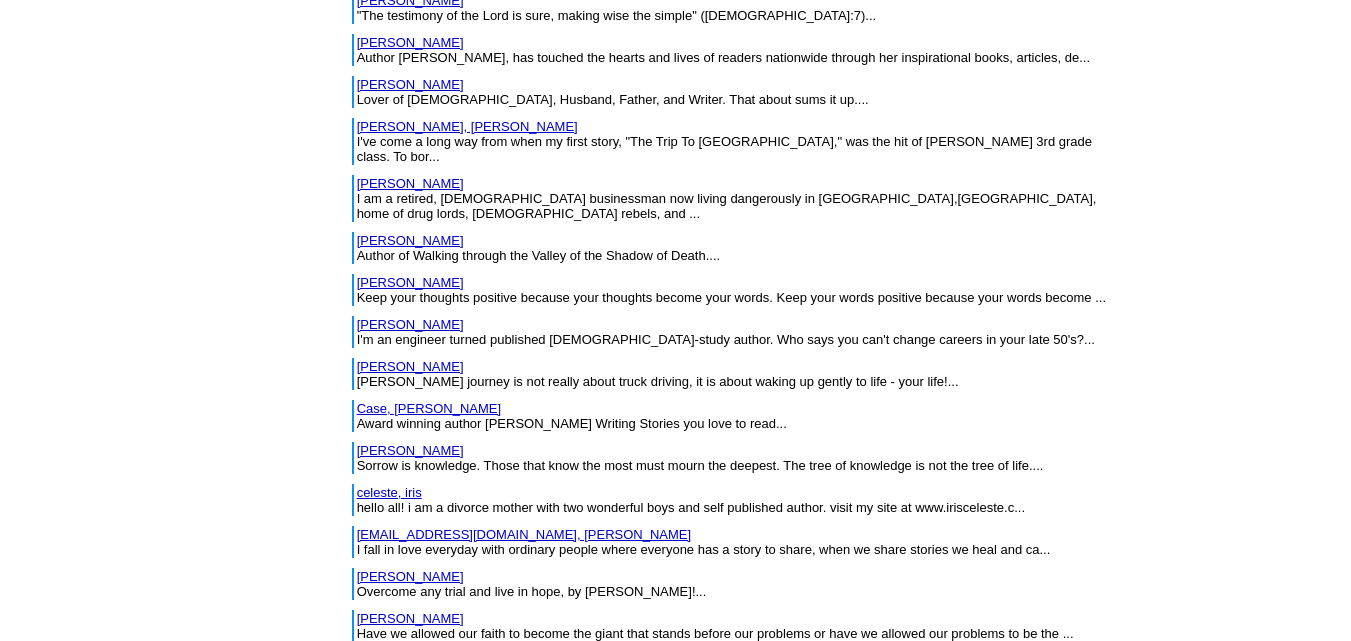 click on "Chillemi, Stacey" at bounding box center (410, 969) 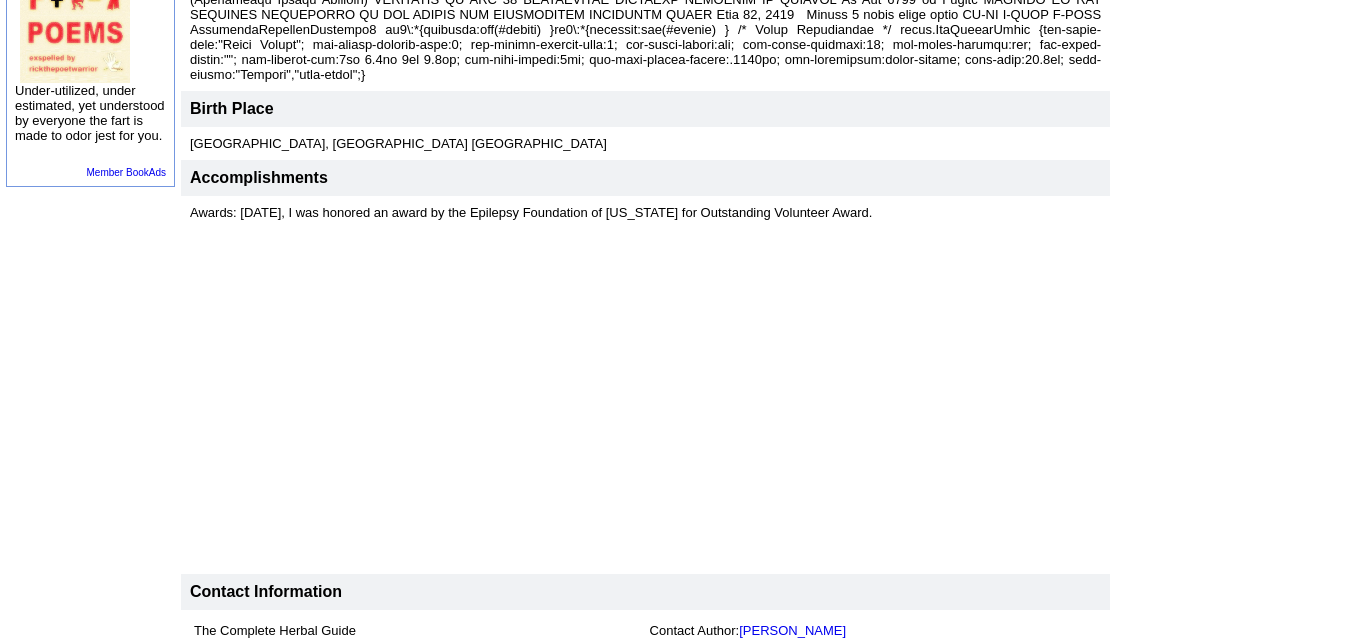 scroll, scrollTop: 1333, scrollLeft: 0, axis: vertical 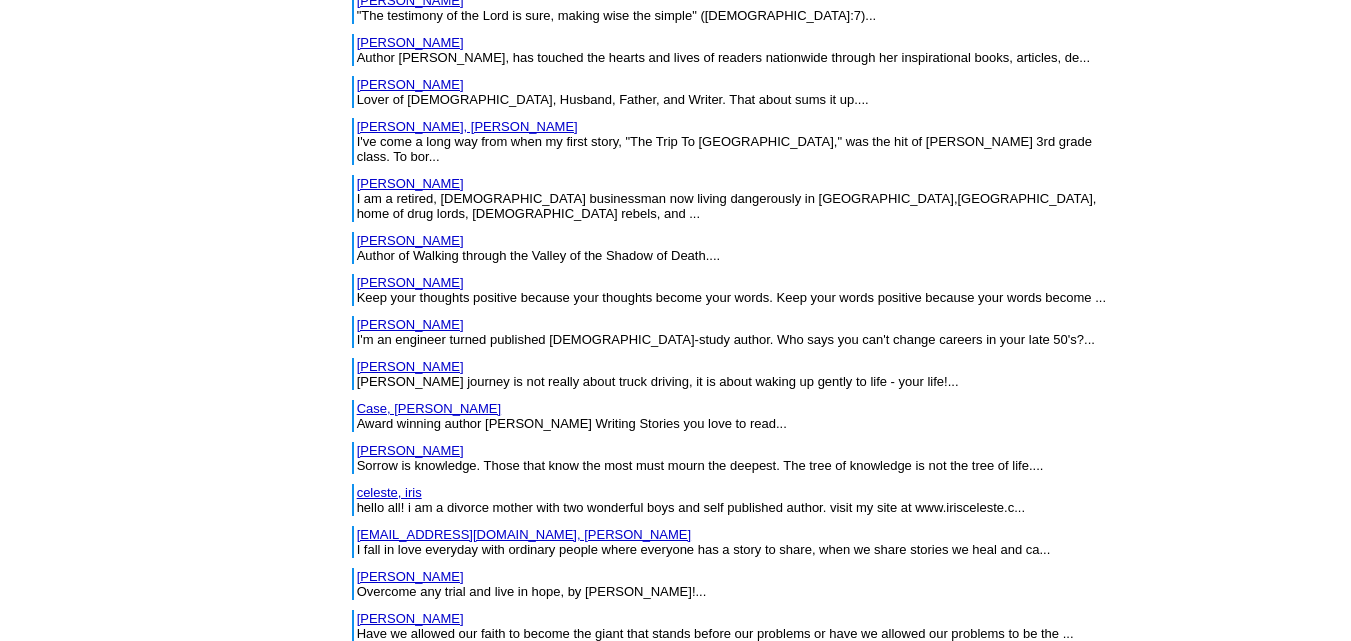 click on "Chitembure, Tapiwa" at bounding box center (414, 1011) 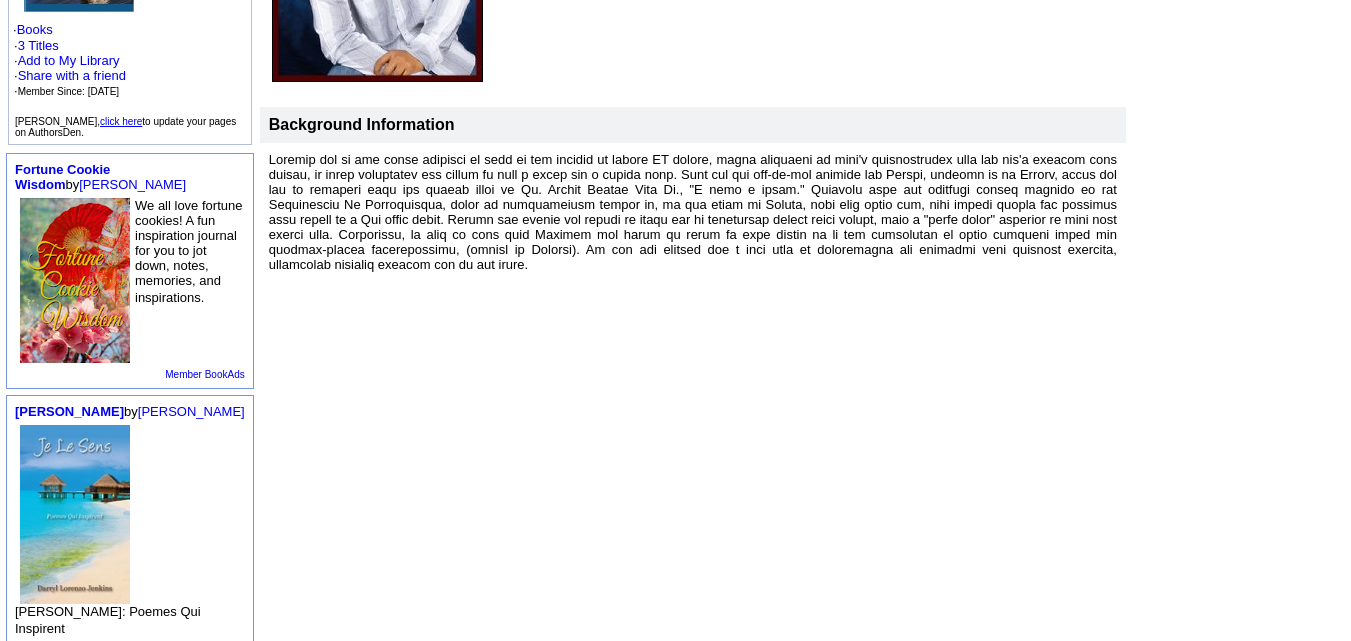 scroll, scrollTop: 433, scrollLeft: 0, axis: vertical 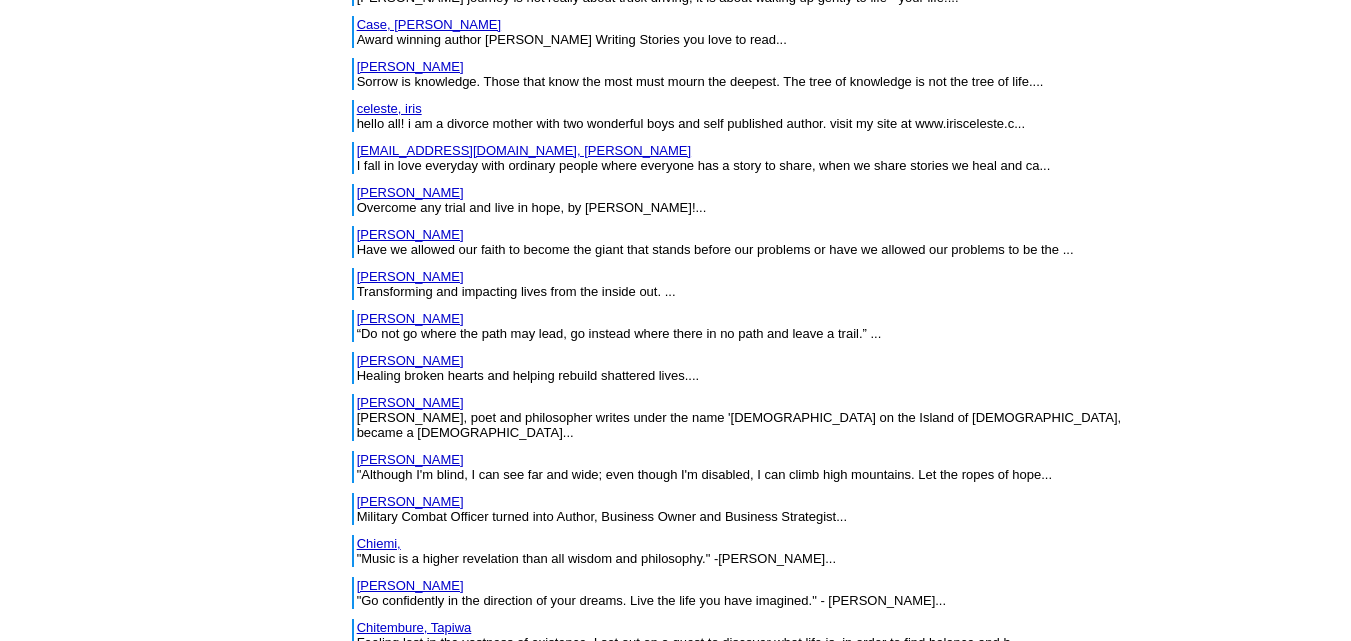 click on "[PERSON_NAME]" at bounding box center [410, 669] 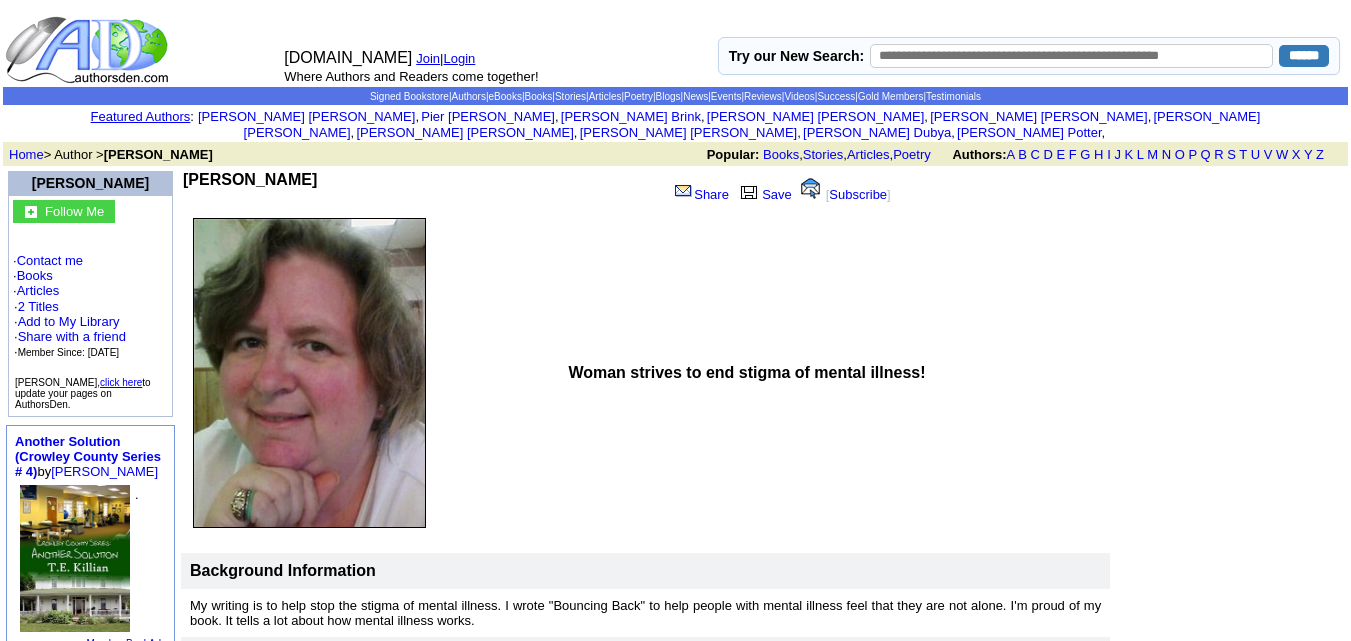 scroll, scrollTop: 429, scrollLeft: 0, axis: vertical 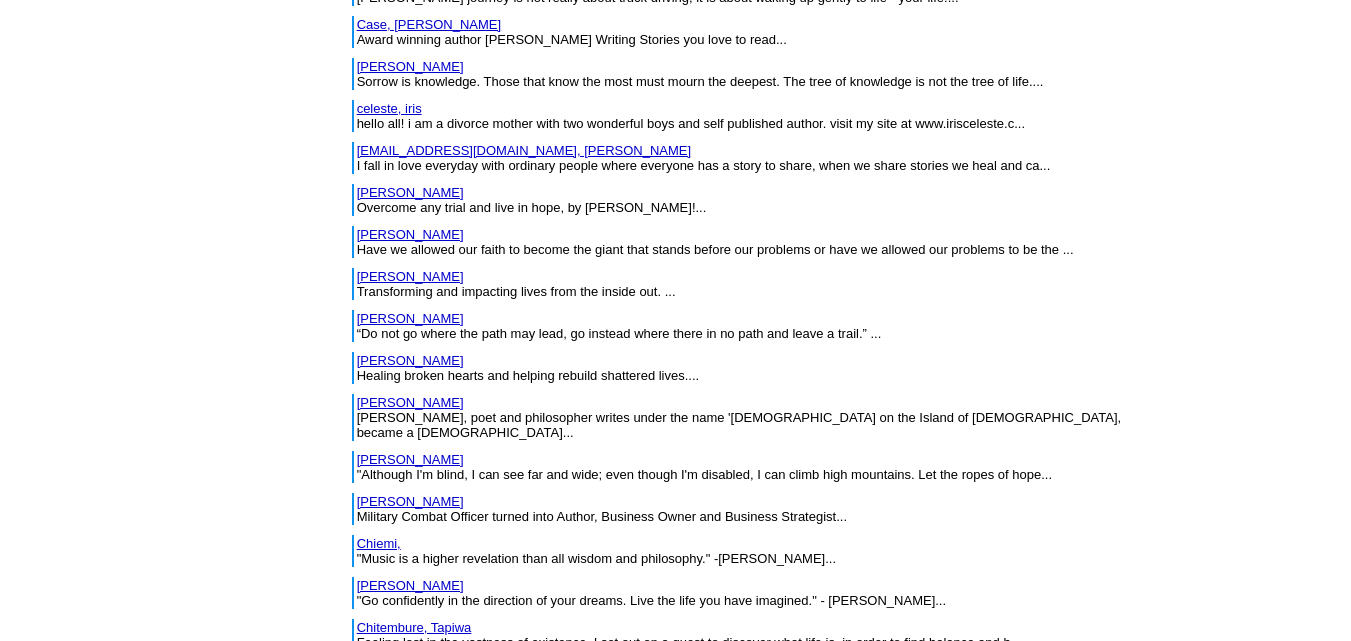click on "[PERSON_NAME]" at bounding box center (410, 711) 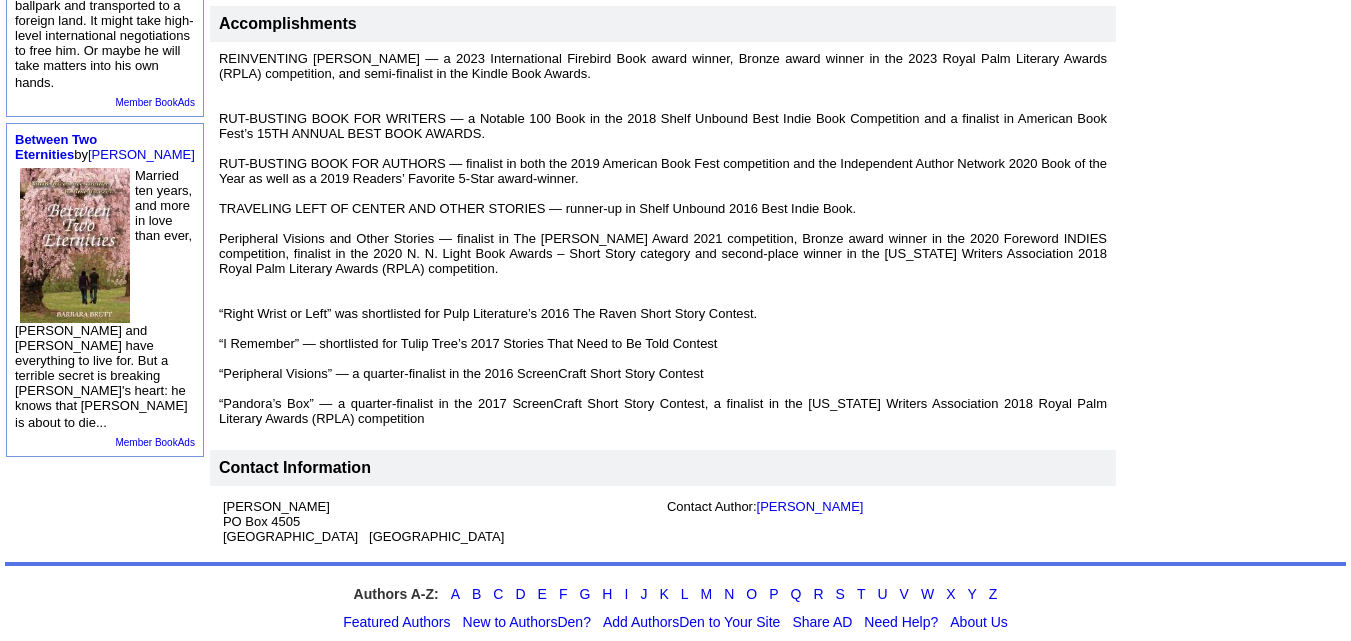 scroll, scrollTop: 948, scrollLeft: 0, axis: vertical 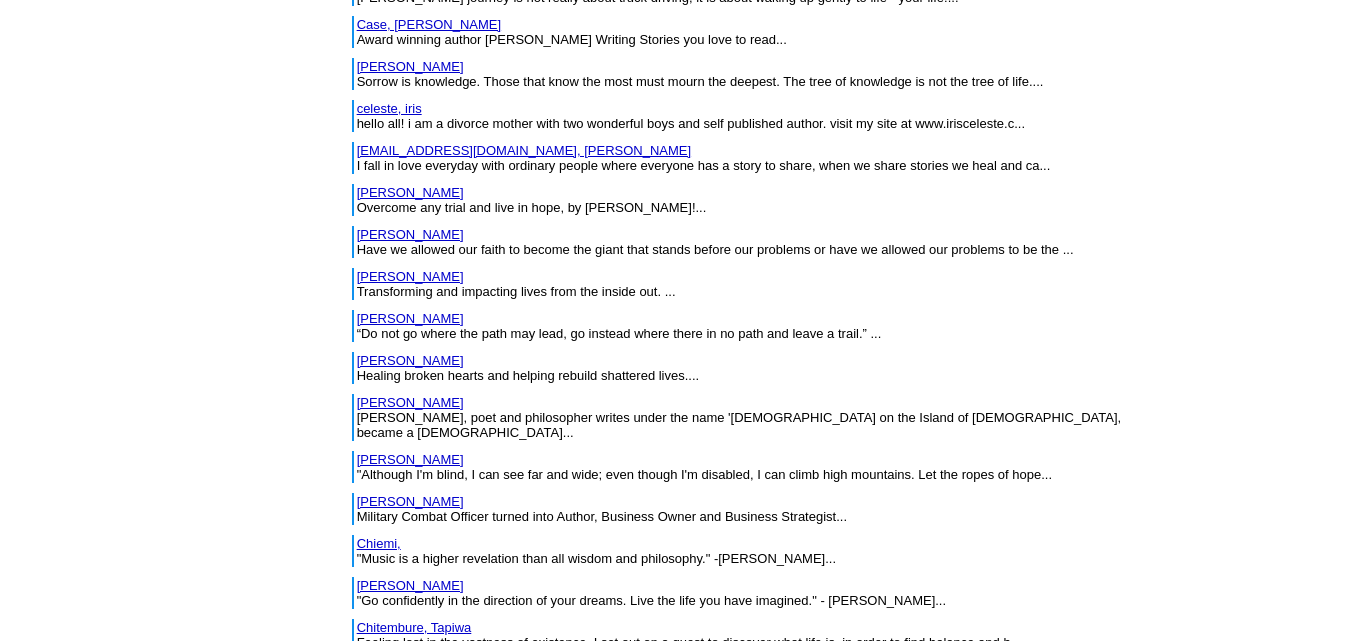 click on "[PERSON_NAME]" at bounding box center [410, 753] 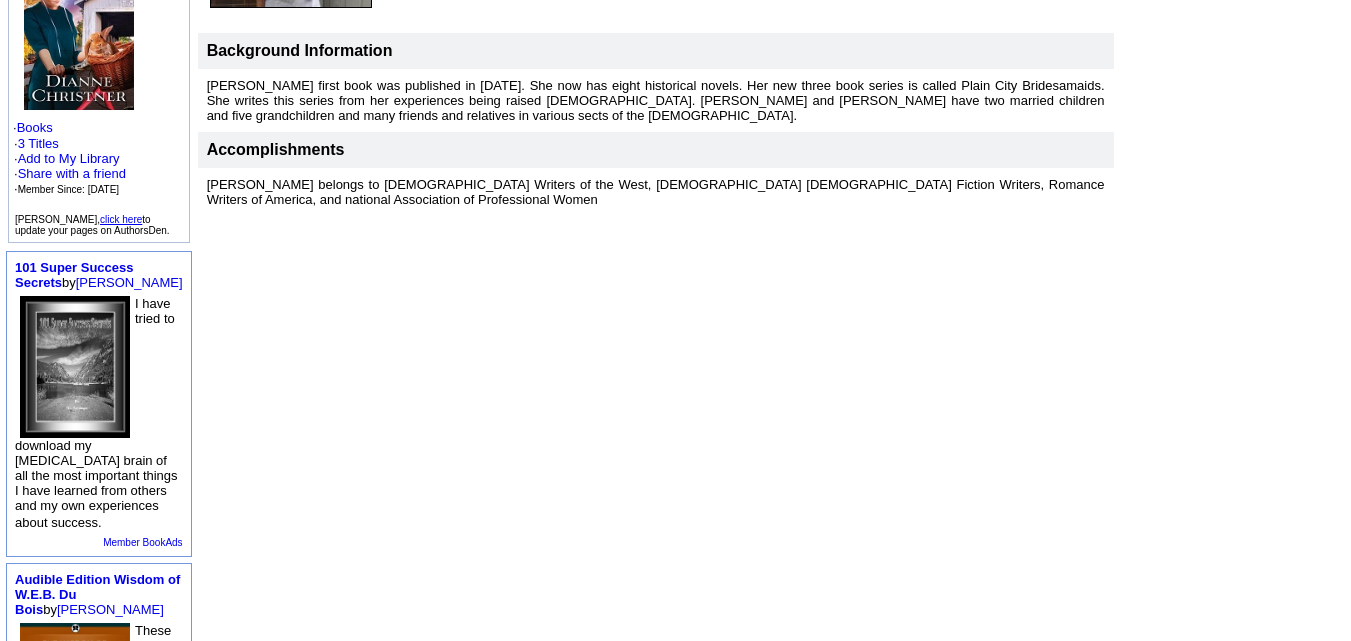 scroll, scrollTop: 803, scrollLeft: 0, axis: vertical 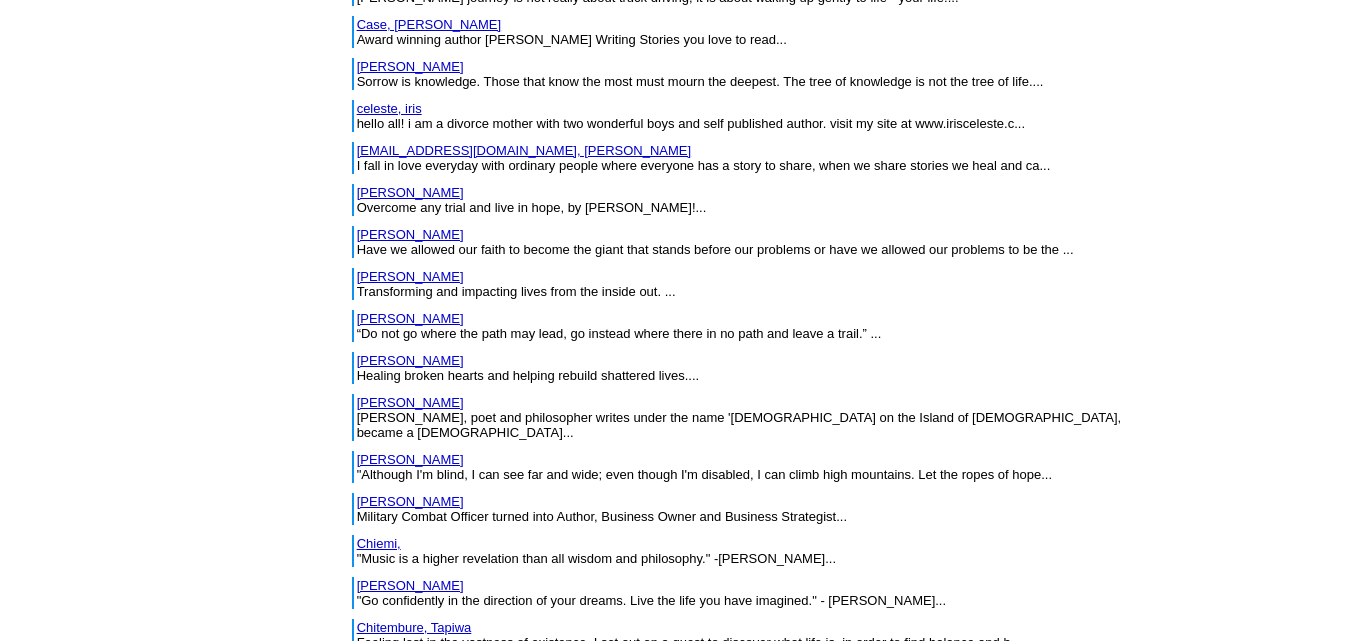 click on "[PERSON_NAME]" at bounding box center [410, 810] 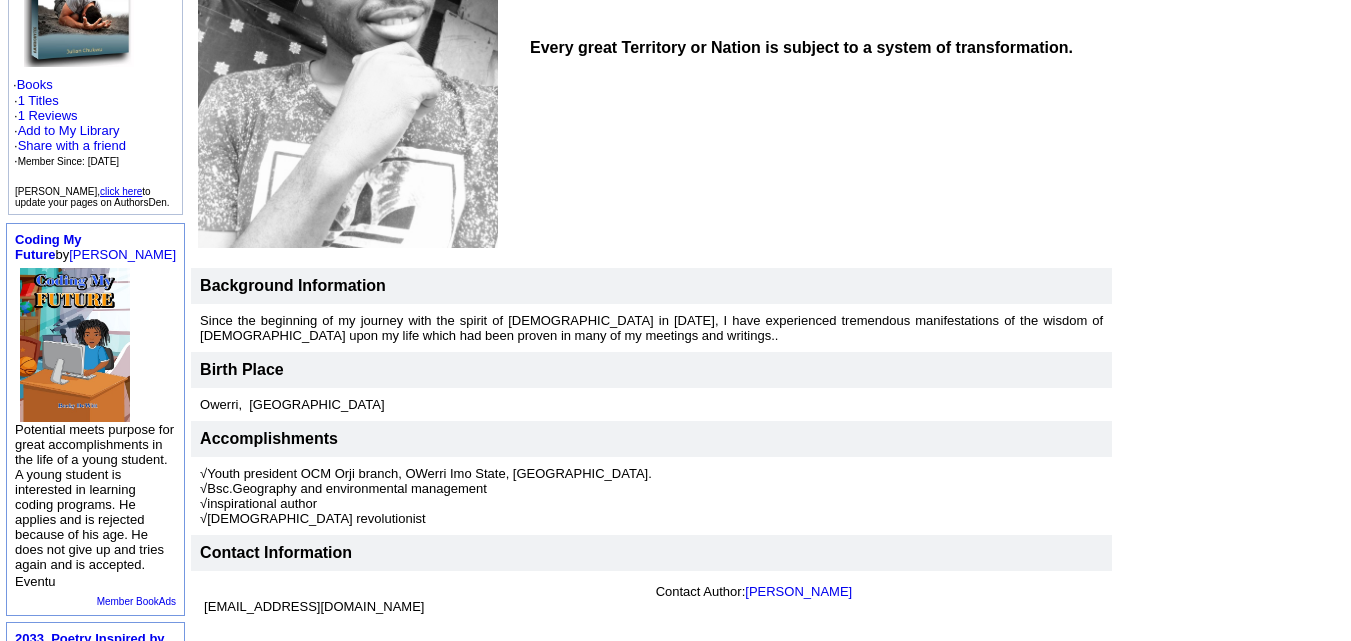 scroll, scrollTop: 366, scrollLeft: 0, axis: vertical 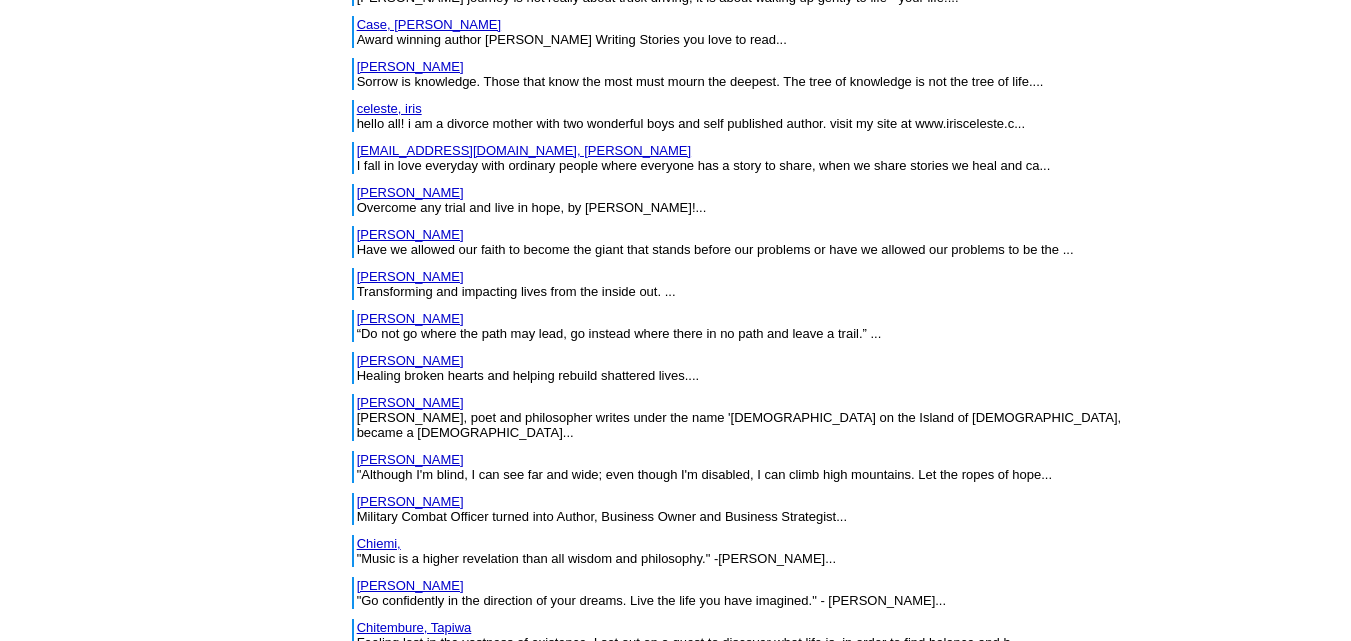 click on "[PERSON_NAME], Jr., [PERSON_NAME]" at bounding box center [478, 852] 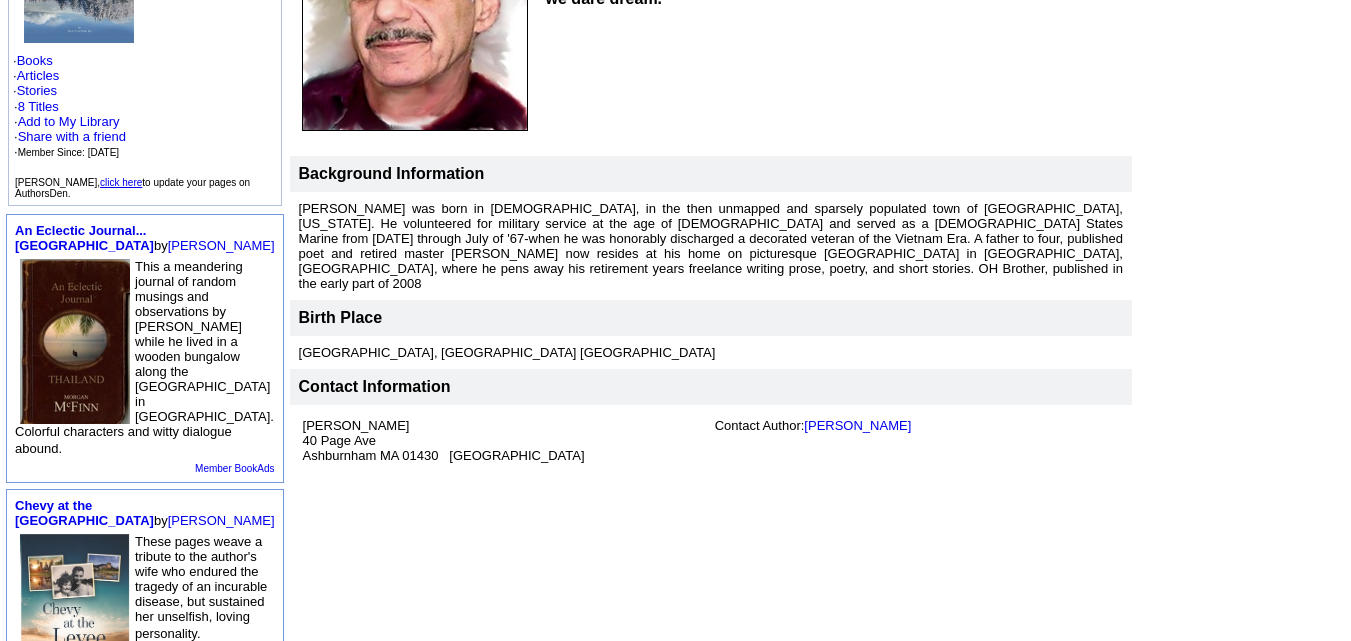 scroll, scrollTop: 374, scrollLeft: 0, axis: vertical 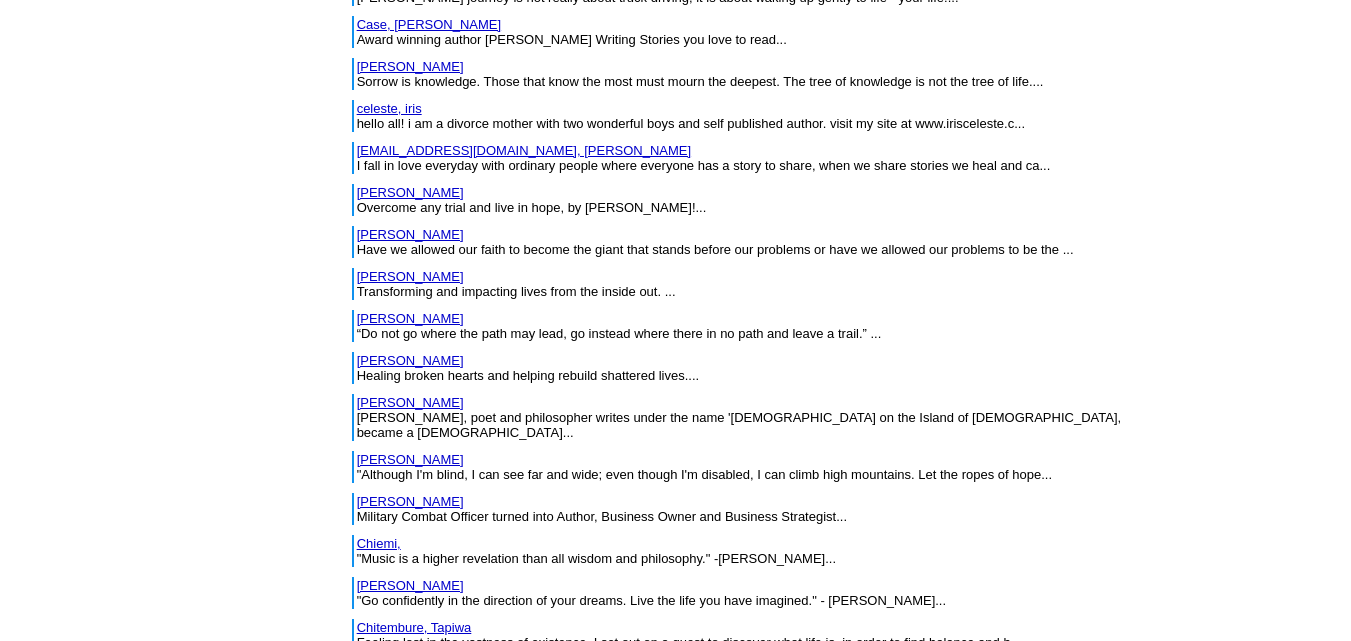 click on "Clark, Rachell" at bounding box center (410, 894) 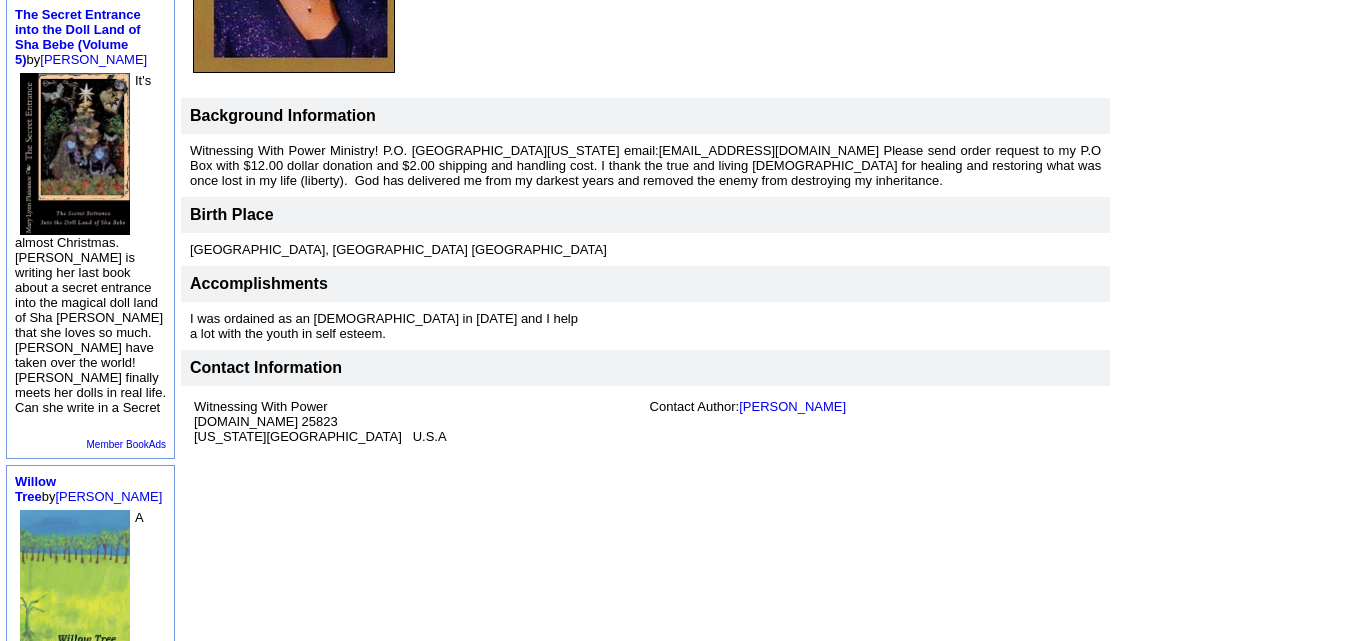 scroll, scrollTop: 413, scrollLeft: 0, axis: vertical 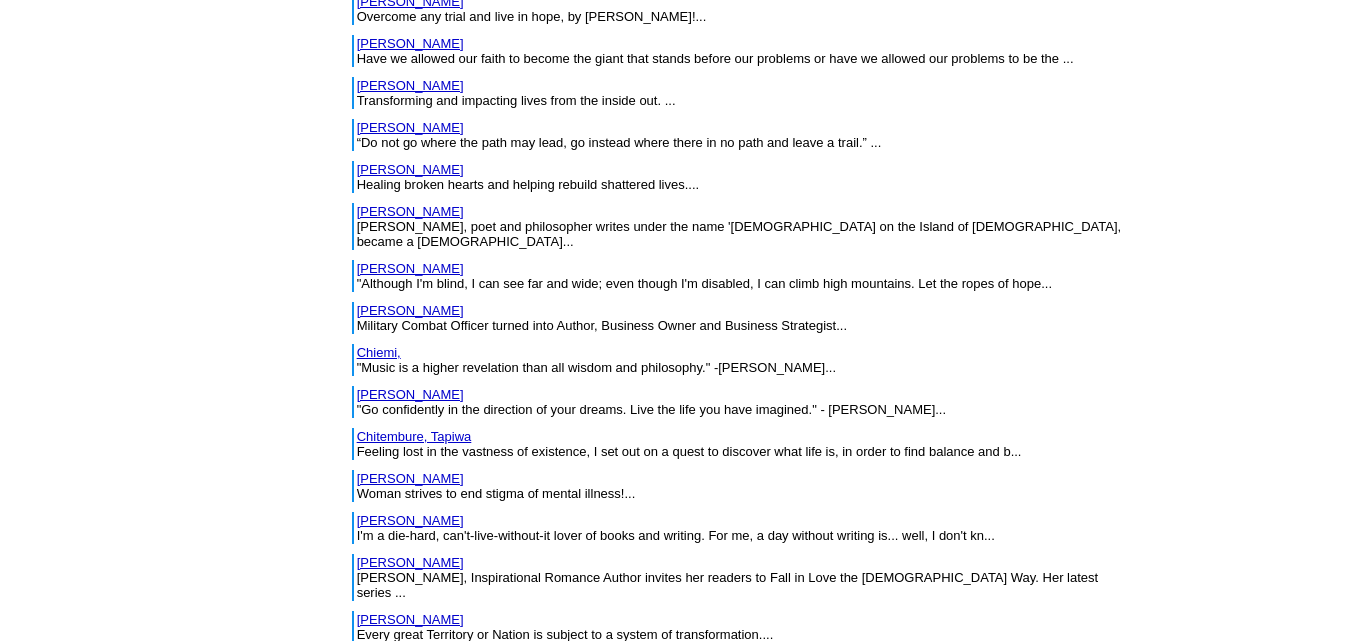 click on "Clark, Gloria" at bounding box center [410, 745] 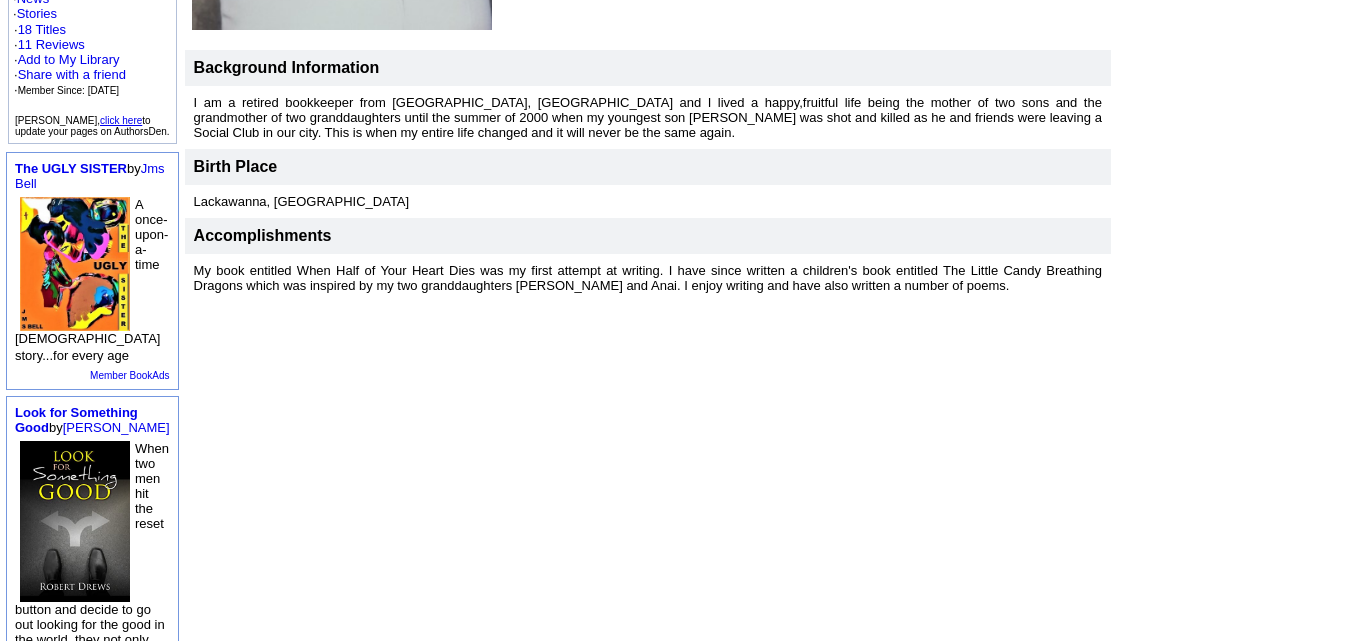 scroll, scrollTop: 513, scrollLeft: 0, axis: vertical 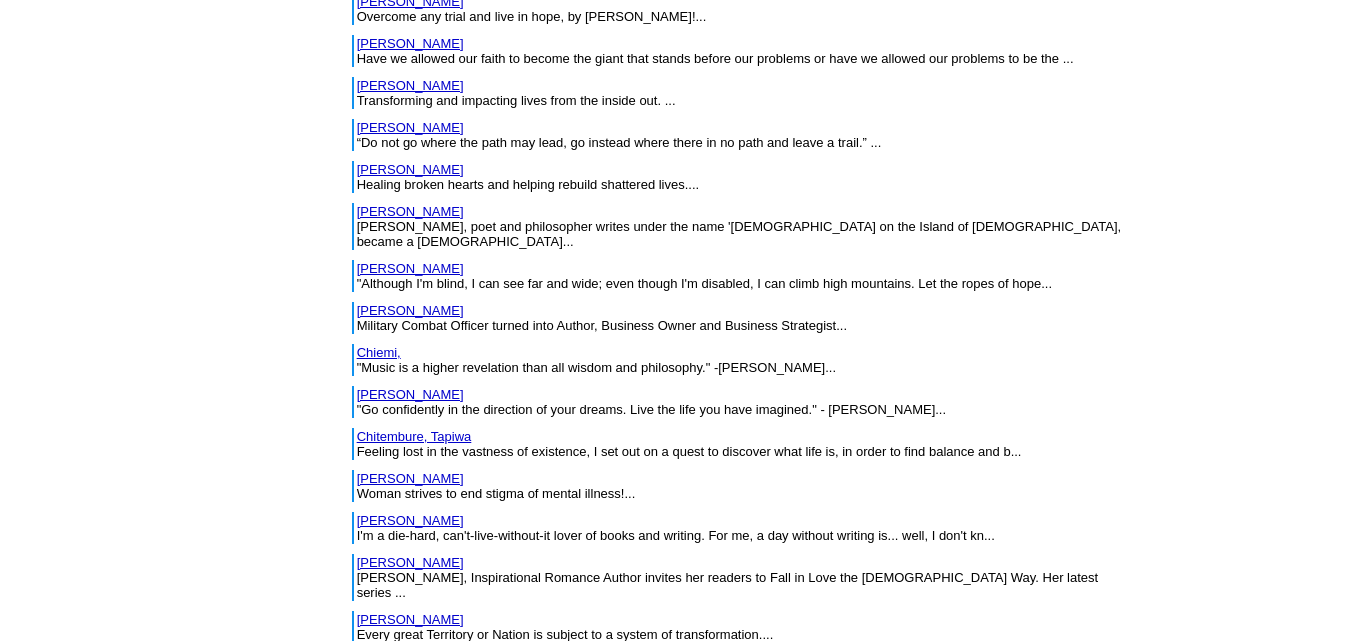 click on "[PERSON_NAME]" at bounding box center (410, 802) 